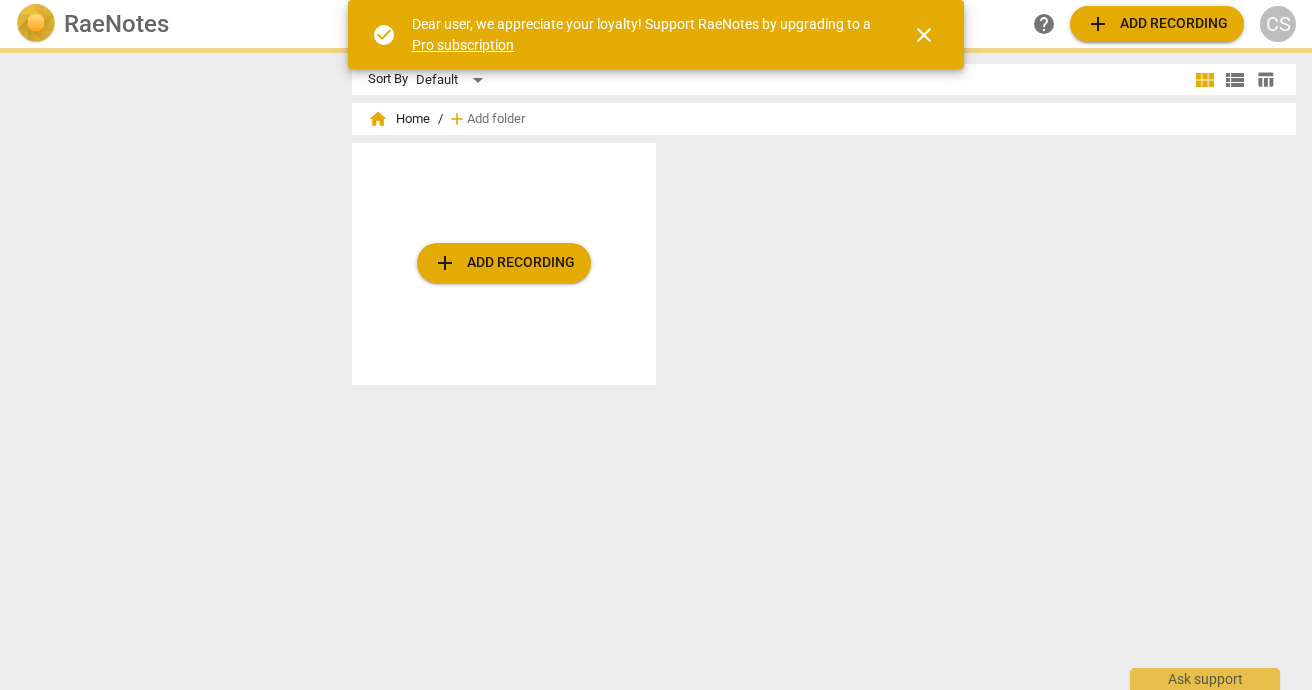 scroll, scrollTop: 0, scrollLeft: 0, axis: both 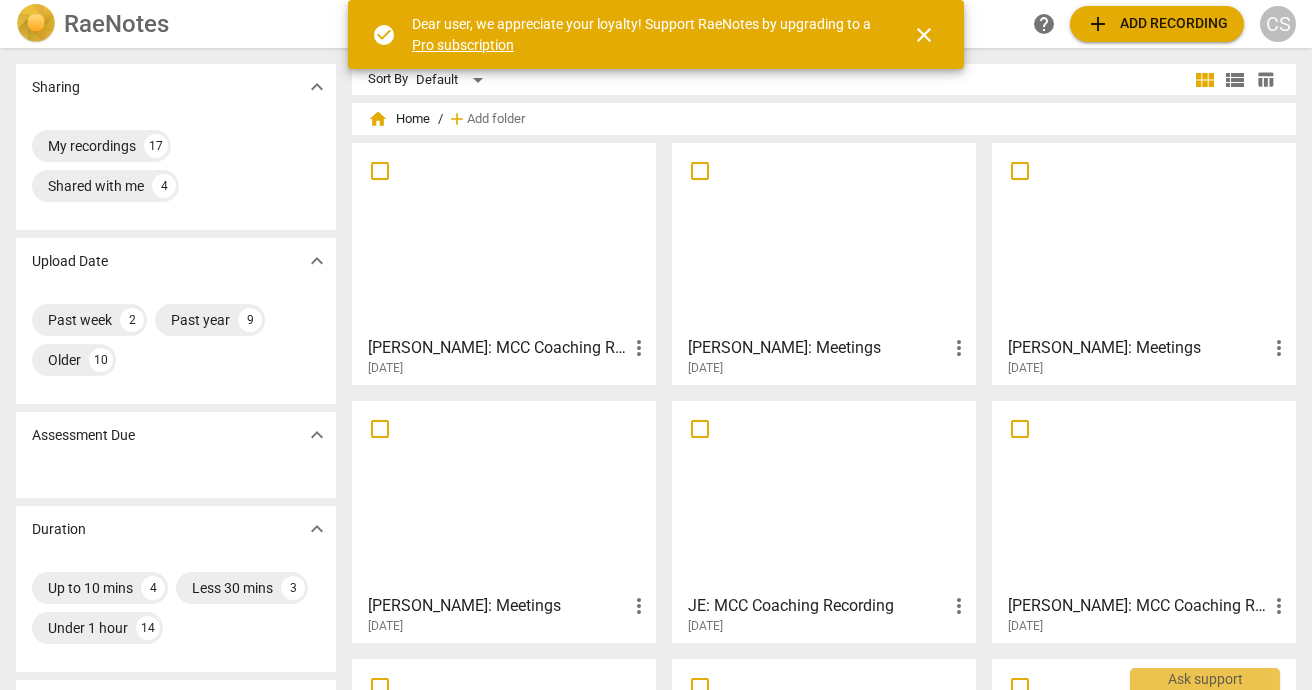 click at bounding box center [504, 238] 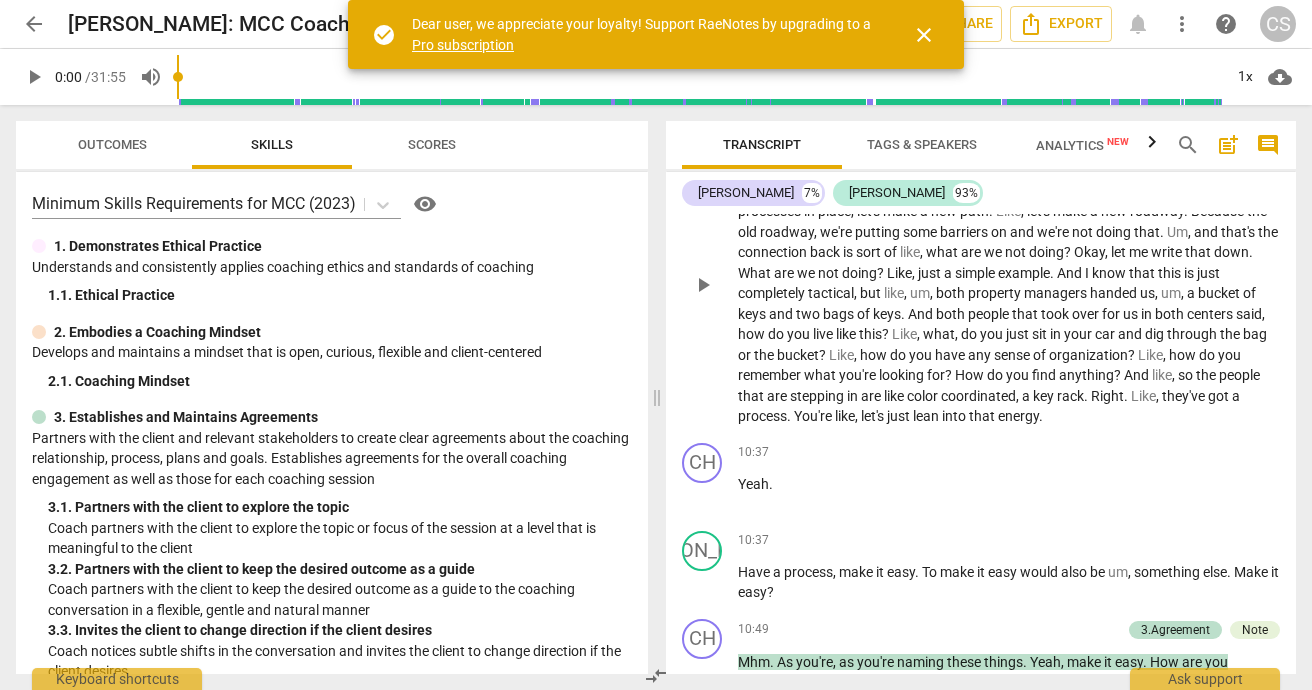 scroll, scrollTop: 3271, scrollLeft: 0, axis: vertical 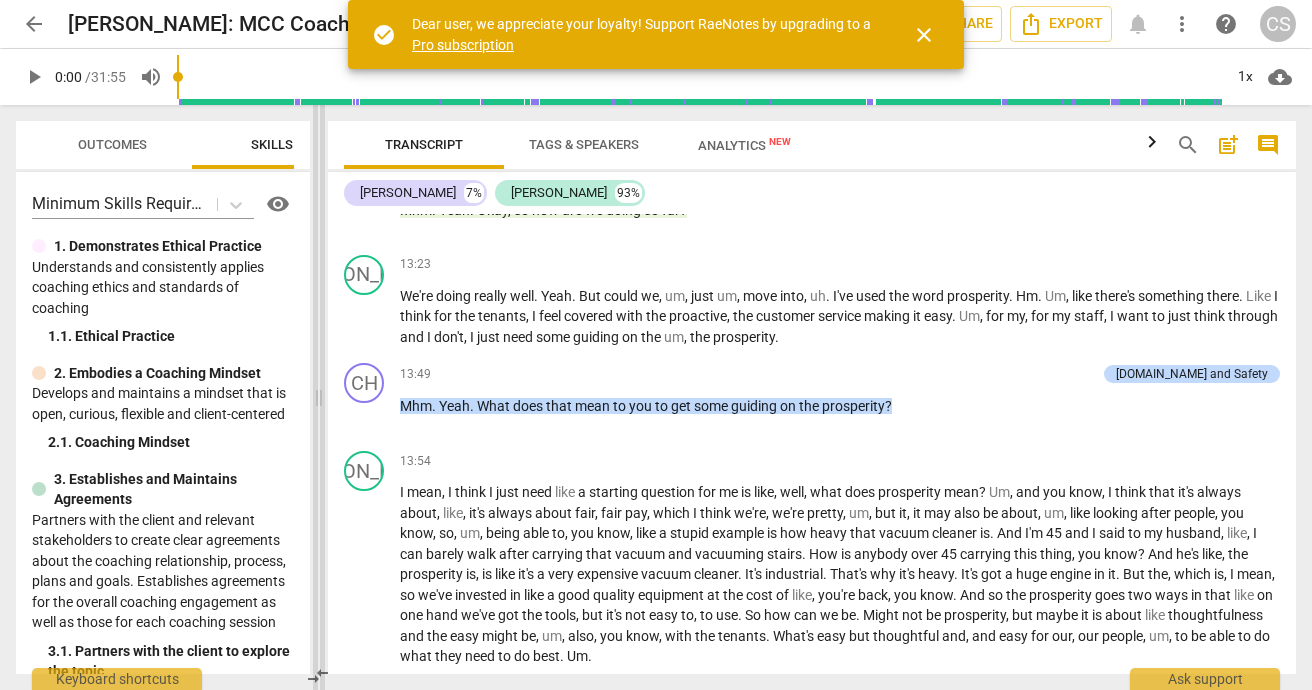 drag, startPoint x: 657, startPoint y: 399, endPoint x: 319, endPoint y: 396, distance: 338.0133 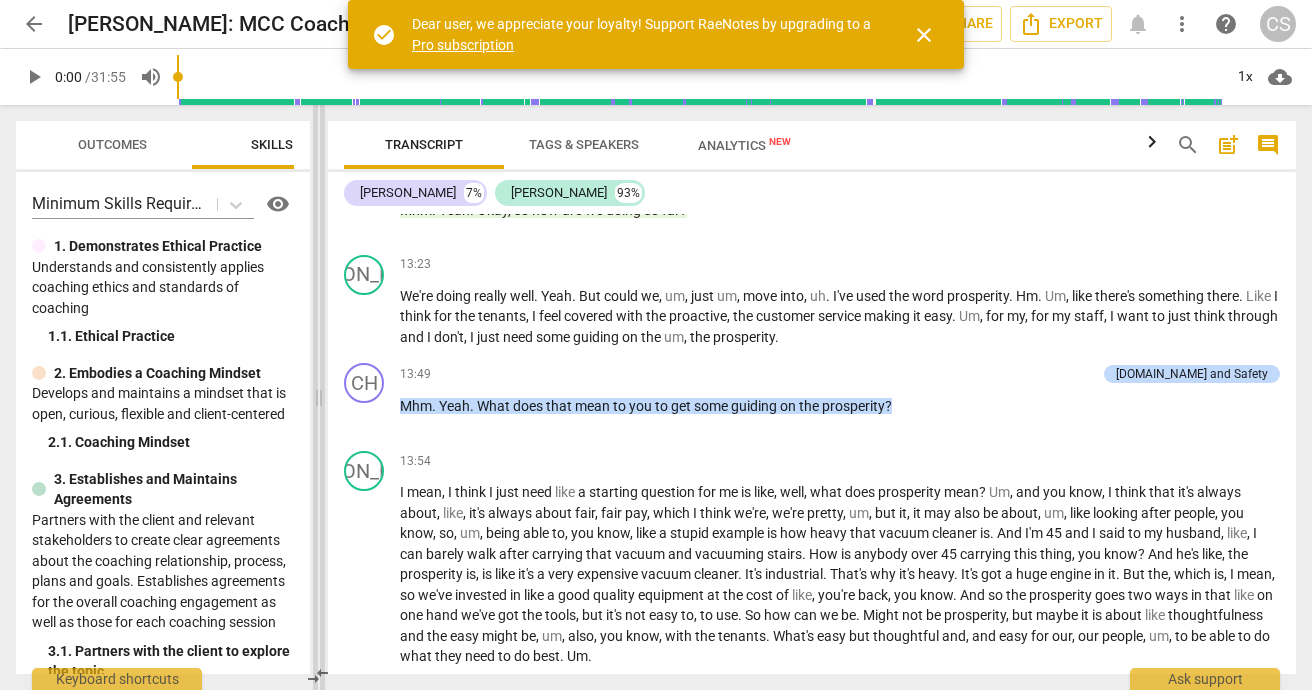 click at bounding box center (319, 397) 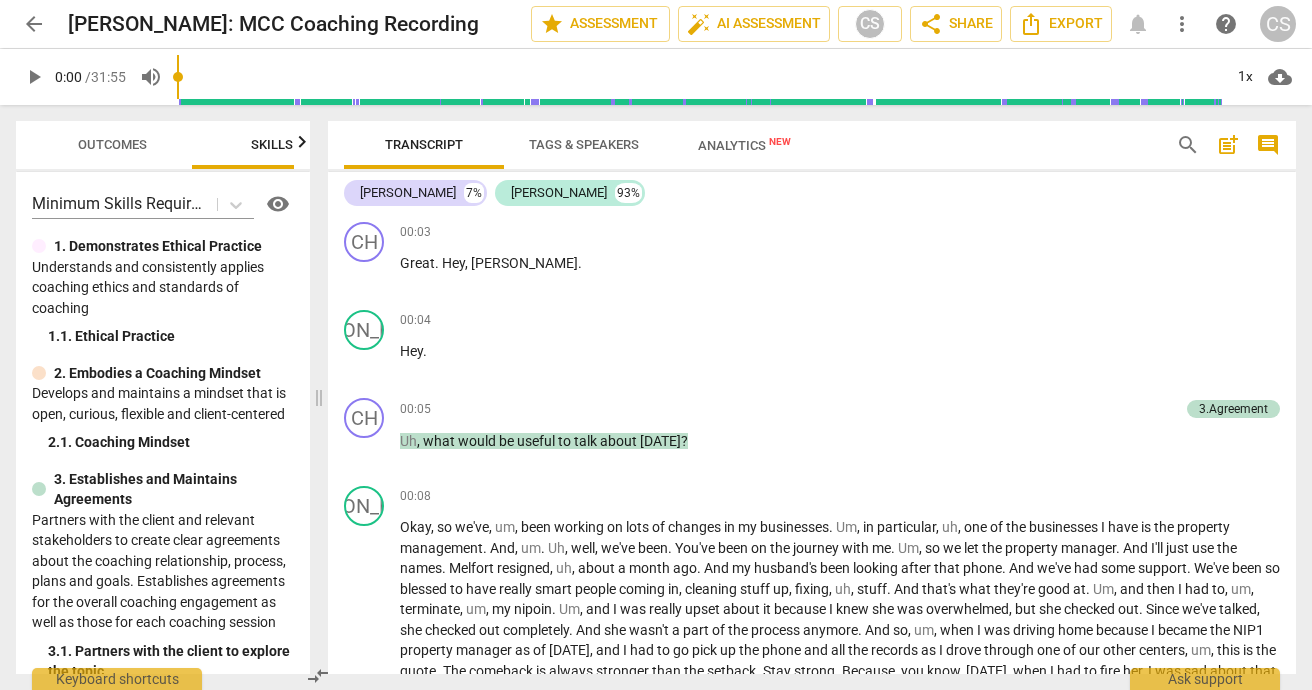 scroll, scrollTop: 0, scrollLeft: 0, axis: both 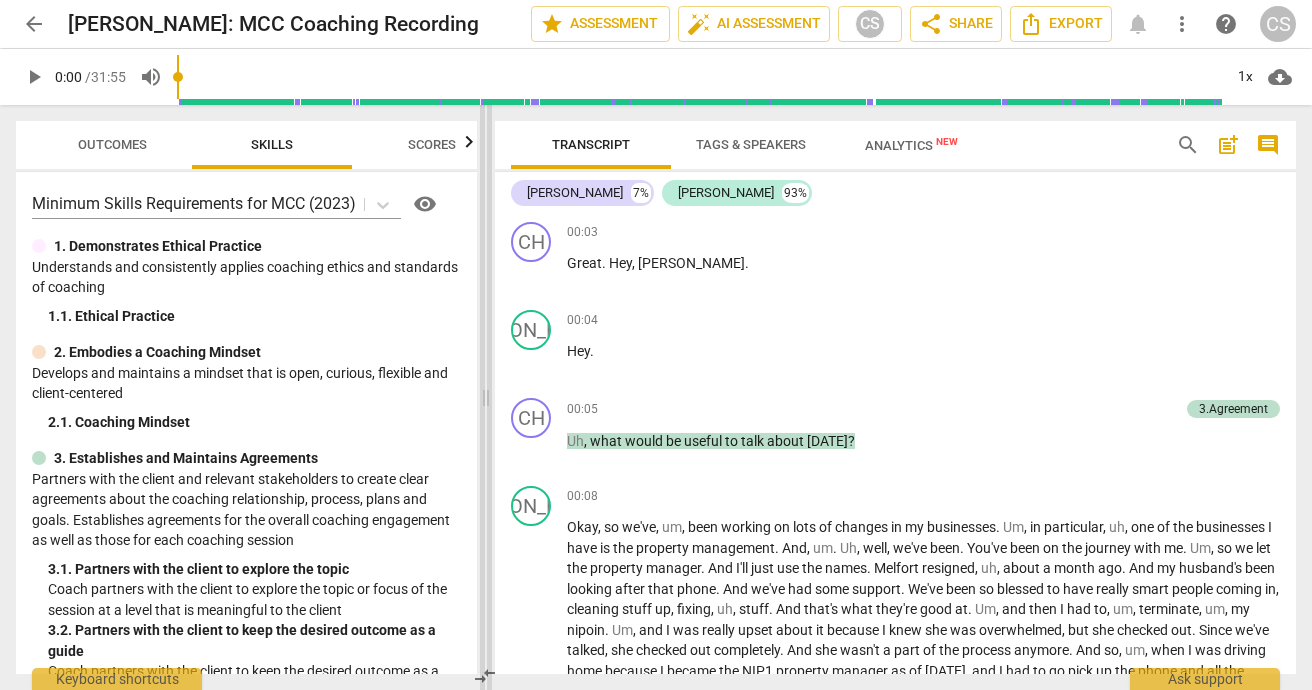 drag, startPoint x: 318, startPoint y: 399, endPoint x: 484, endPoint y: 401, distance: 166.01205 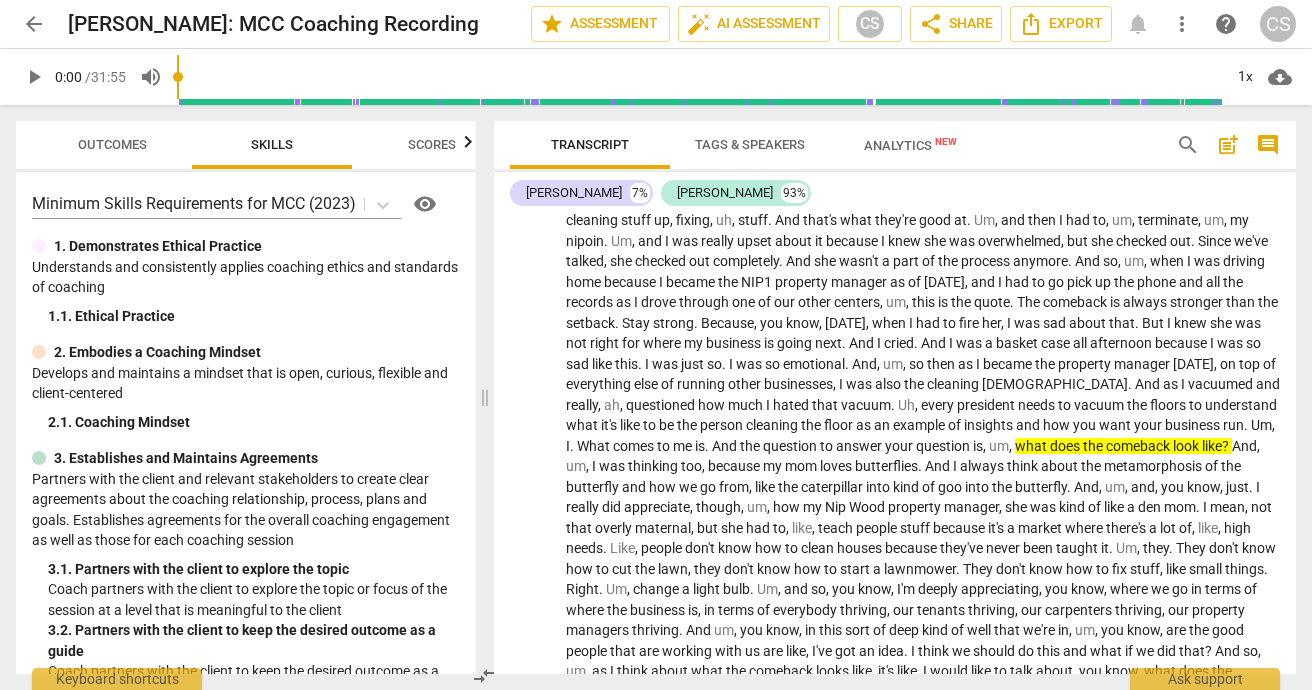 scroll, scrollTop: 407, scrollLeft: 0, axis: vertical 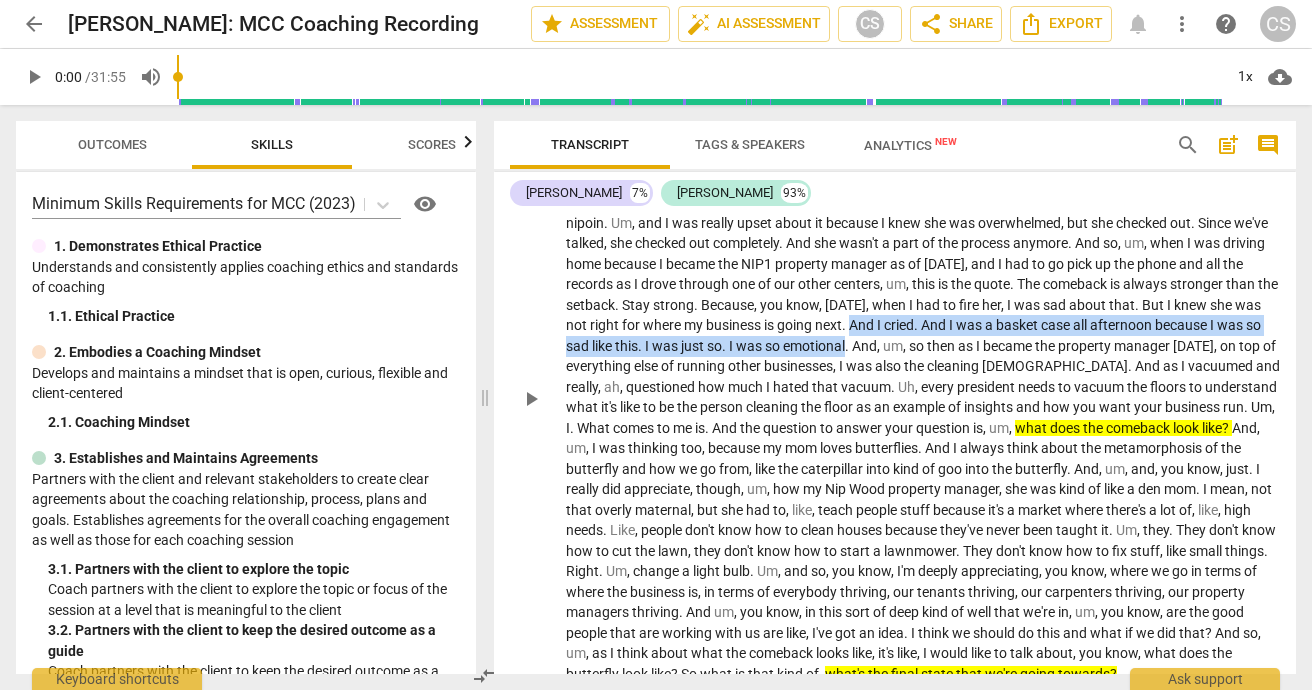 drag, startPoint x: 1103, startPoint y: 320, endPoint x: 1120, endPoint y: 346, distance: 31.06445 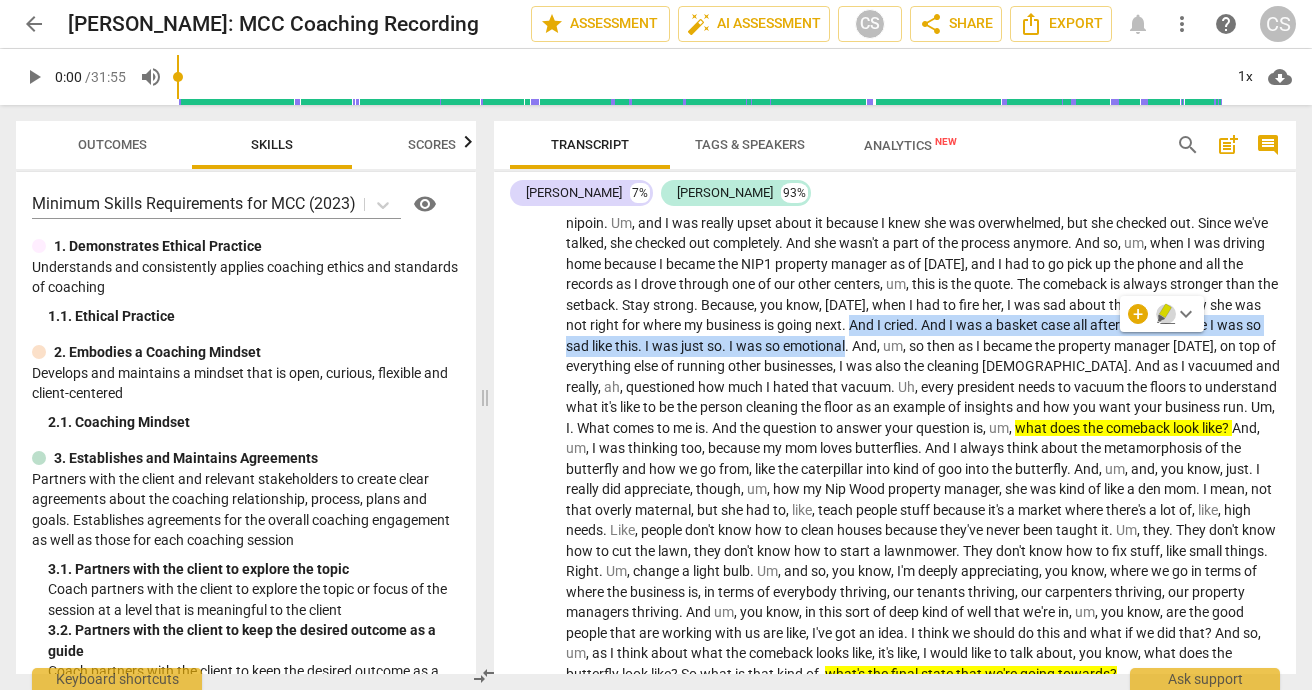 click 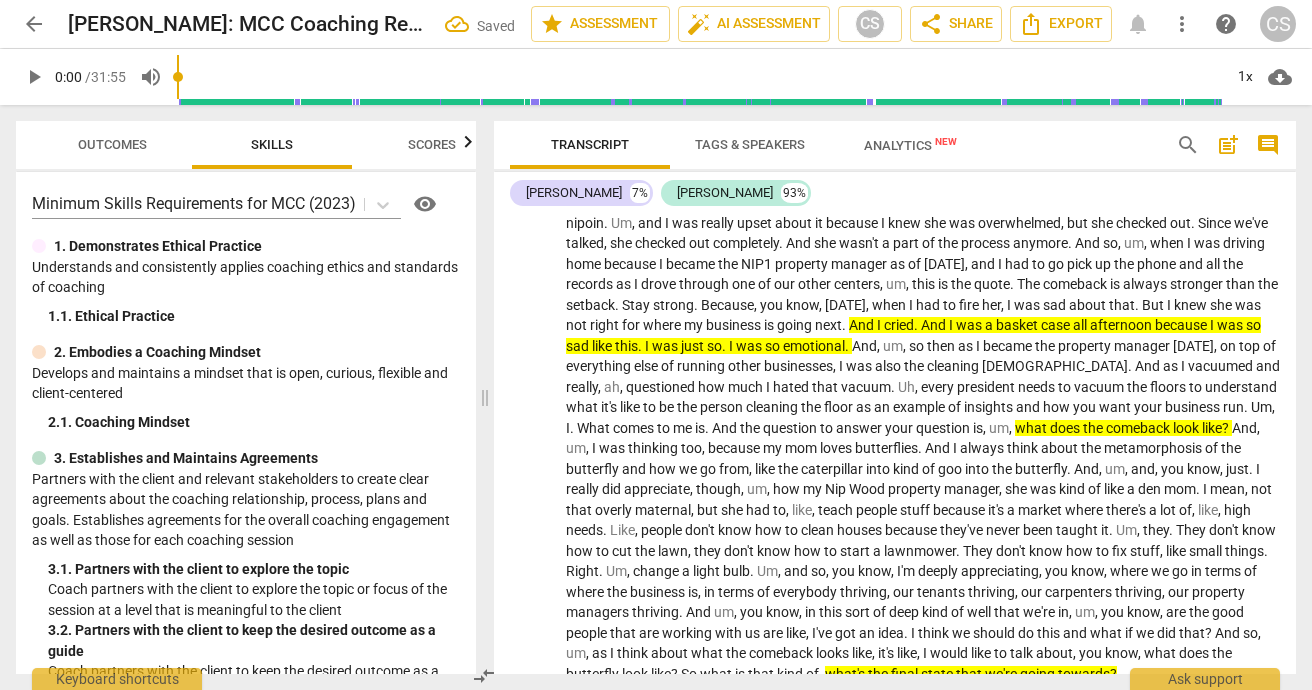 click on "Okay ,   so   we've ,   um ,   been   working   on   lots   of   changes   in   my   businesses .   Um ,   in   particular ,   uh ,   one   of   the   businesses   I   have   is   the   property   management .   And ,   um .   Uh ,   well ,   we've   been .   You've   been   on   the   journey   with   me .   Um ,   so   we   let   the   property   manager .   And   I'll   just   use   the   names .   [PERSON_NAME]   resigned ,   uh ,   about   a   month   ago .   And   my   husband's   been   looking   after   that   phone .   And   we've   had   some   support .   We've   been   so   blessed   to   have   really   smart   people   coming   in ,   cleaning   stuff   up ,   fixing ,   uh ,   stuff .   And   that's   what   they're   good   at .   Um ,   and   then   I   had   to ,   um ,   terminate ,   um ,   my   nipoin .   Um ,   and   I   was   really   upset   about   it   because   I   knew   she   was   overwhelmed ,   but   she   checked   out .   Since   we've   talked ,   she   checked   out   completely" at bounding box center [923, 397] 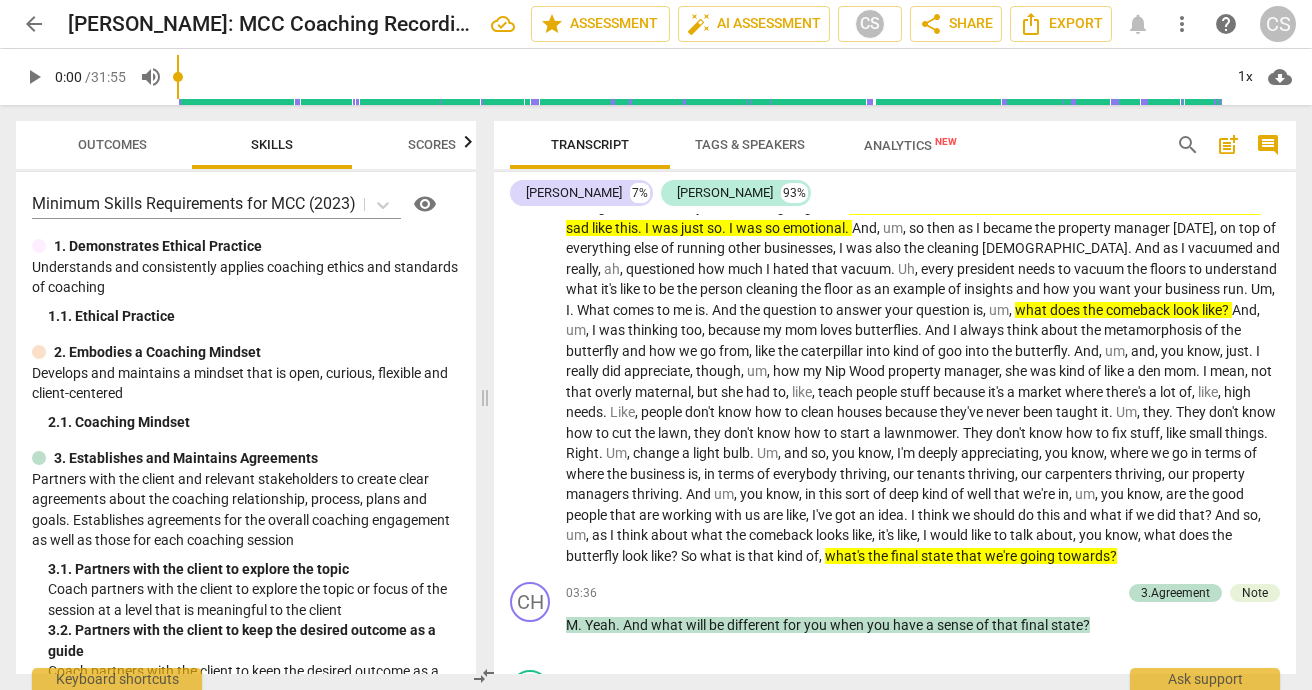 scroll, scrollTop: 530, scrollLeft: 0, axis: vertical 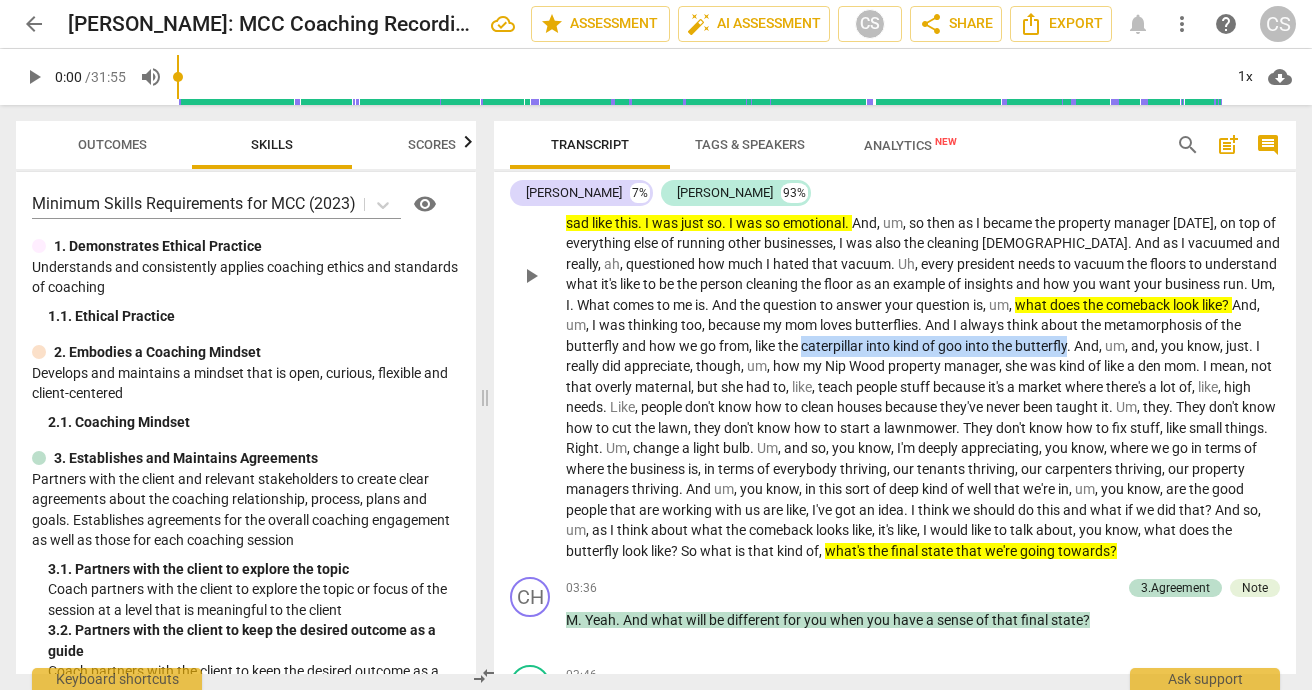 drag, startPoint x: 1194, startPoint y: 338, endPoint x: 770, endPoint y: 356, distance: 424.3819 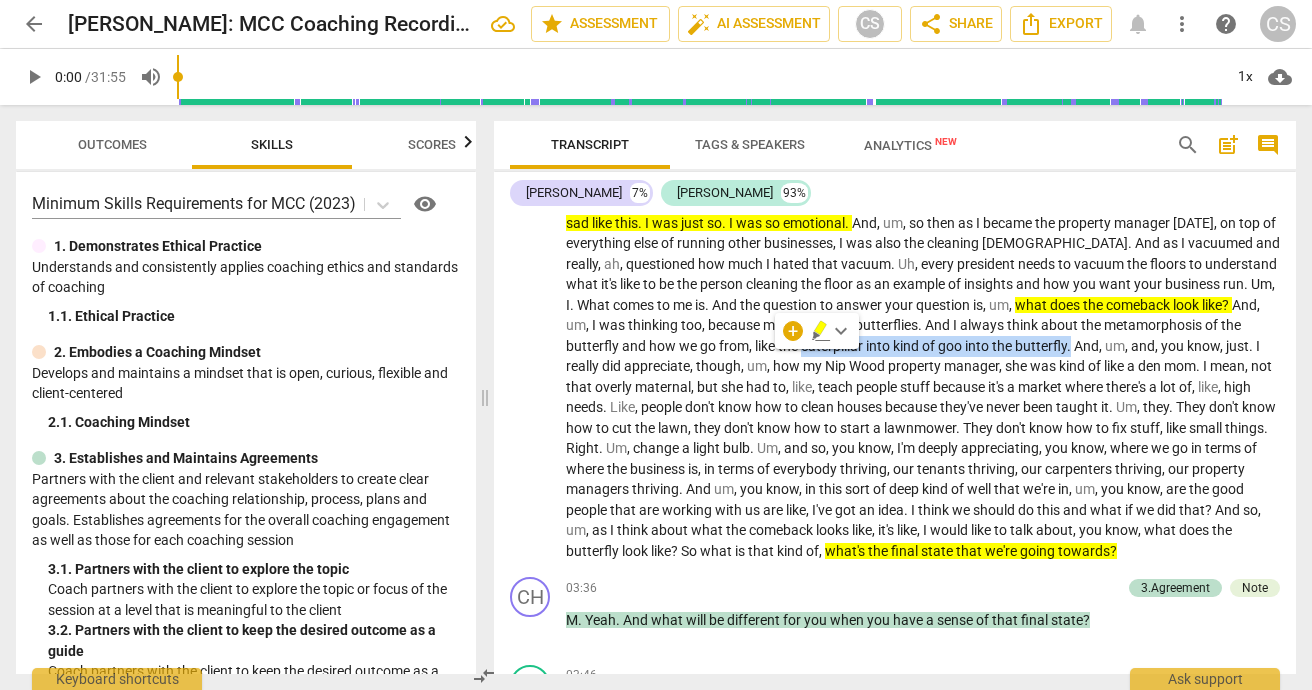 click 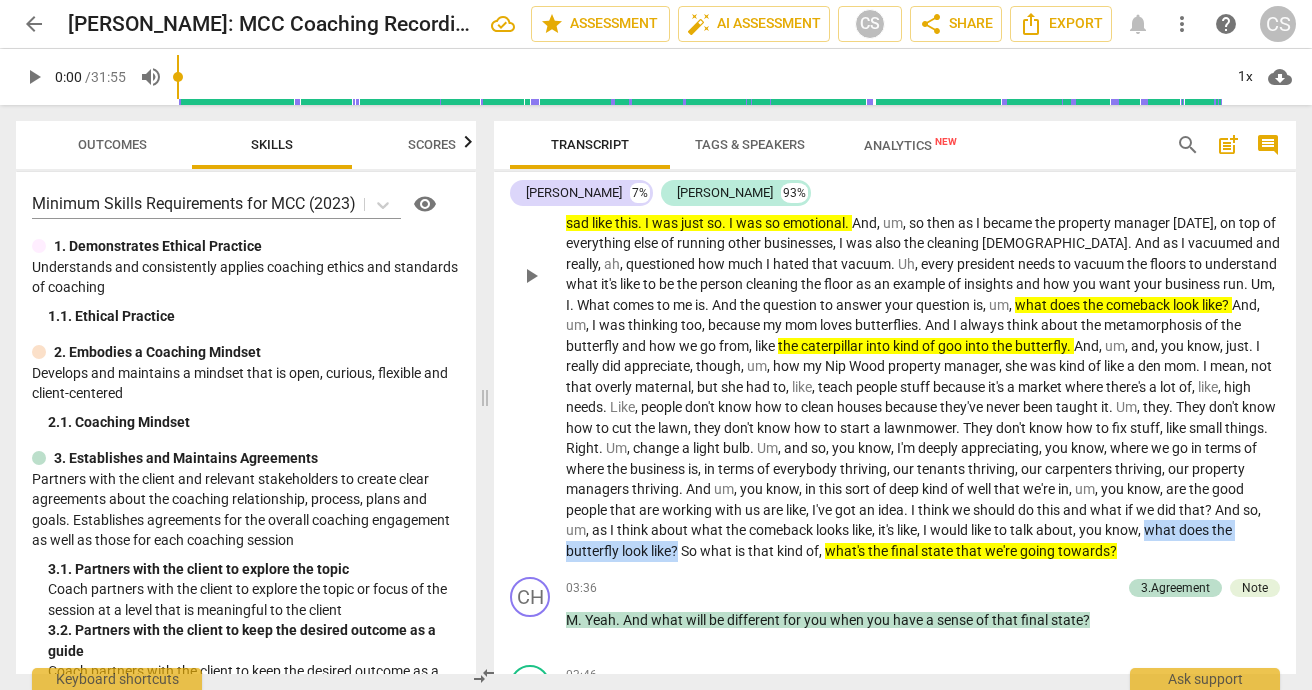 drag, startPoint x: 971, startPoint y: 538, endPoint x: 1170, endPoint y: 543, distance: 199.0628 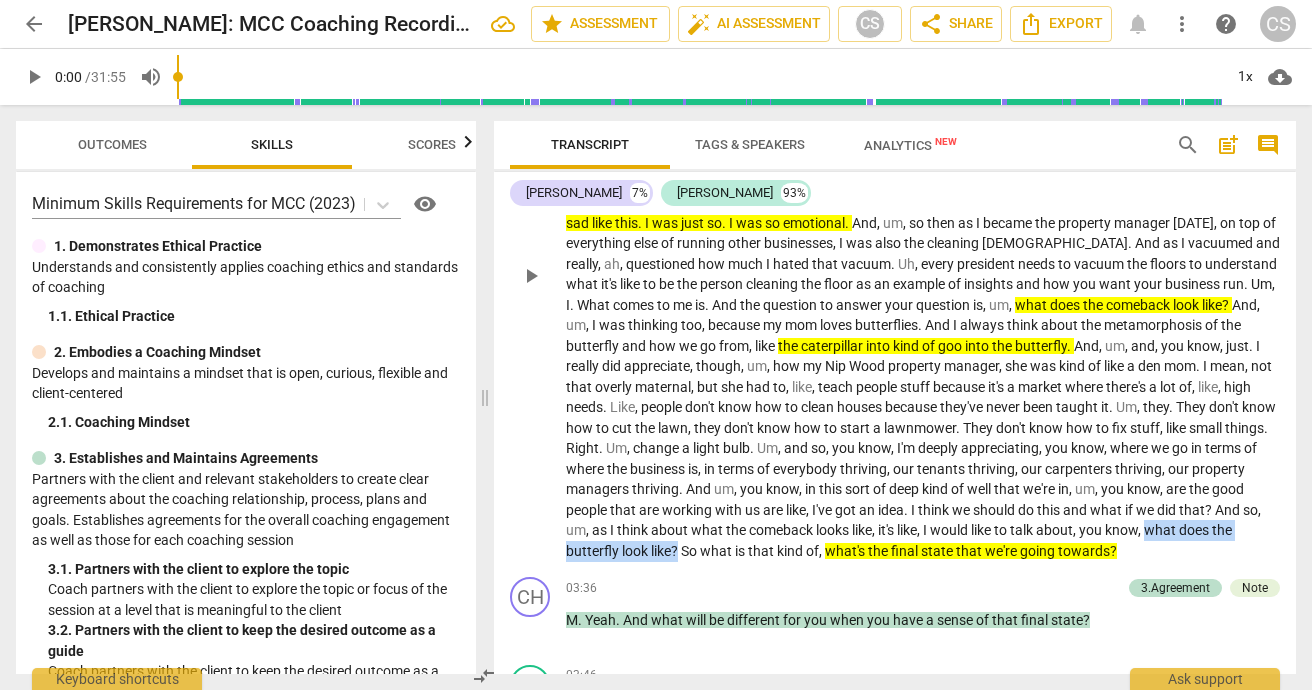 click on "Okay ,   so   we've ,   um ,   been   working   on   lots   of   changes   in   my   businesses .   Um ,   in   particular ,   uh ,   one   of   the   businesses   I   have   is   the   property   management .   And ,   um .   Uh ,   well ,   we've   been .   You've   been   on   the   journey   with   me .   Um ,   so   we   let   the   property   manager .   And   I'll   just   use   the   names .   [PERSON_NAME]   resigned ,   uh ,   about   a   month   ago .   And   my   husband's   been   looking   after   that   phone .   And   we've   had   some   support .   We've   been   so   blessed   to   have   really   smart   people   coming   in ,   cleaning   stuff   up ,   fixing ,   uh ,   stuff .   And   that's   what   they're   good   at .   Um ,   and   then   I   had   to ,   um ,   terminate ,   um ,   my   nipoin .   Um ,   and   I   was   really   upset   about   it   because   I   knew   she   was   overwhelmed ,   but   she   checked   out .   Since   we've   talked ,   she   checked   out   completely" at bounding box center (923, 274) 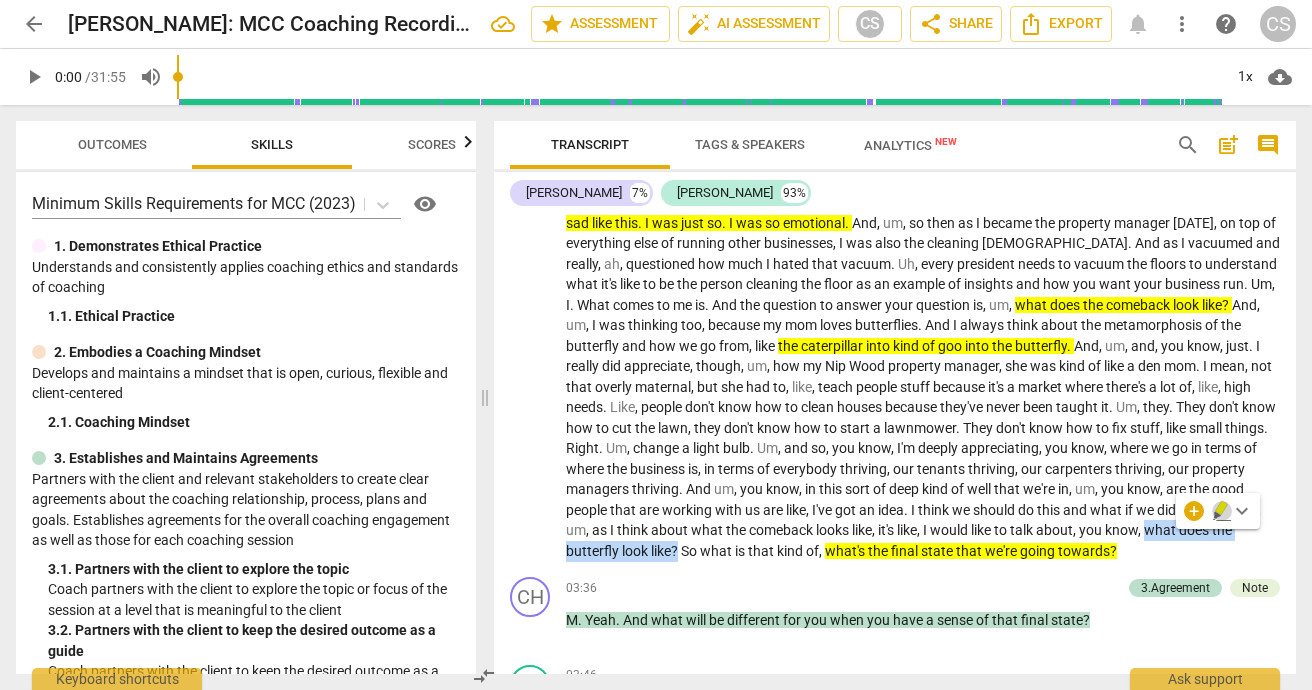 click 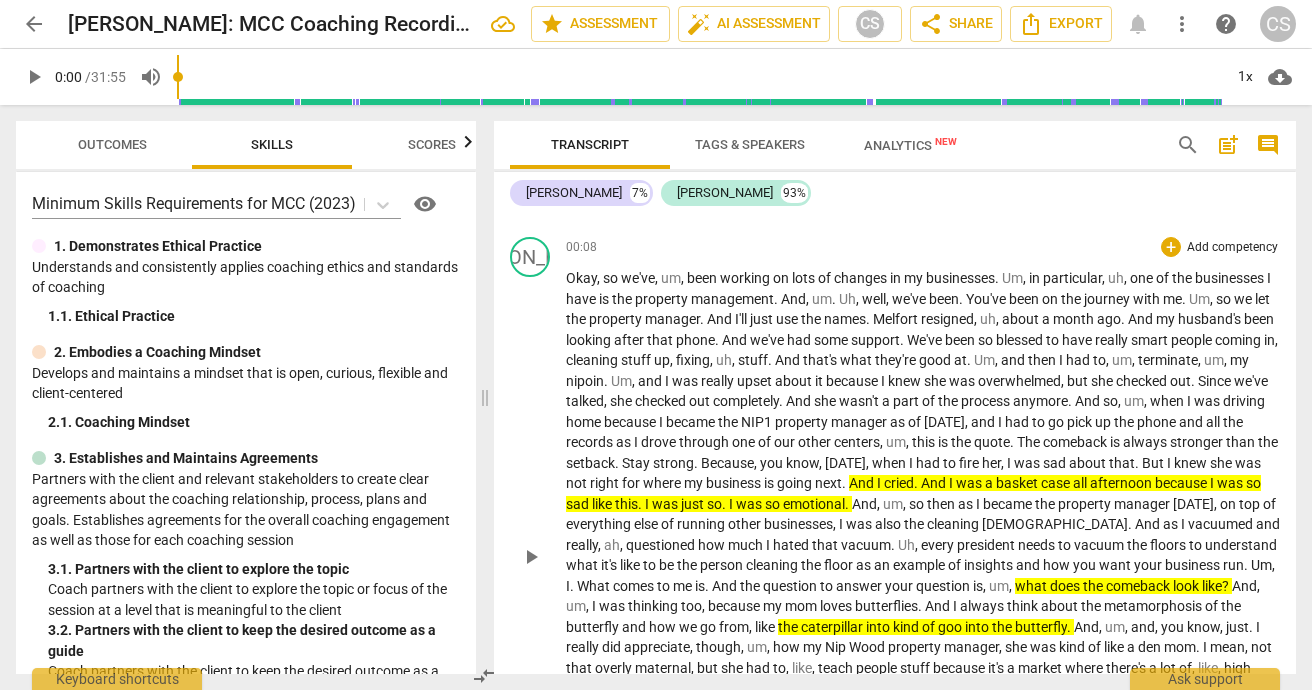 scroll, scrollTop: 271, scrollLeft: 0, axis: vertical 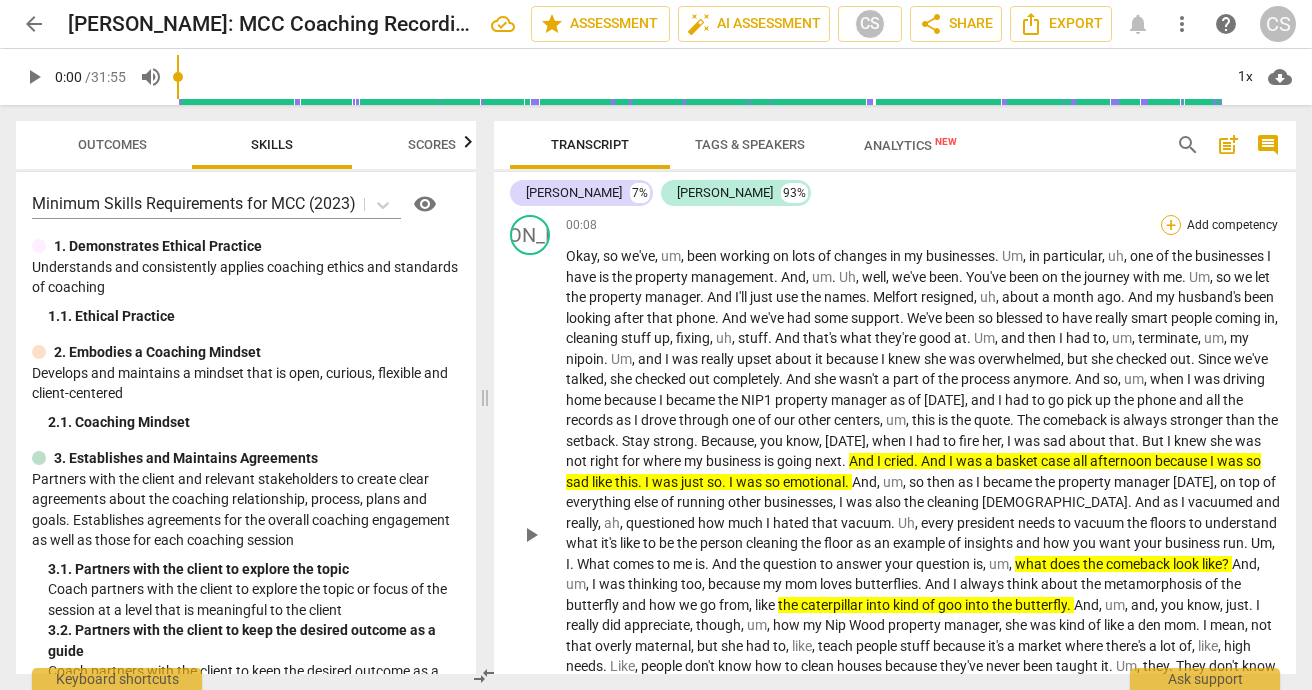 click on "+" at bounding box center (1171, 225) 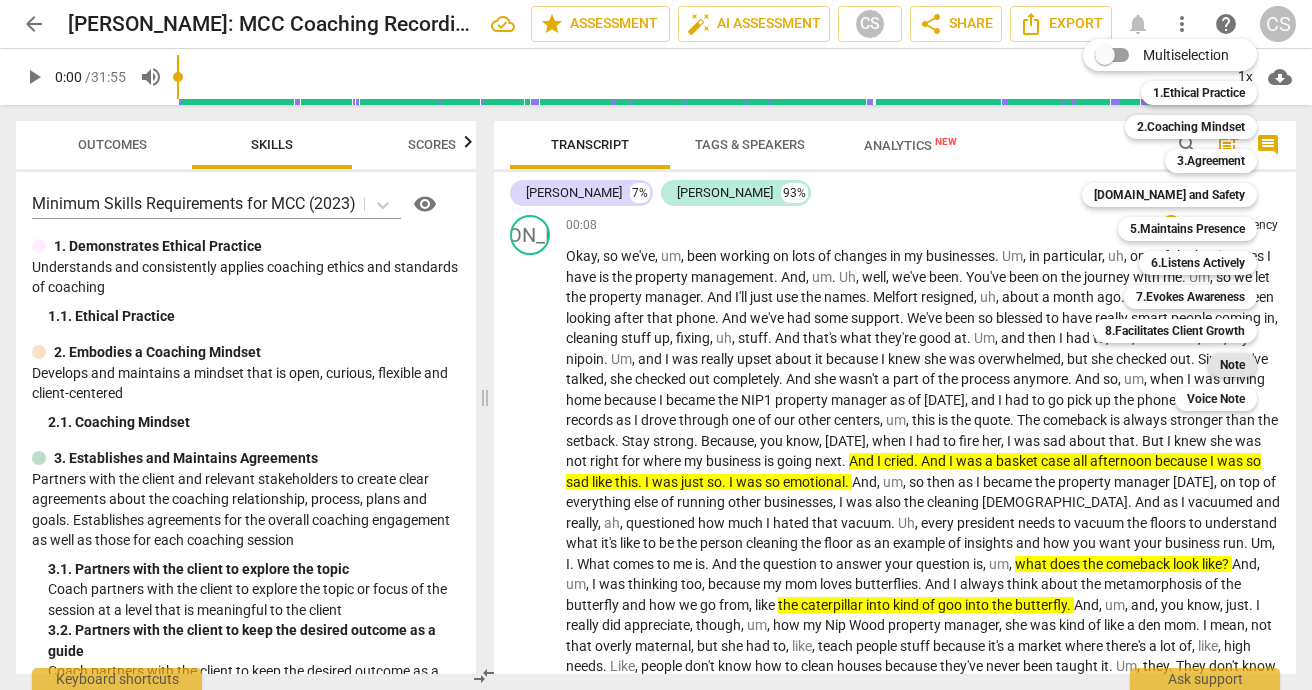 click on "Note" at bounding box center (1232, 365) 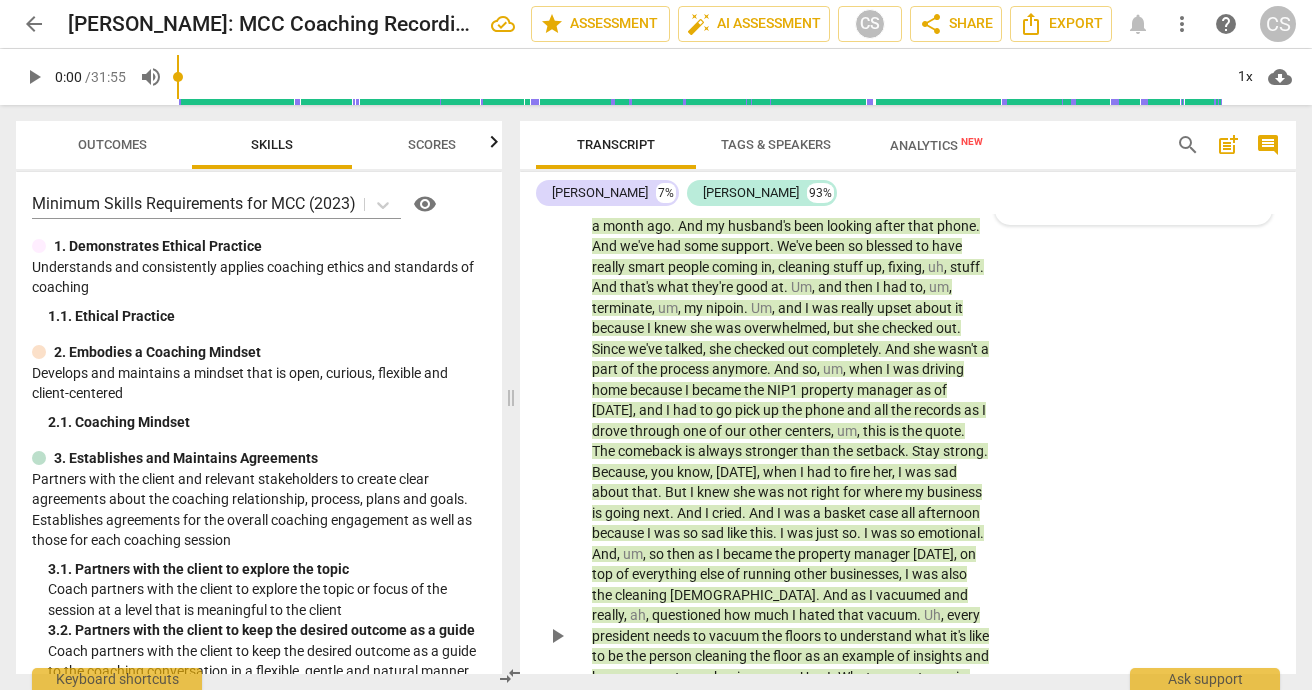 scroll, scrollTop: 363, scrollLeft: 0, axis: vertical 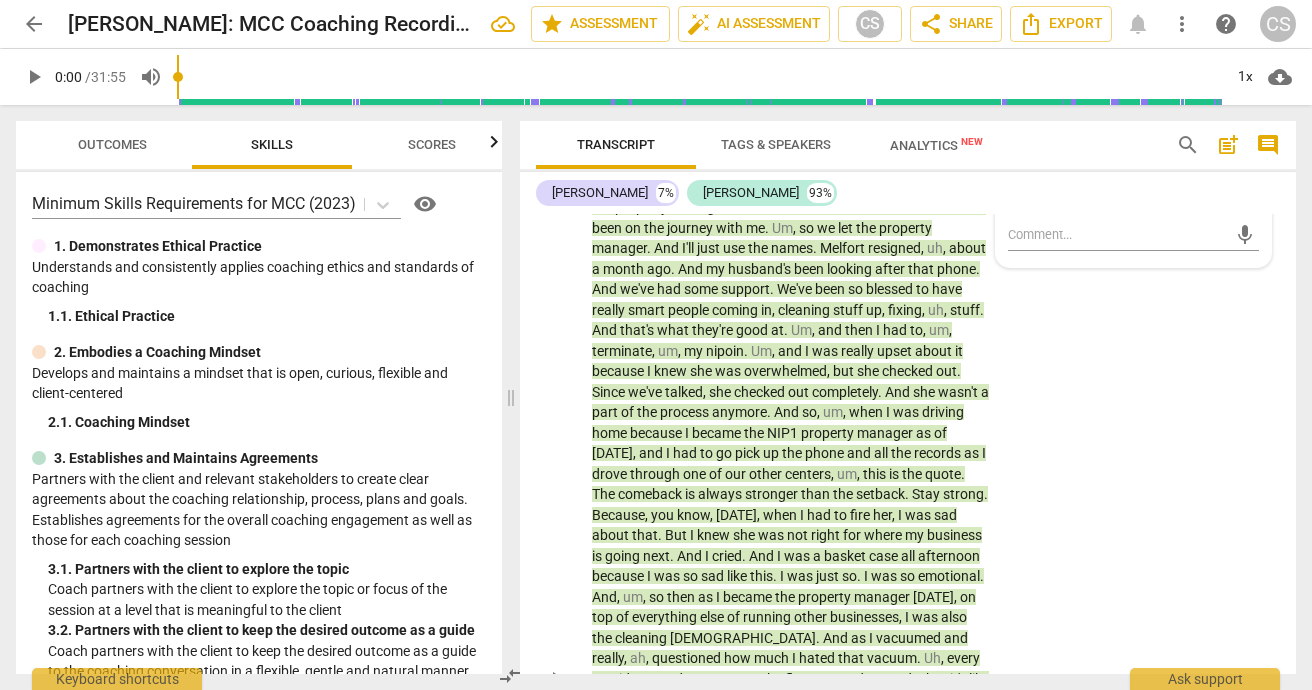 click on "JA play_arrow pause 00:08 + Add competency Note keyboard_arrow_right Okay ,   so   we've ,   um ,   been   working   on   lots   of   changes   in   my   businesses .   Um ,   in   particular ,   uh ,   one   of   the   businesses   I   have   is   the   property   management .   And ,   um .   Uh ,   well ,   we've   been .   You've   been   on   the   journey   with   me .   Um ,   so   we   let   the   property   manager .   And   I'll   just   use   the   names .   [PERSON_NAME]   resigned ,   uh ,   about   a   month   ago .   And   my   husband's   been   looking   after   that   phone .   And   we've   had   some   support .   We've   been   so   blessed   to   have   really   smart   people   coming   in ,   cleaning   stuff   up ,   fixing ,   uh ,   stuff .   And   that's   what   they're   good   at .   Um ,   and   then   I   had   to ,   um ,   terminate ,   um ,   my   nipoin .   Um ,   and   I   was   really   upset   about   it   because   I   knew   she   was   overwhelmed ,   but   she   checked" at bounding box center [908, 662] 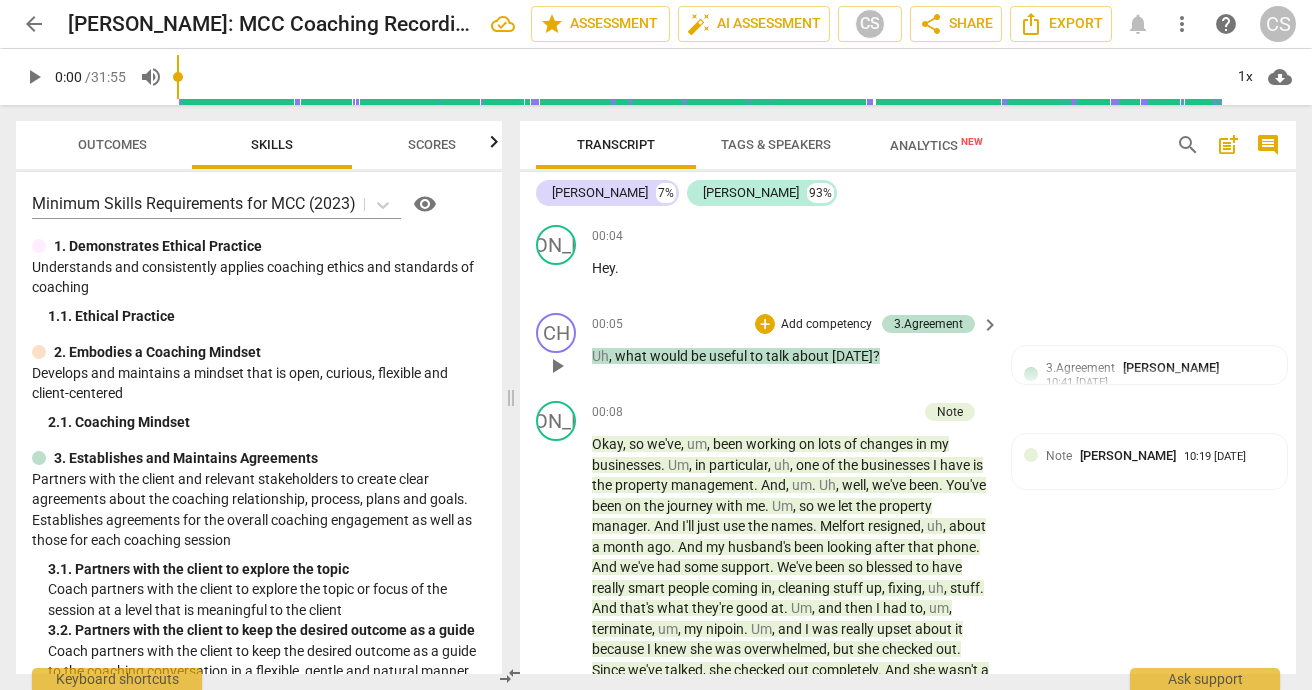 scroll, scrollTop: 89, scrollLeft: 0, axis: vertical 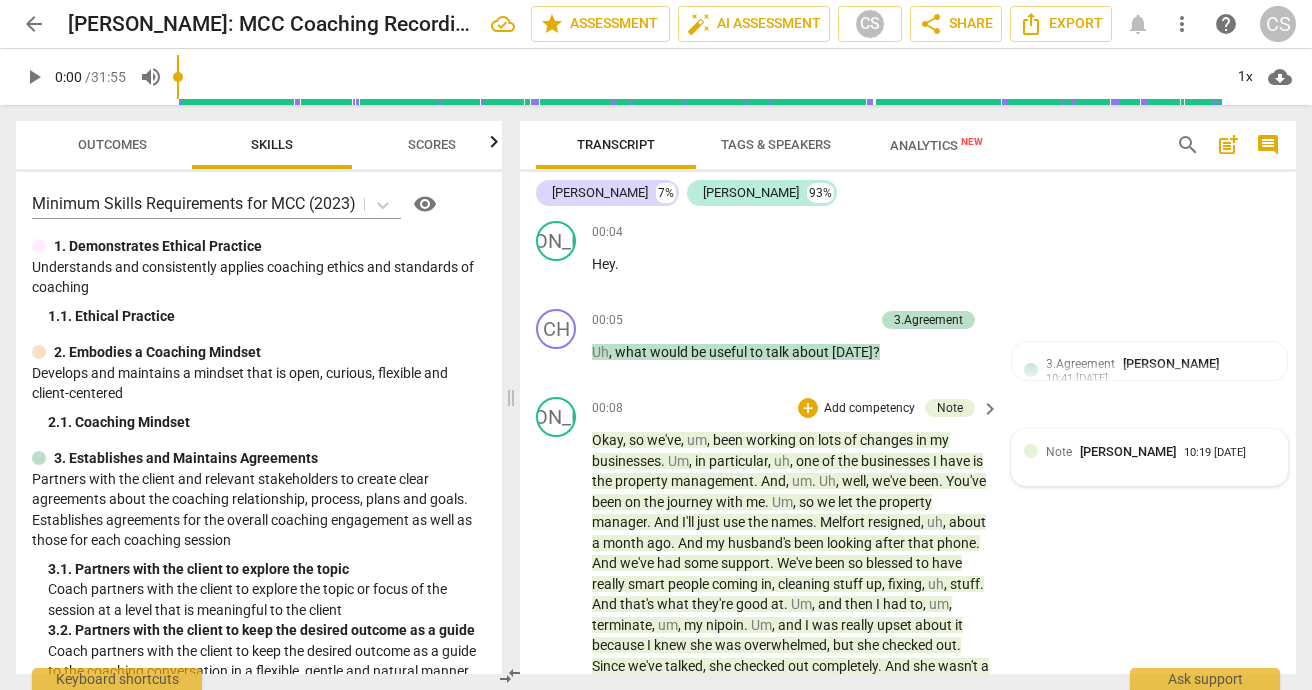 click on "[PERSON_NAME]" at bounding box center (1128, 451) 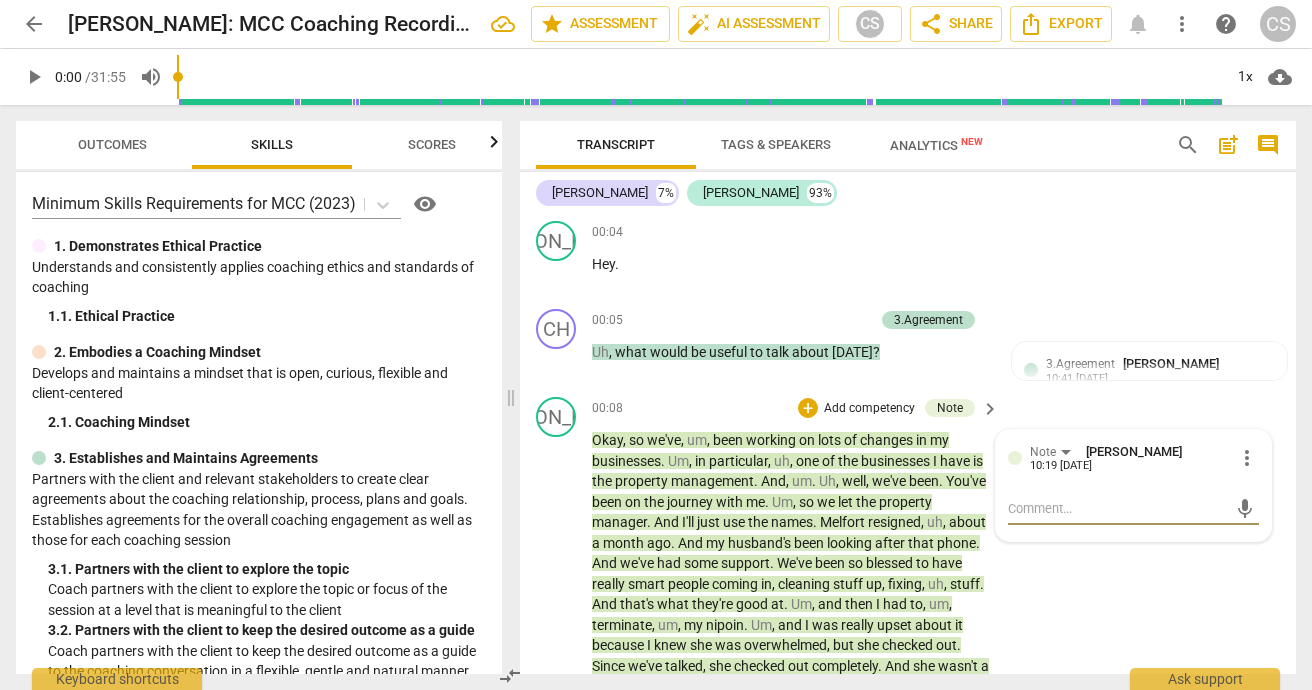 type on "C" 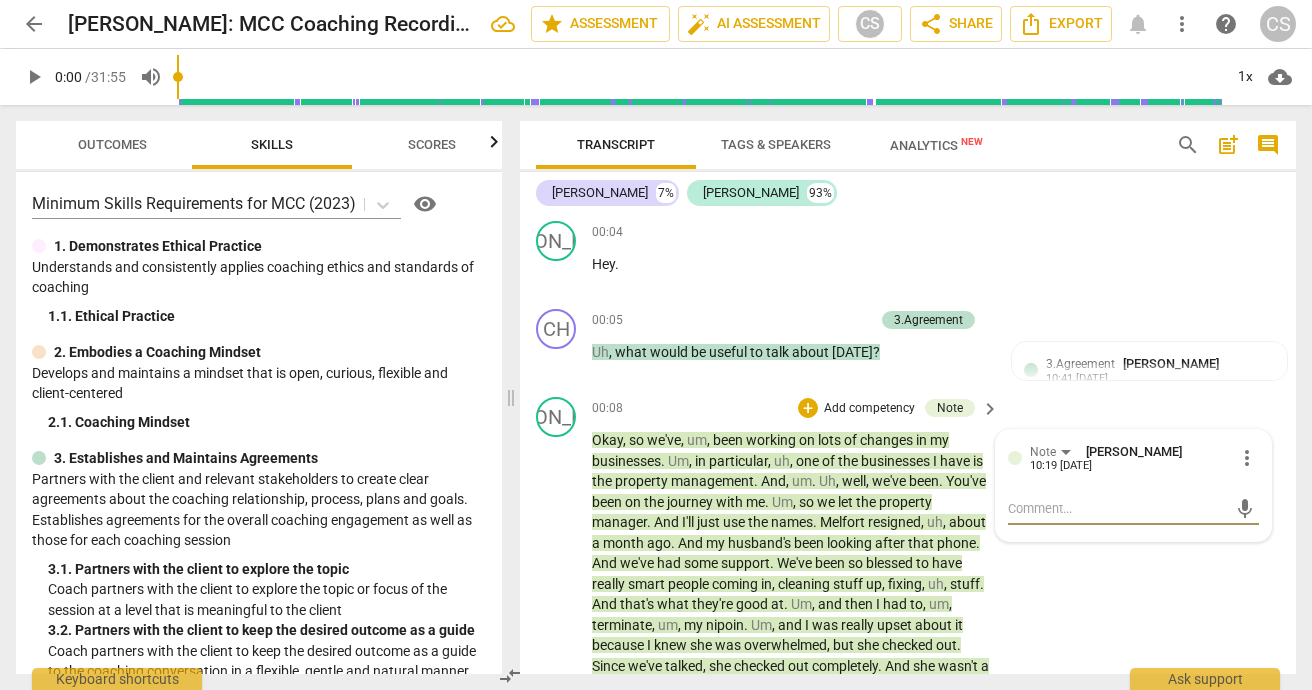 type on "C" 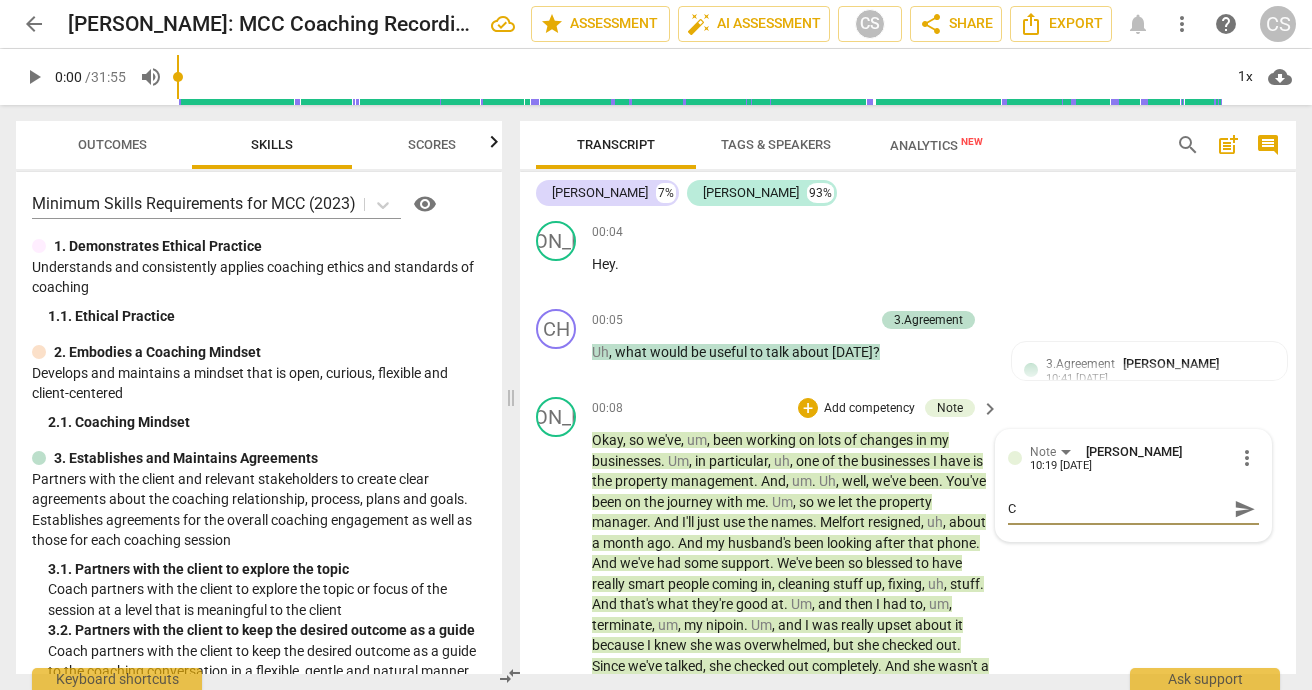 type on "Co" 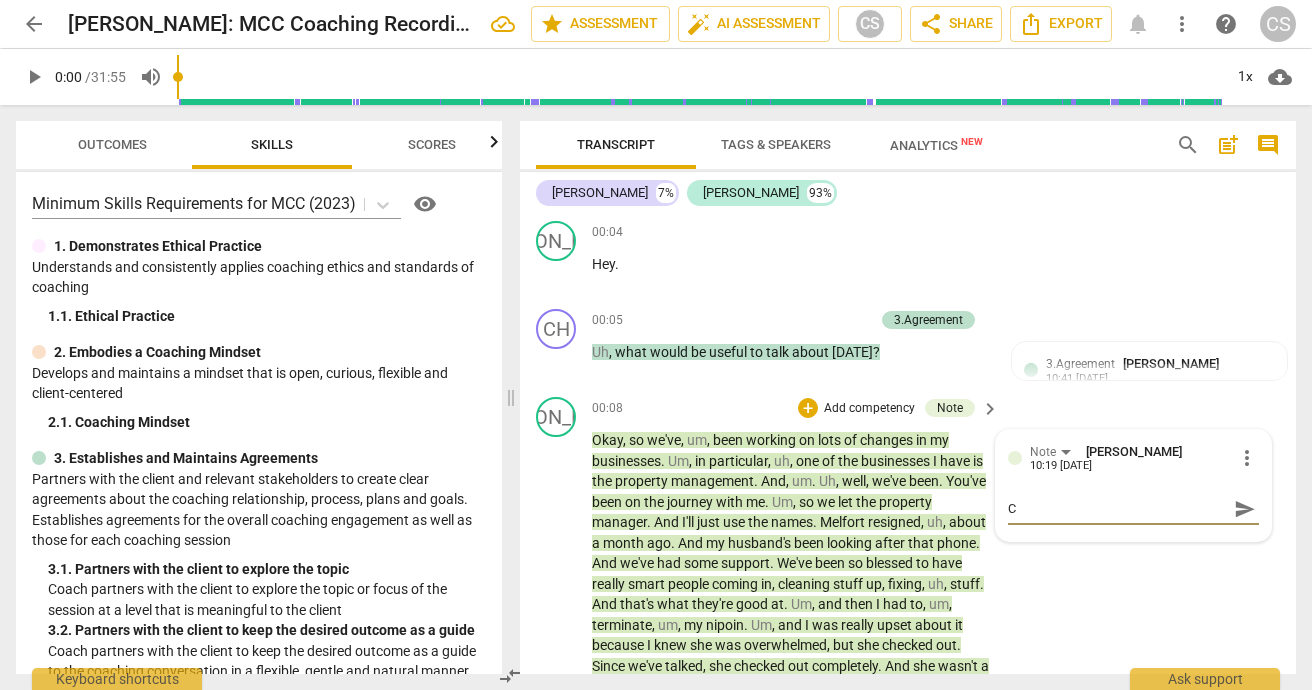 type on "Co" 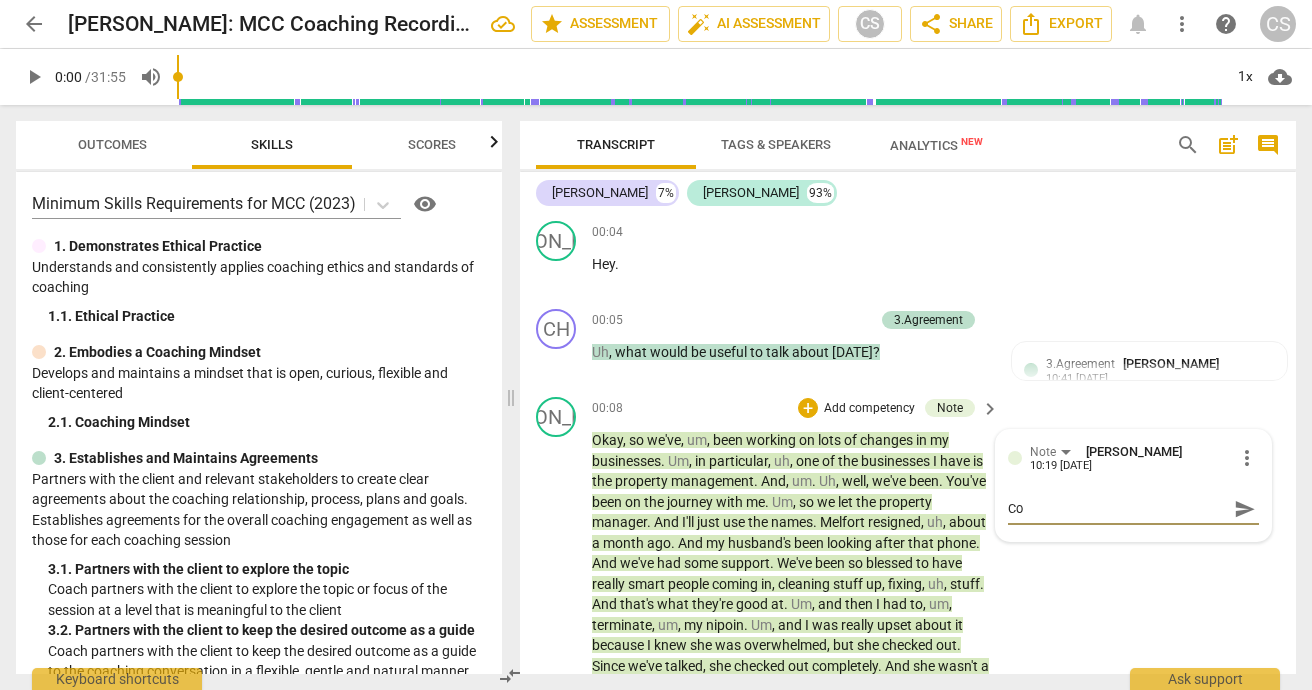 type on "Com" 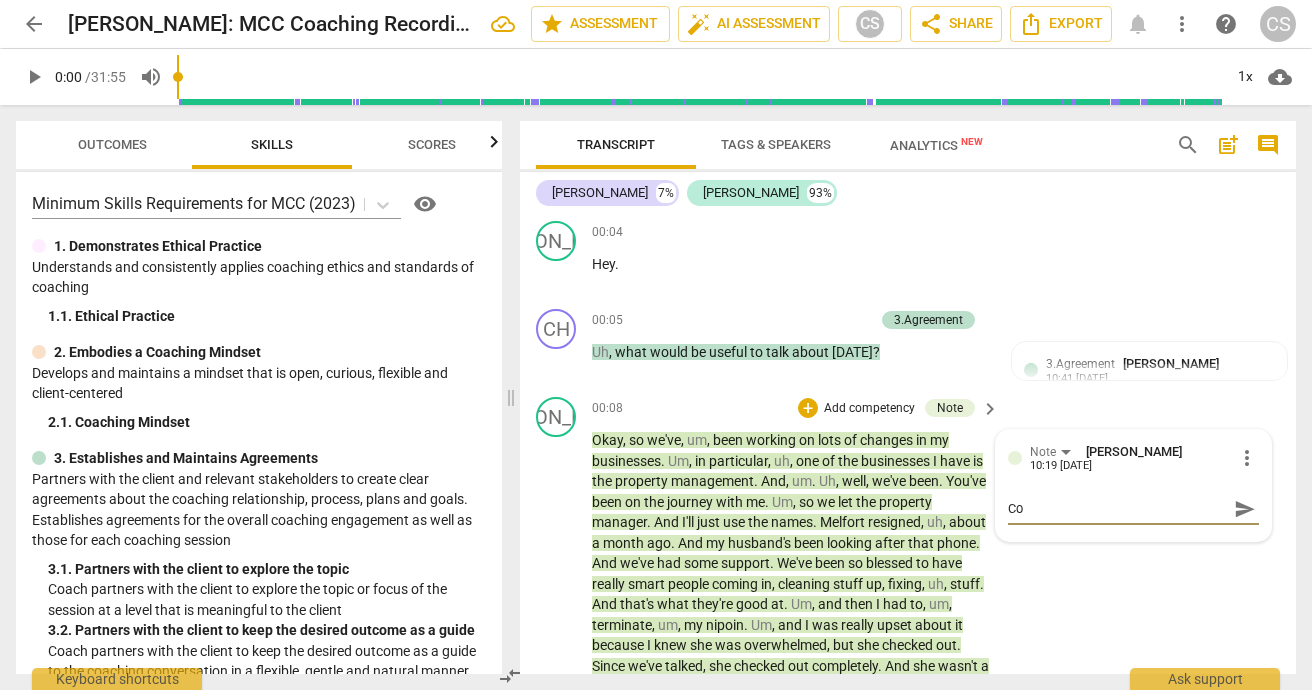 type on "Com" 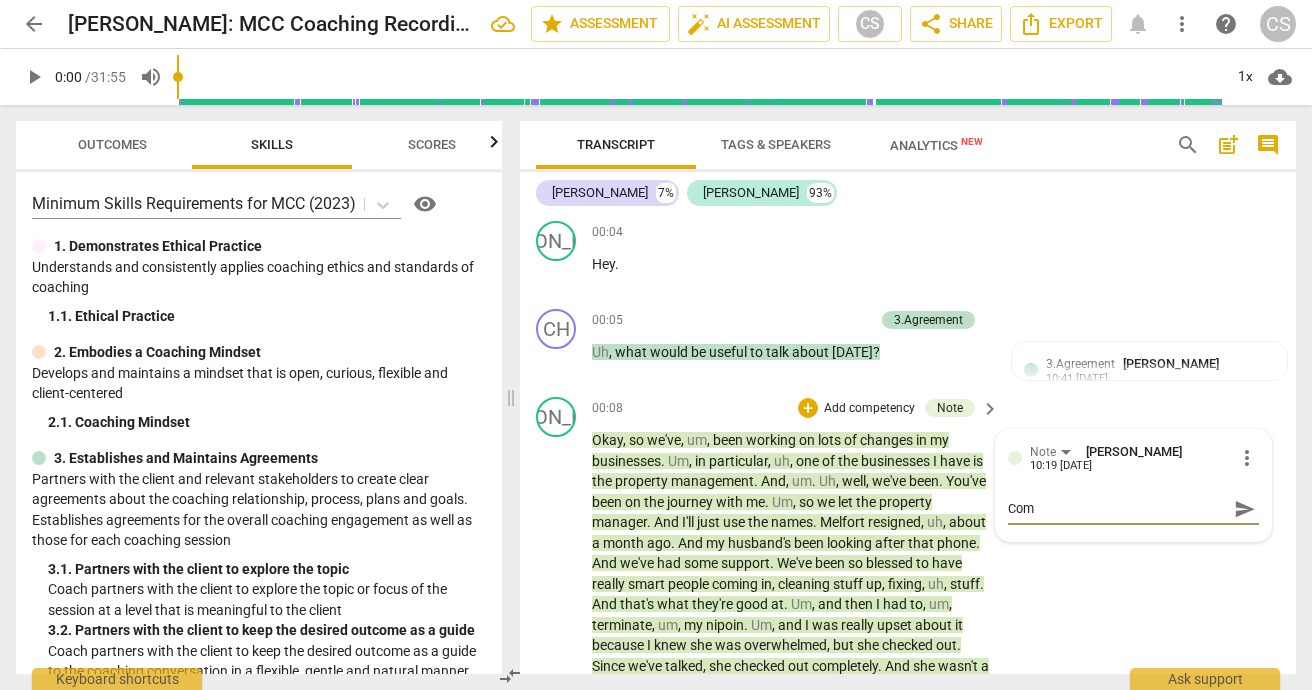 type on "Comb" 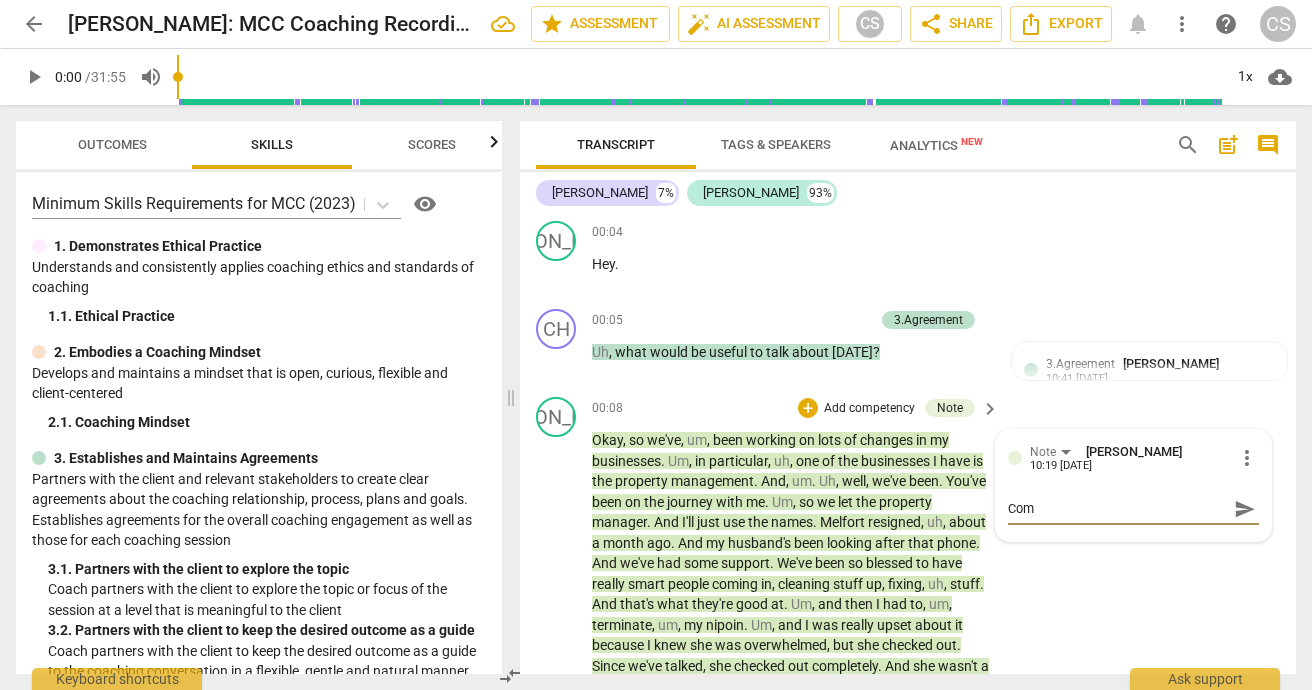 type on "Comb" 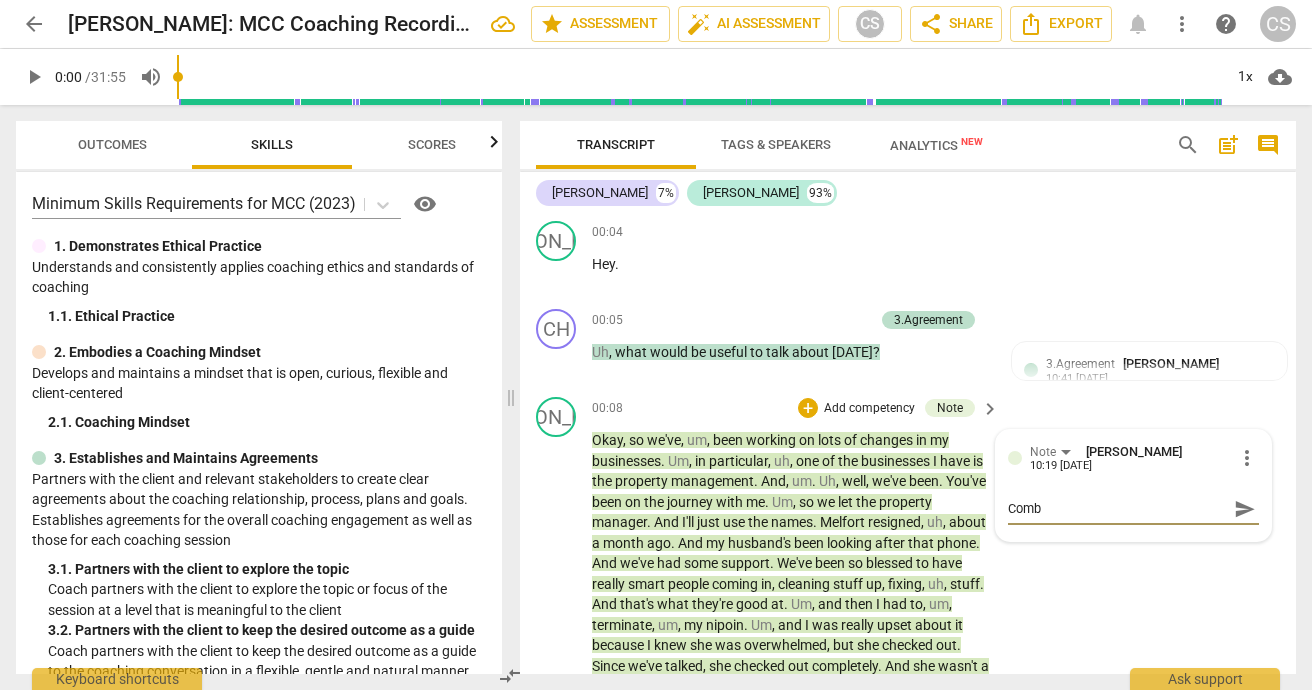 type on "Comba" 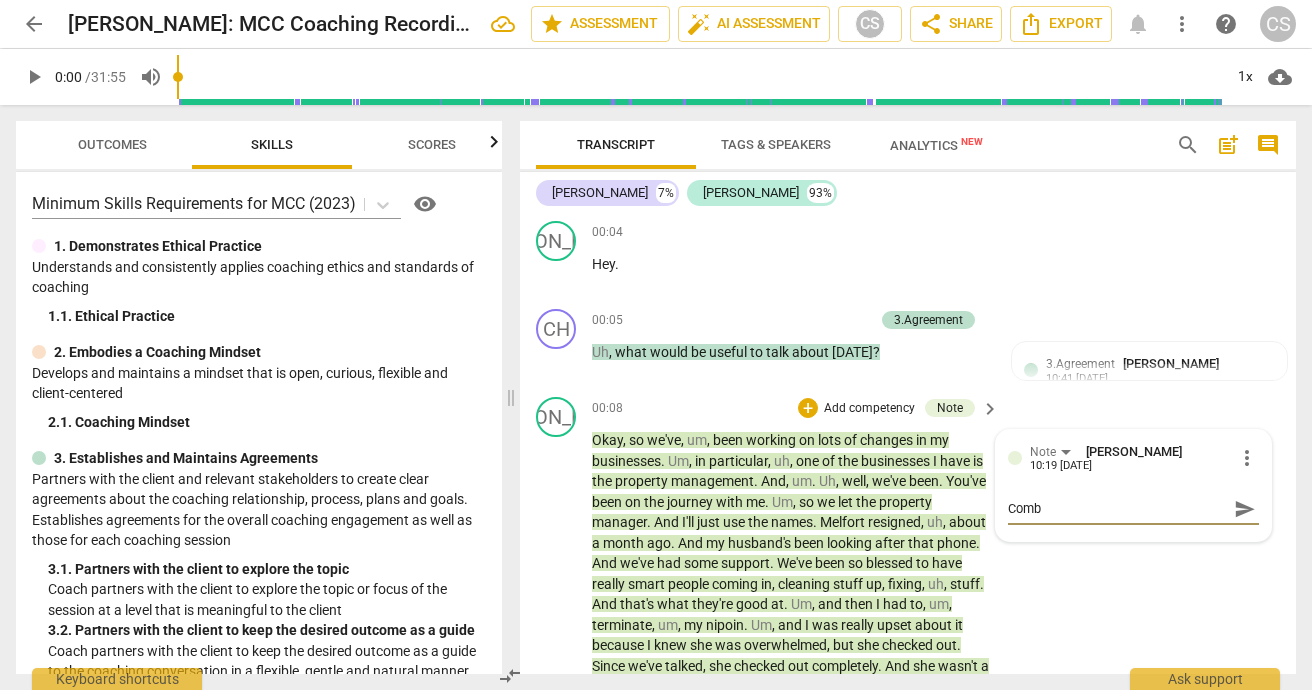 type on "Comba" 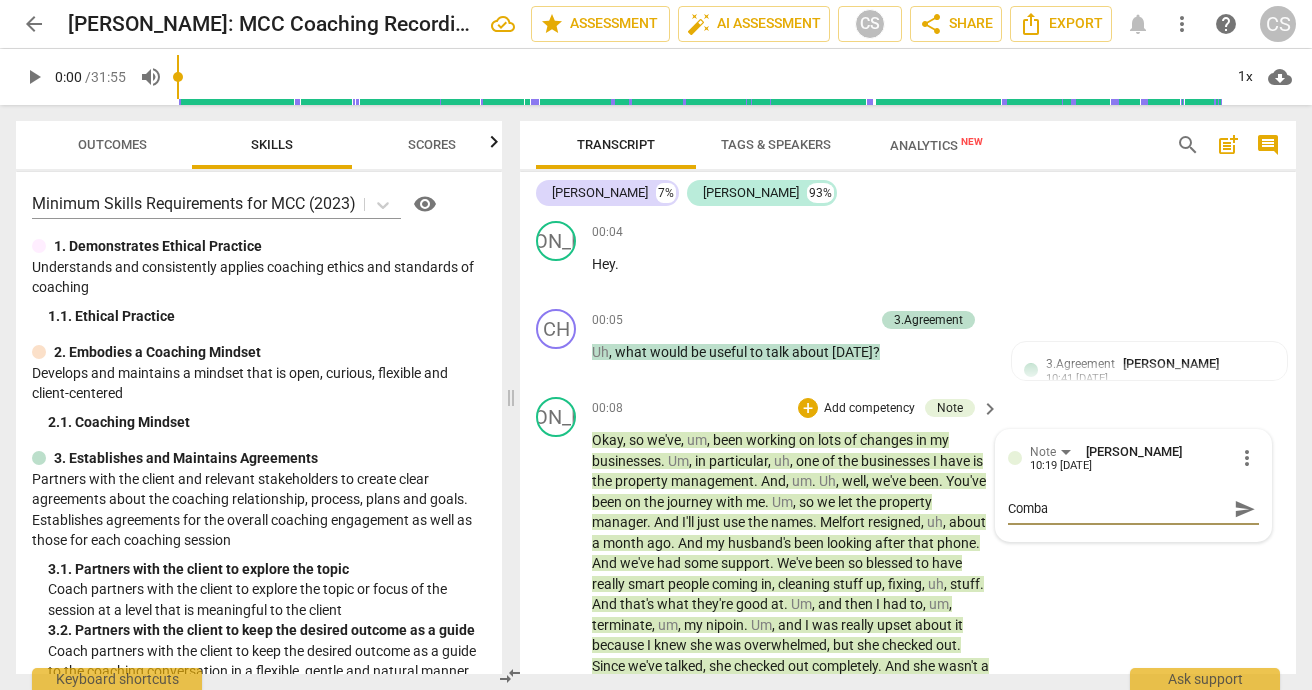 type on "Combac" 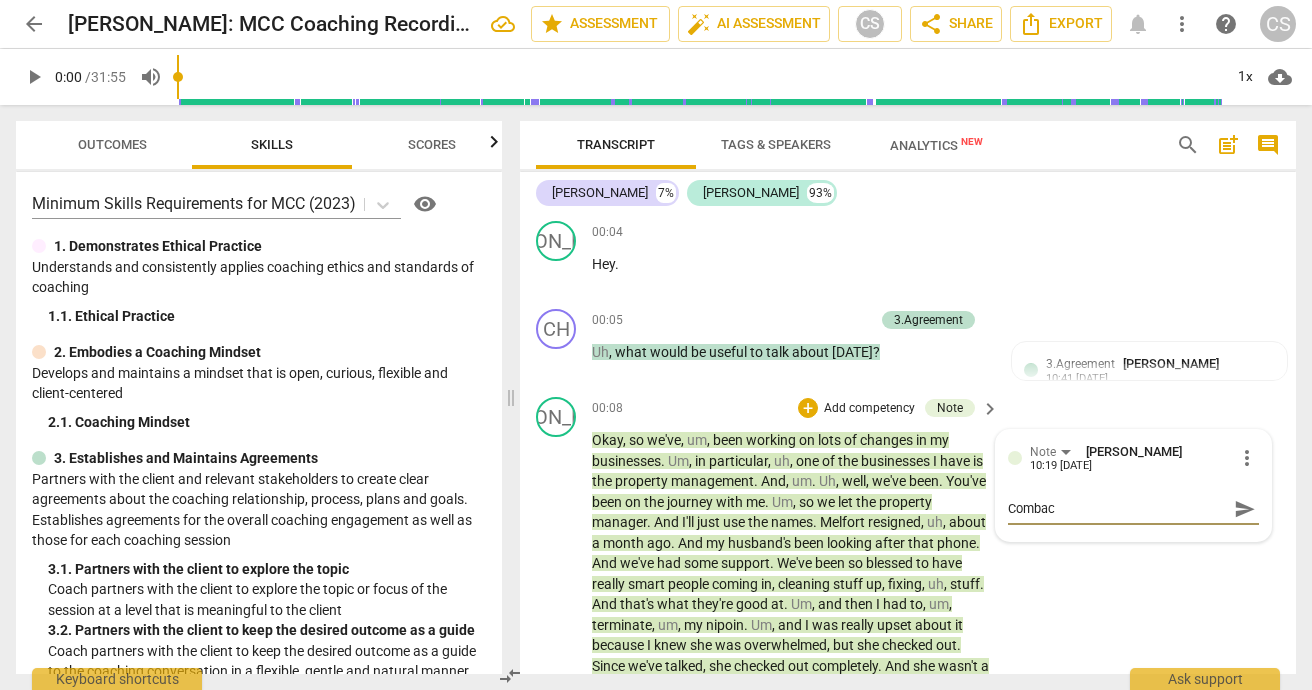type on "Comback" 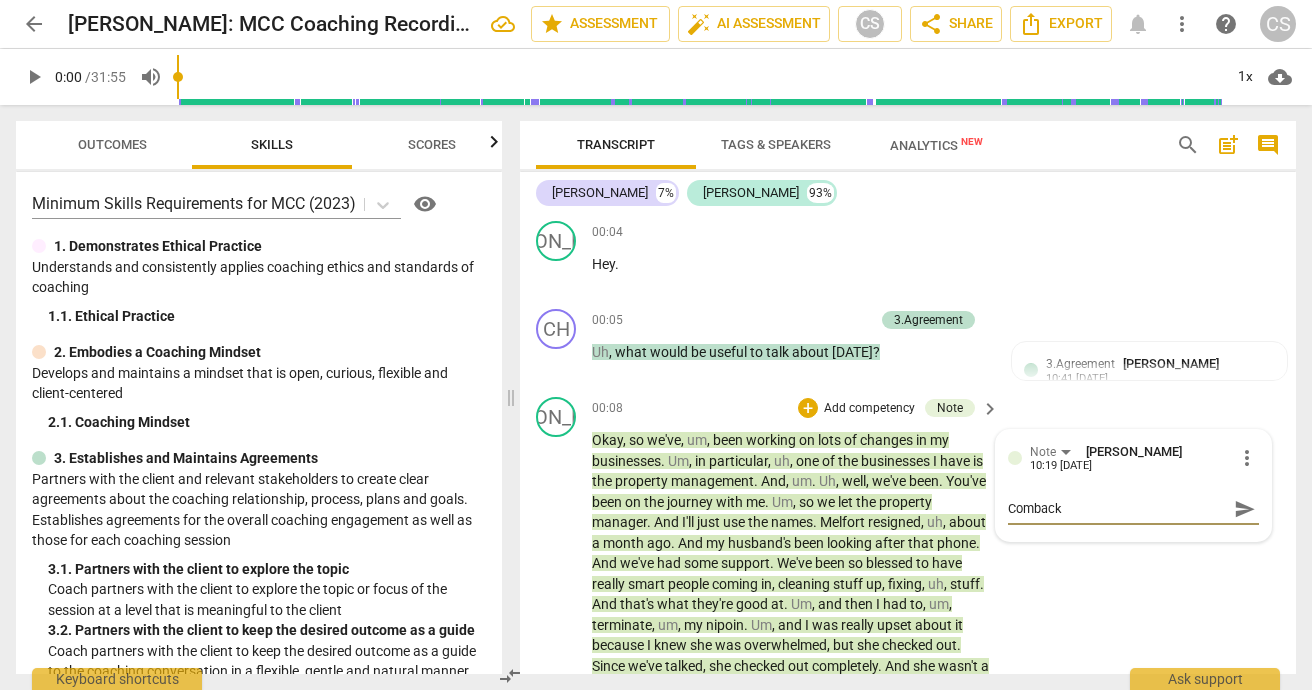 type on "Comeback" 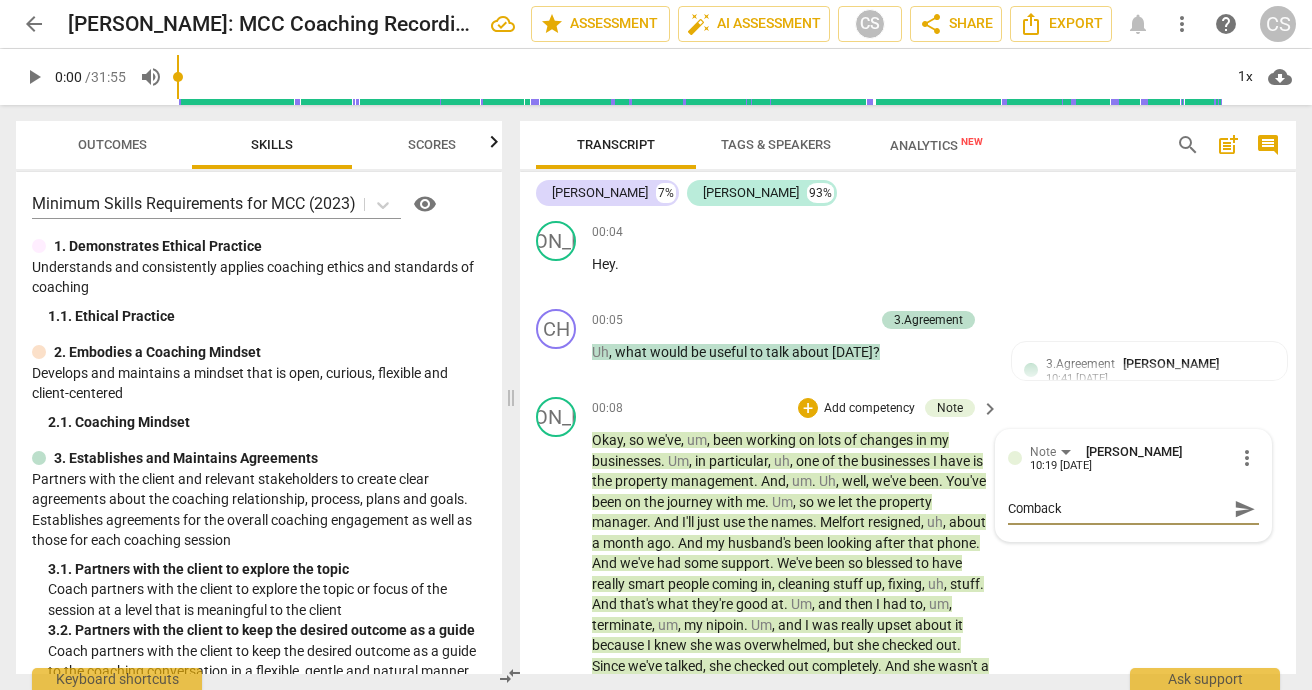 type on "Comeback" 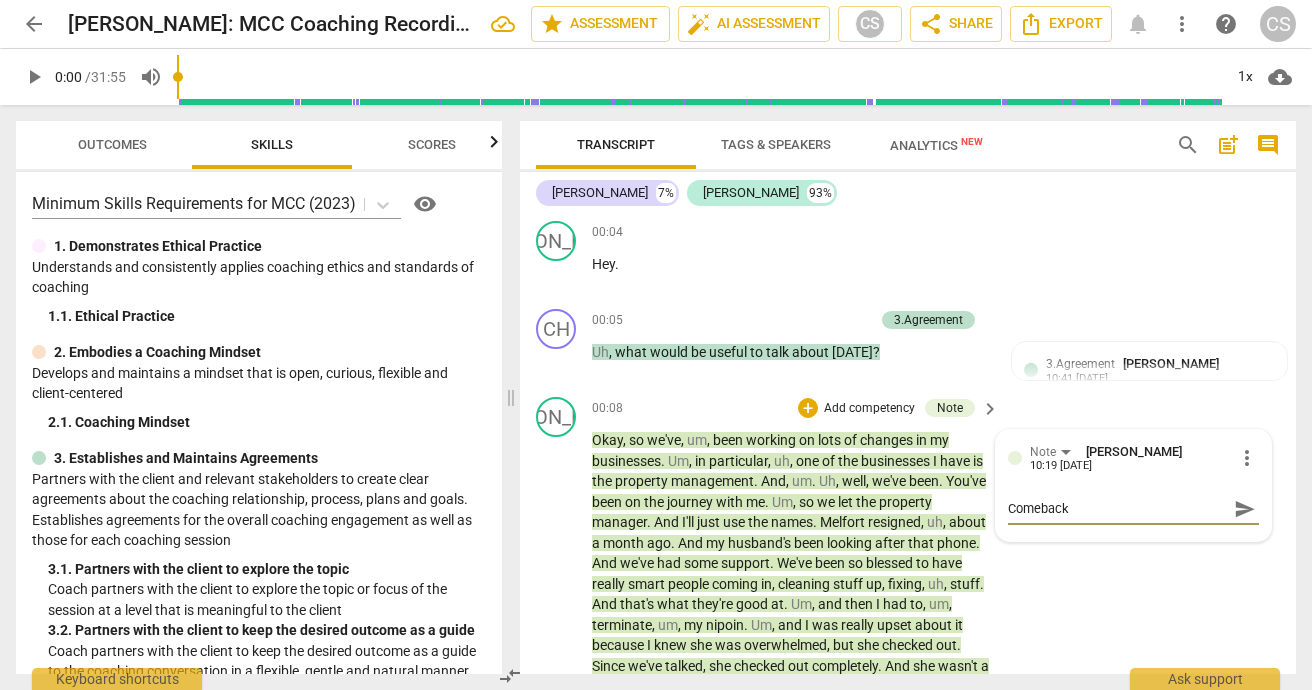 type on "Comeback i" 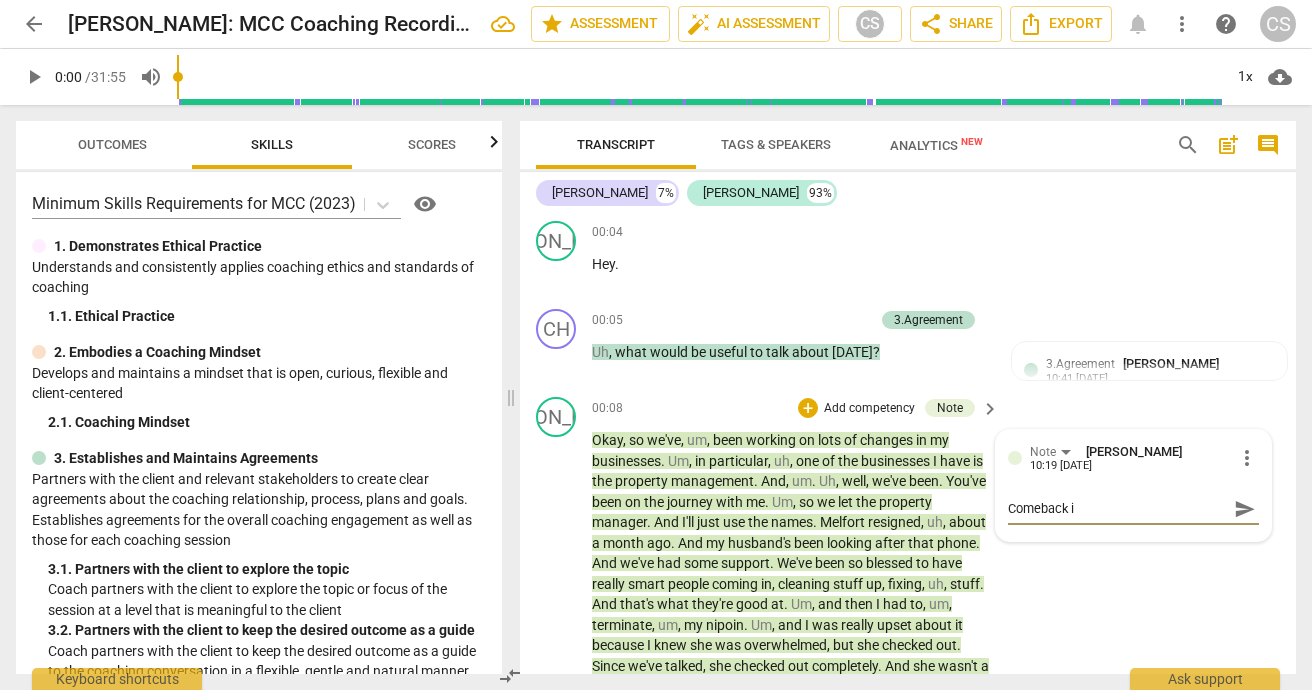 type on "Comeback is" 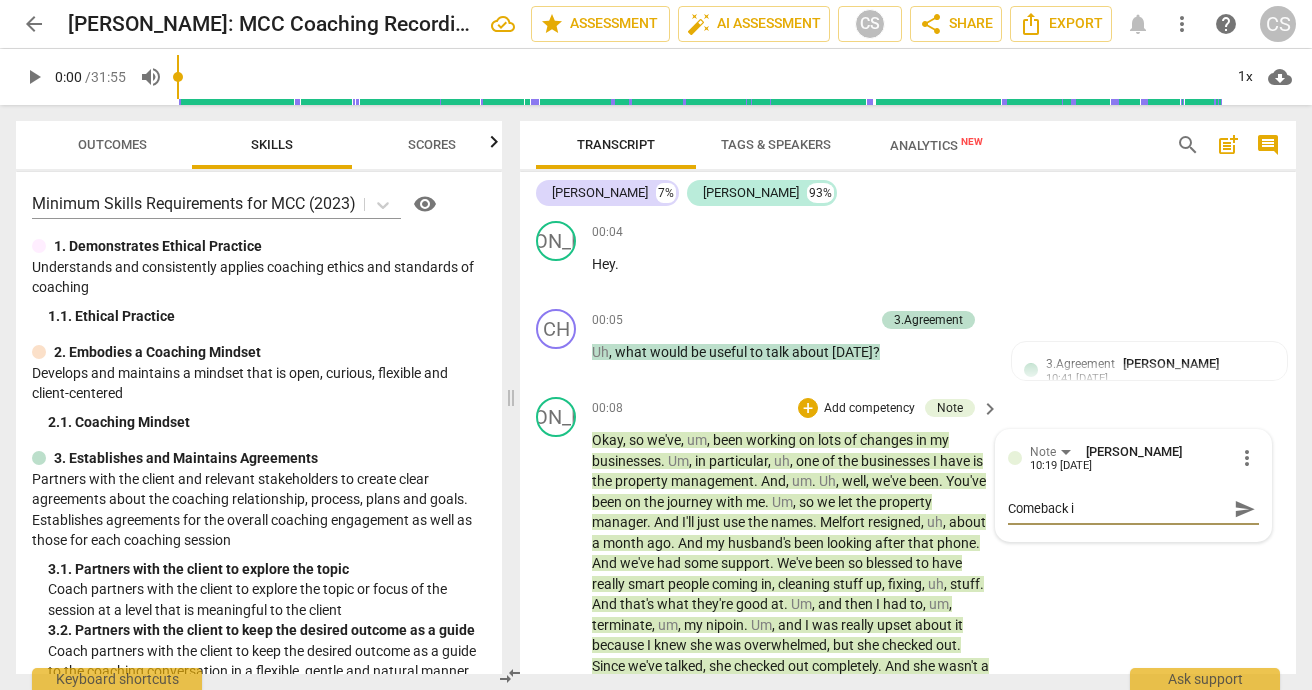 type on "Comeback is" 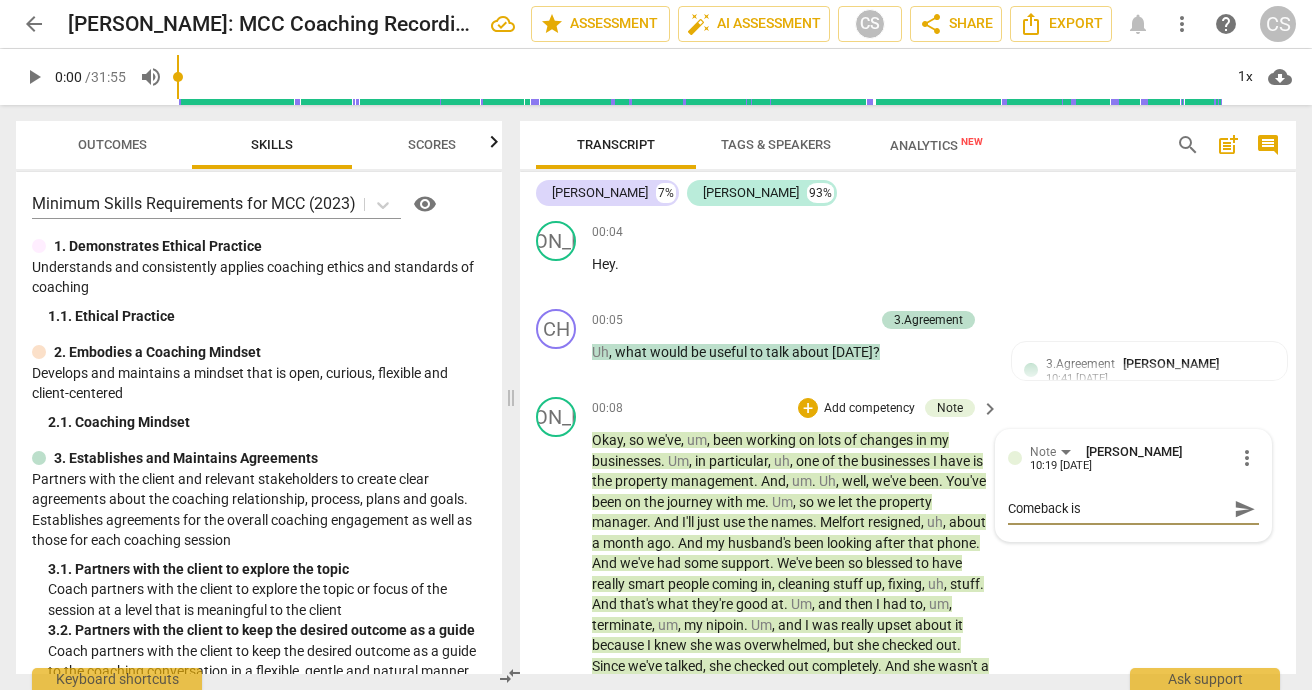 type on "Comeback is" 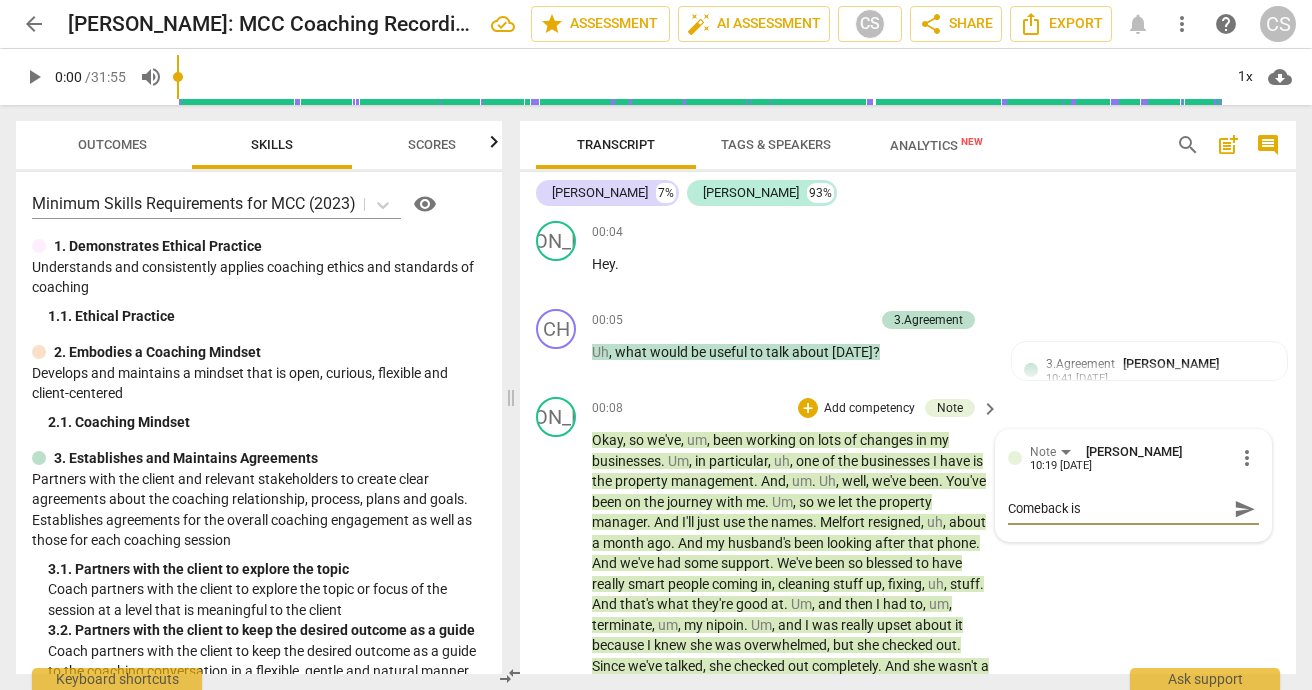 type on "Comeback is p" 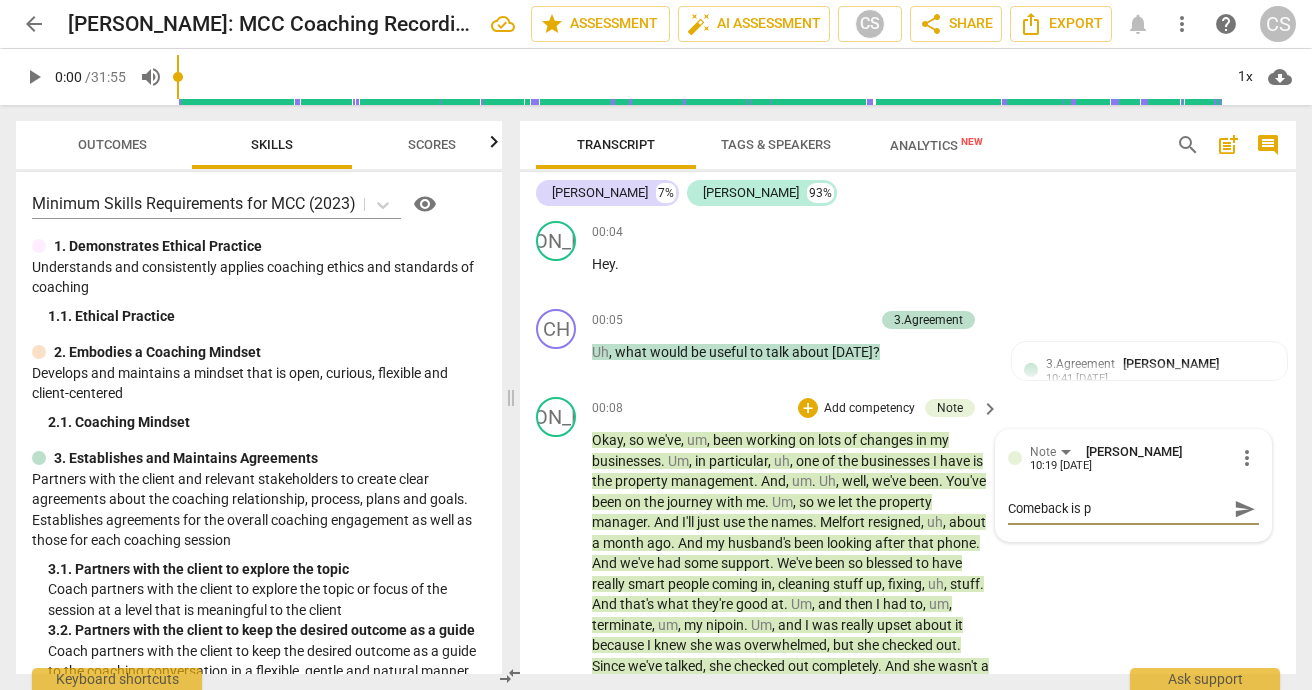 type on "Comeback is pr" 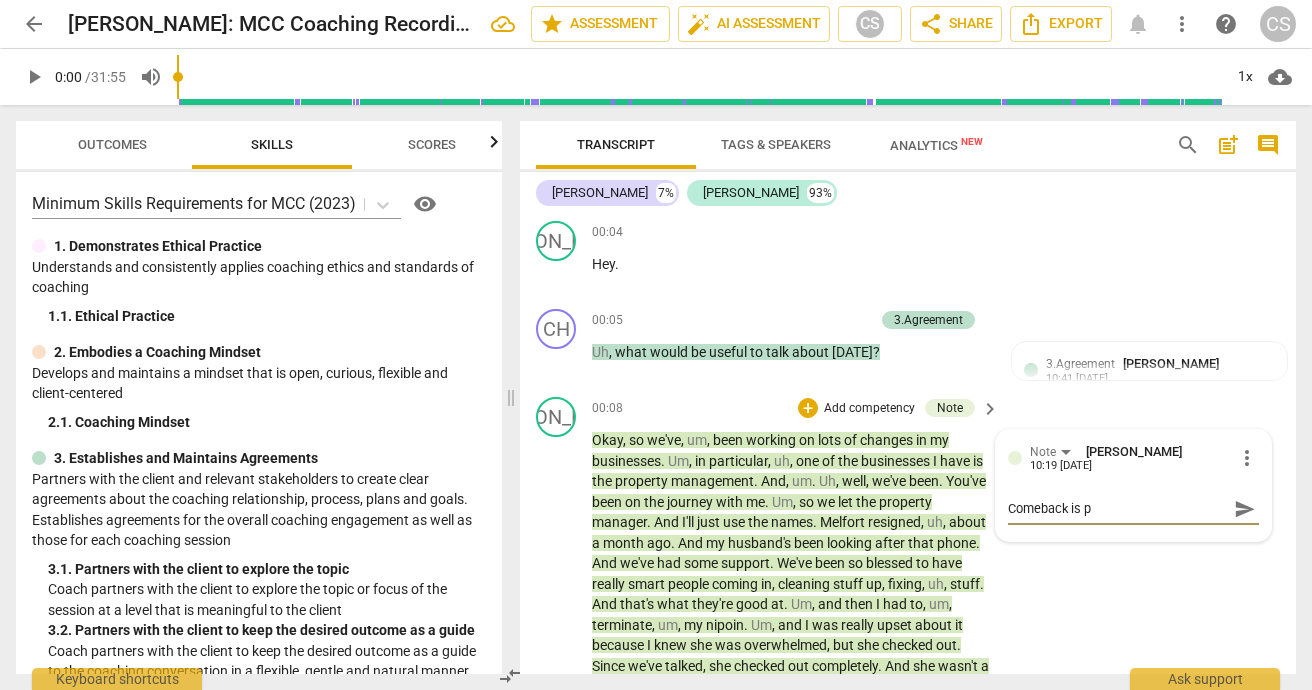 type on "Comeback is pr" 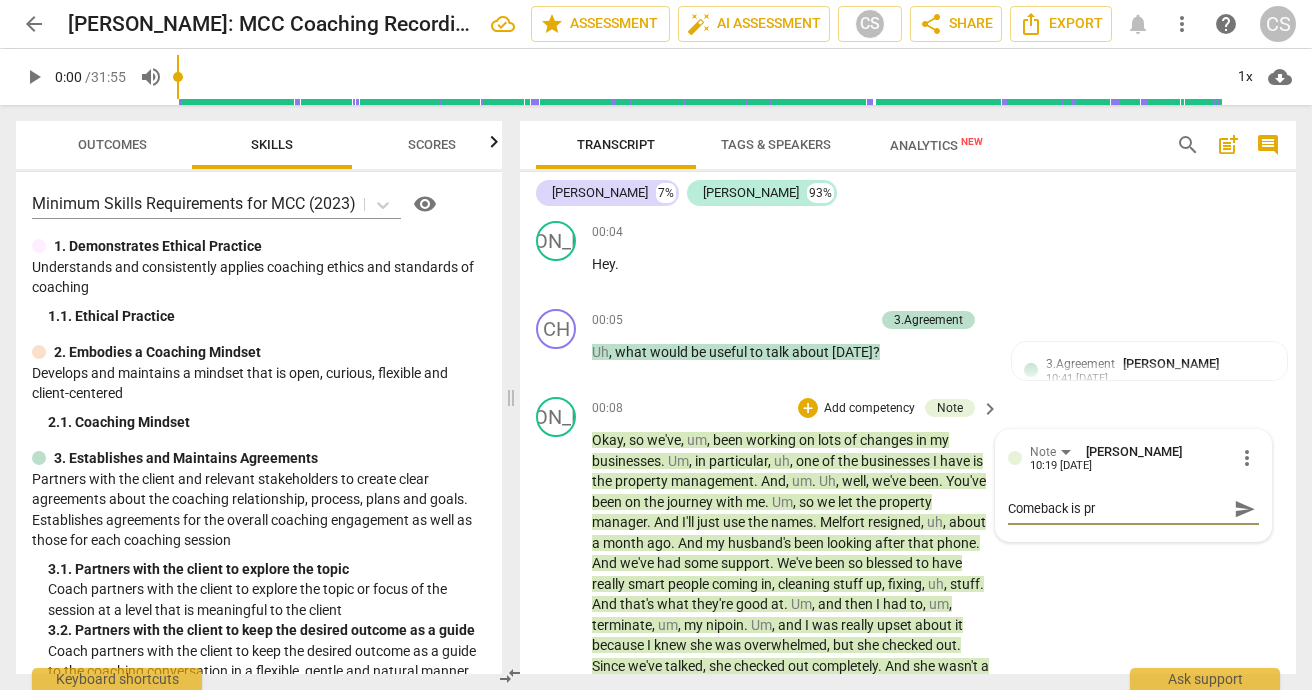 type on "Comeback is pro" 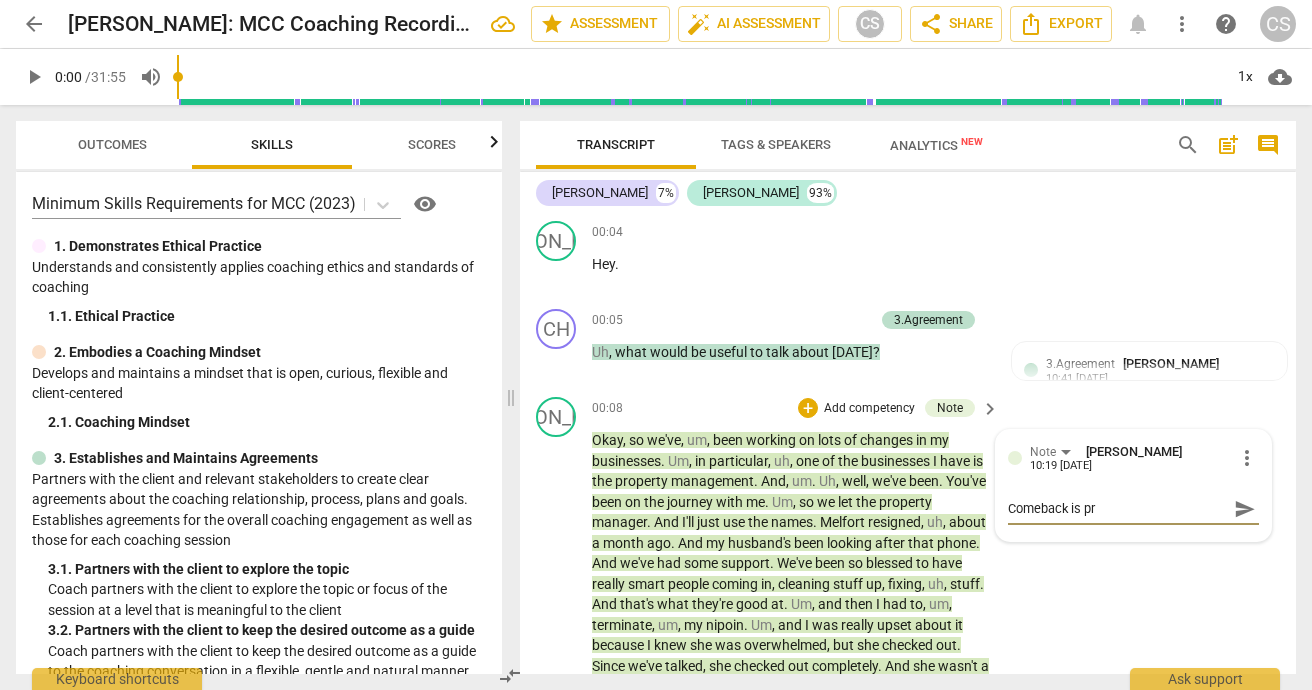 type on "Comeback is pro" 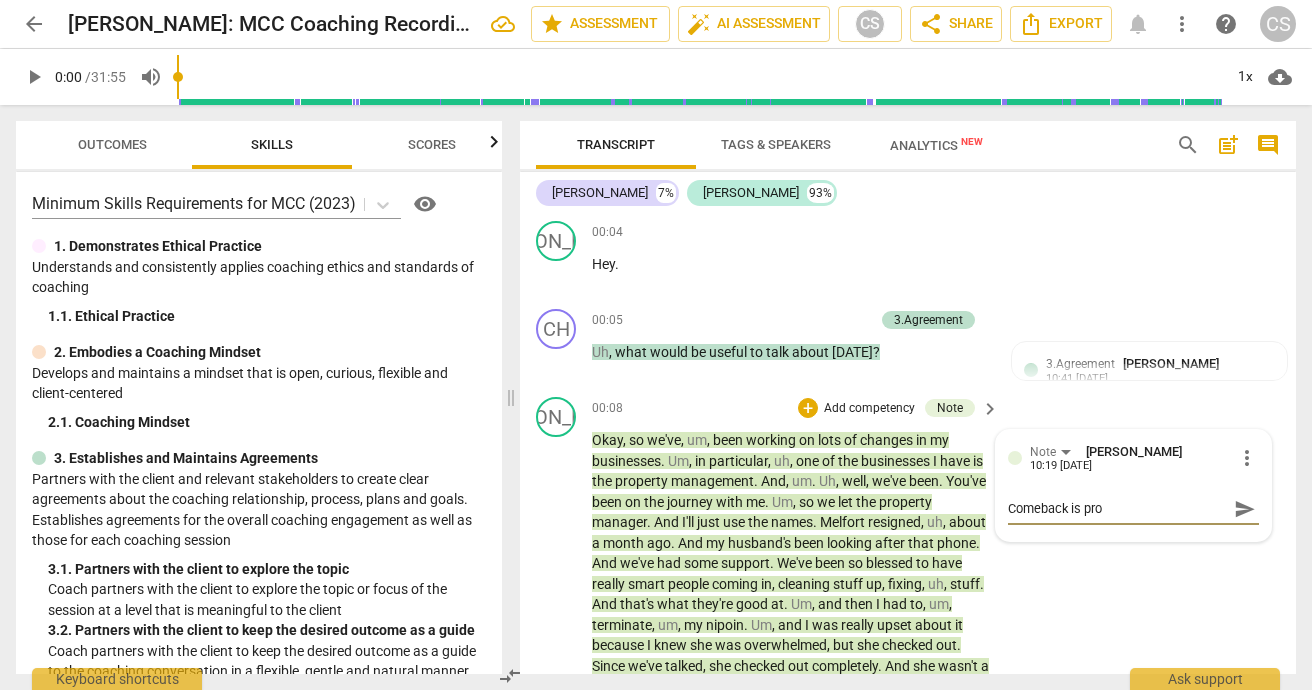 type on "Comeback is proc" 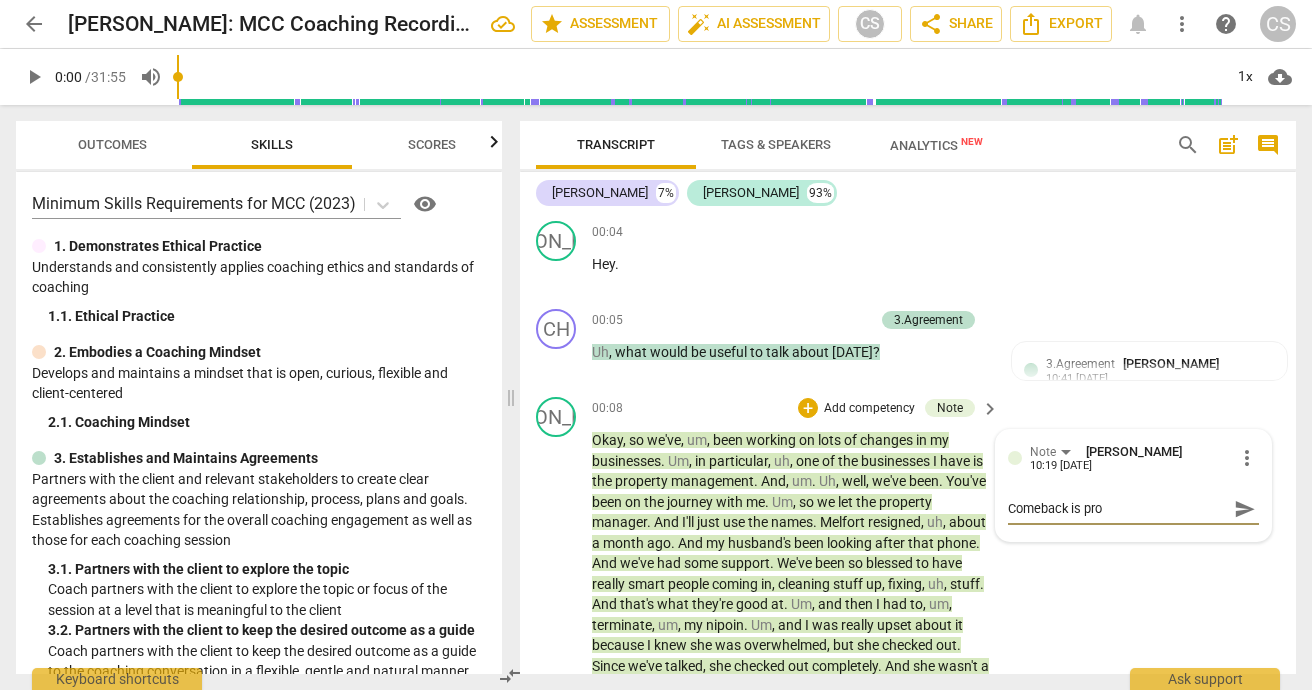 type on "Comeback is proc" 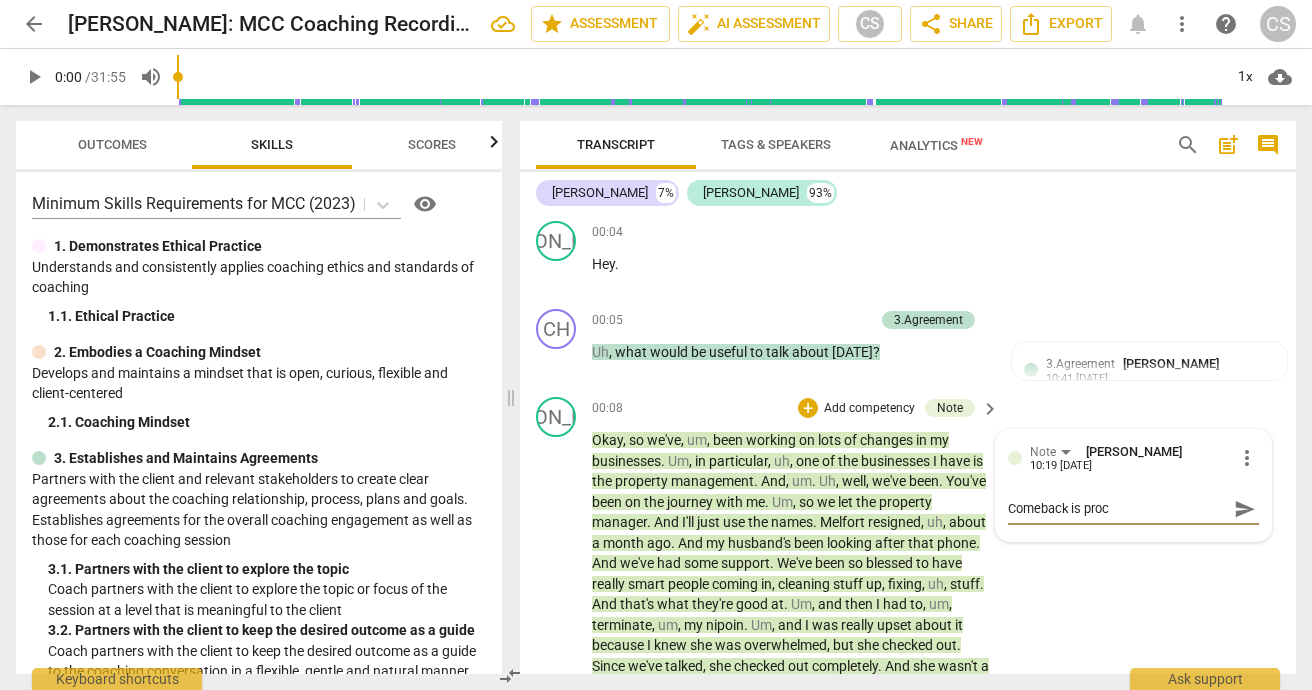 type on "Comeback is proce" 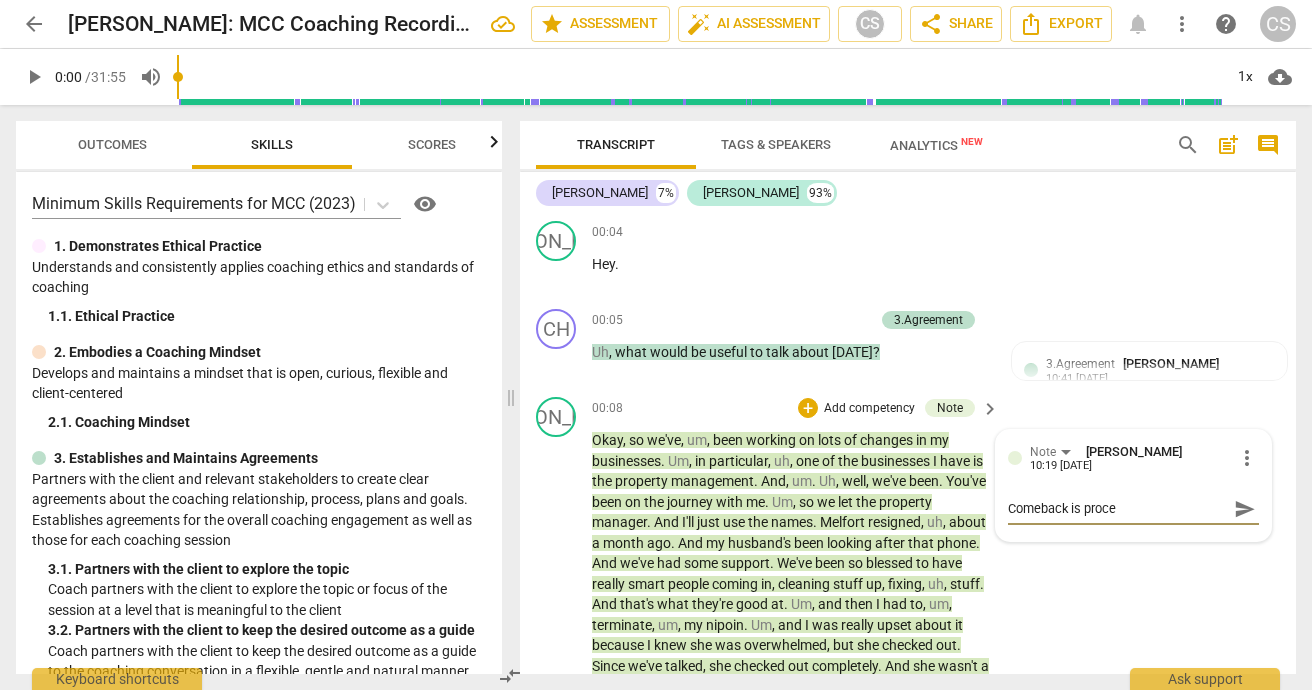 type on "Comeback is proces" 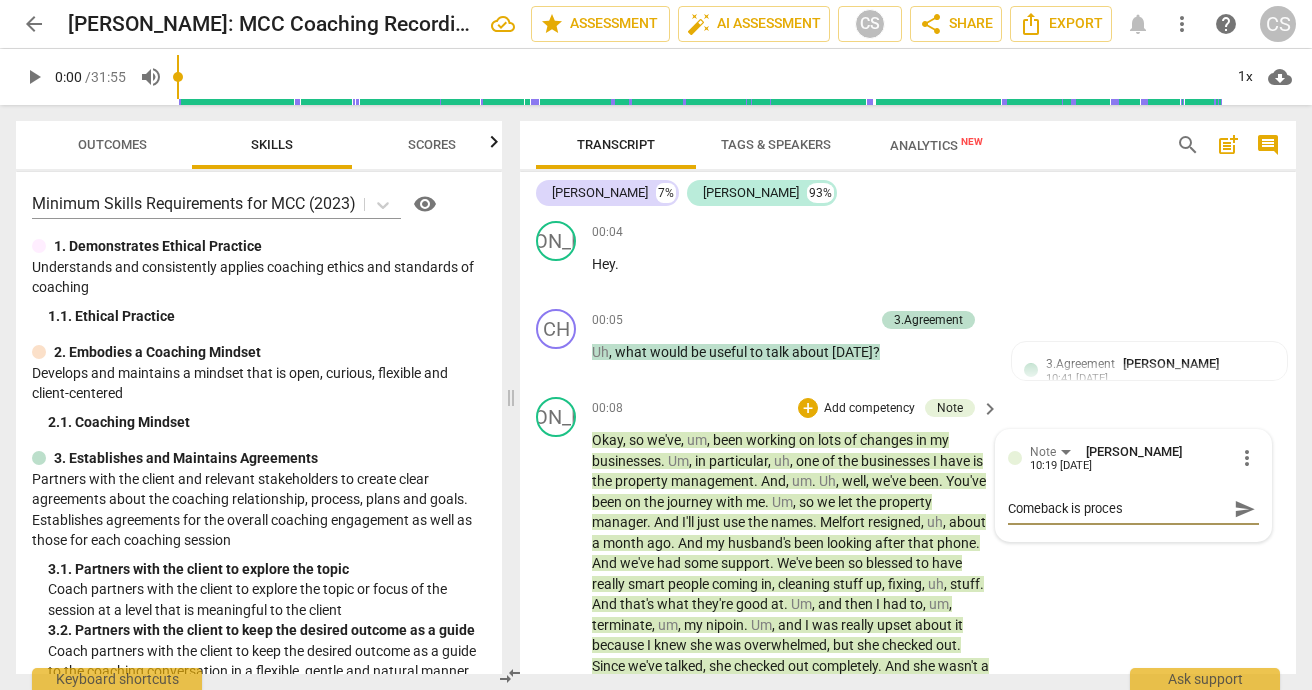 type on "Comeback is process" 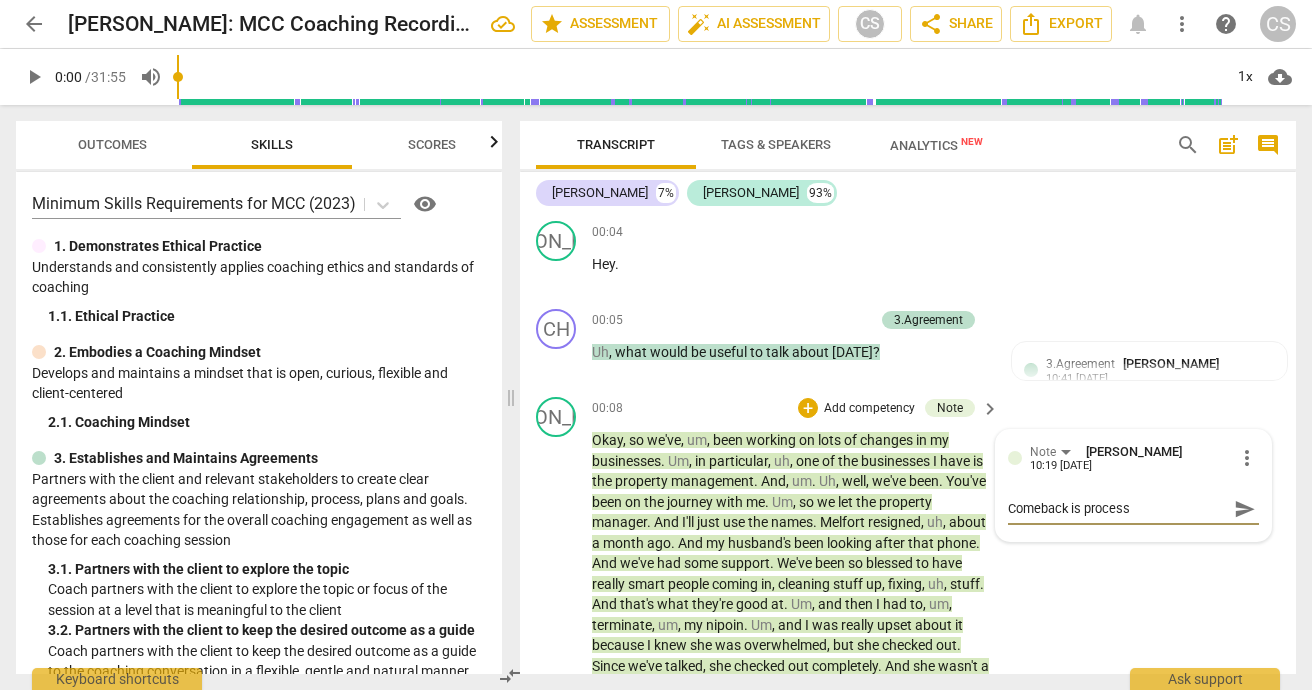 type on "Comeback is process" 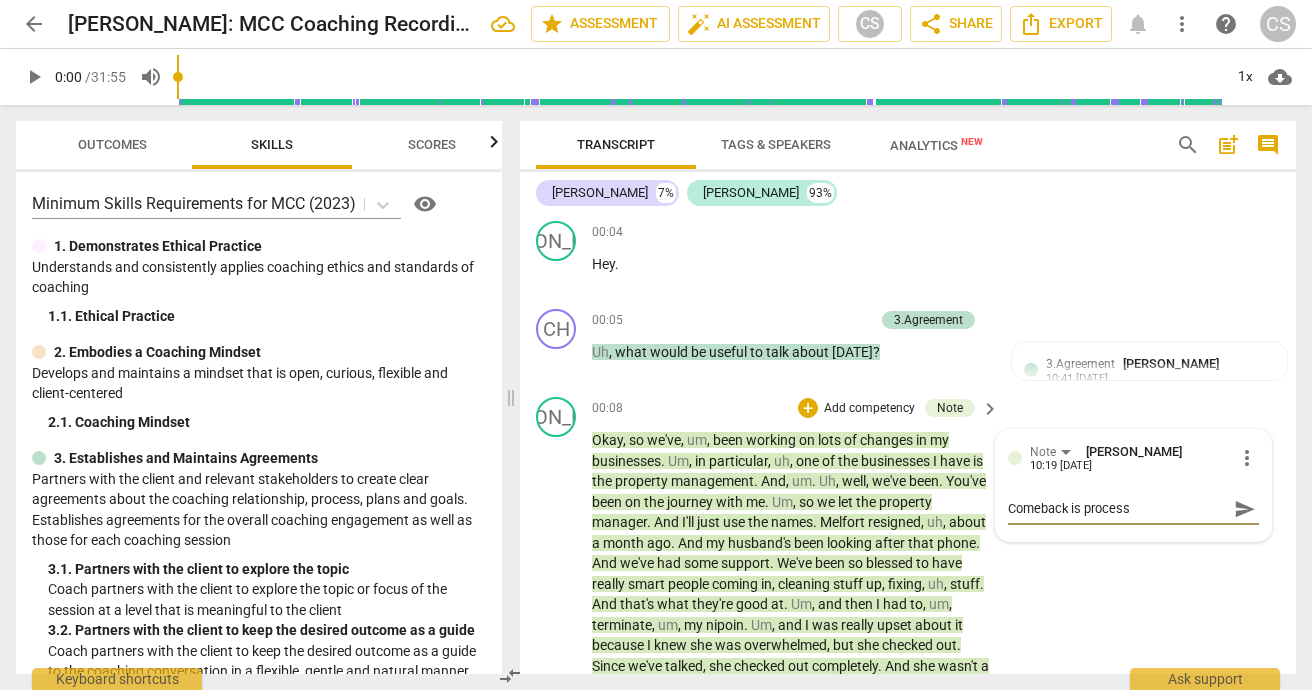 type on "Comeback is process t" 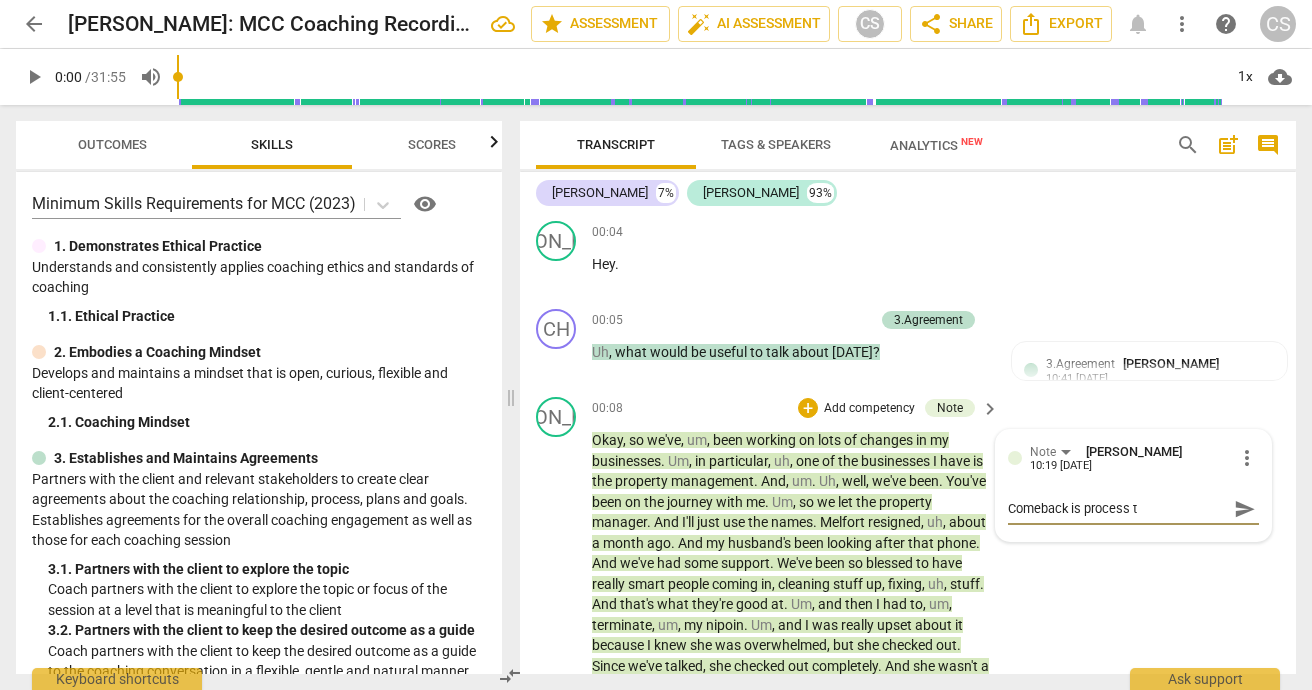 type on "Comeback is process to" 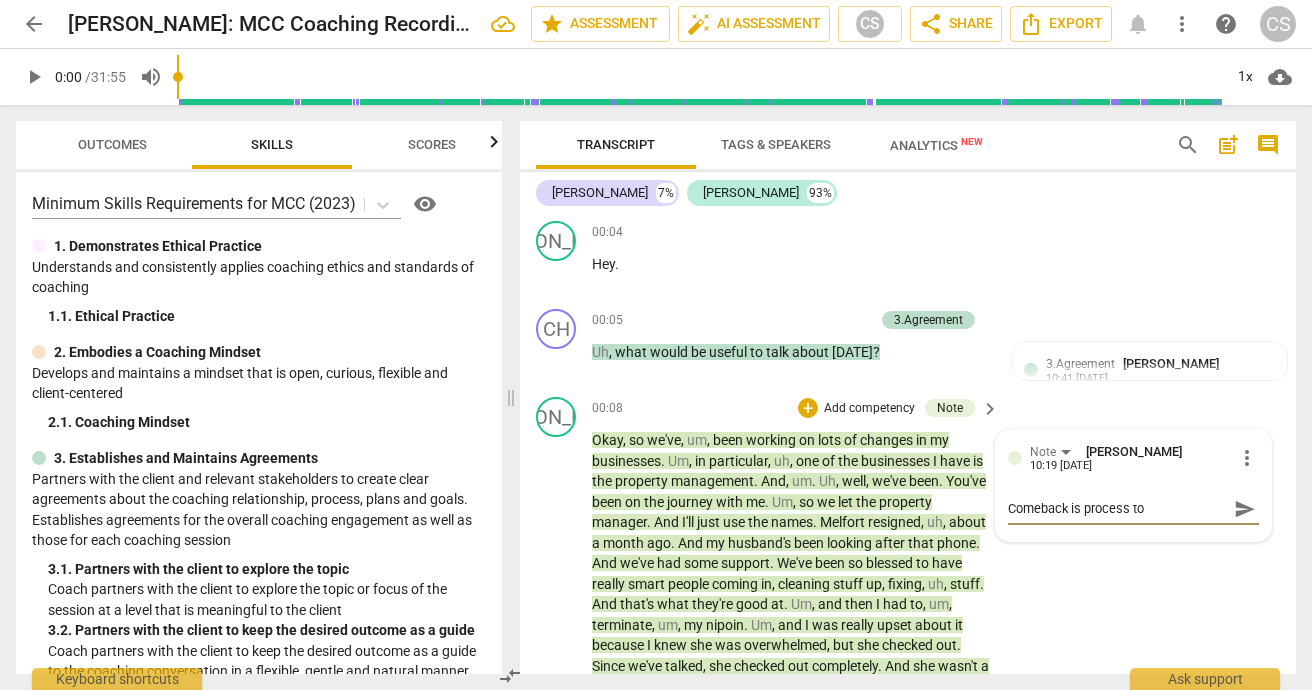 type on "Comeback is process to" 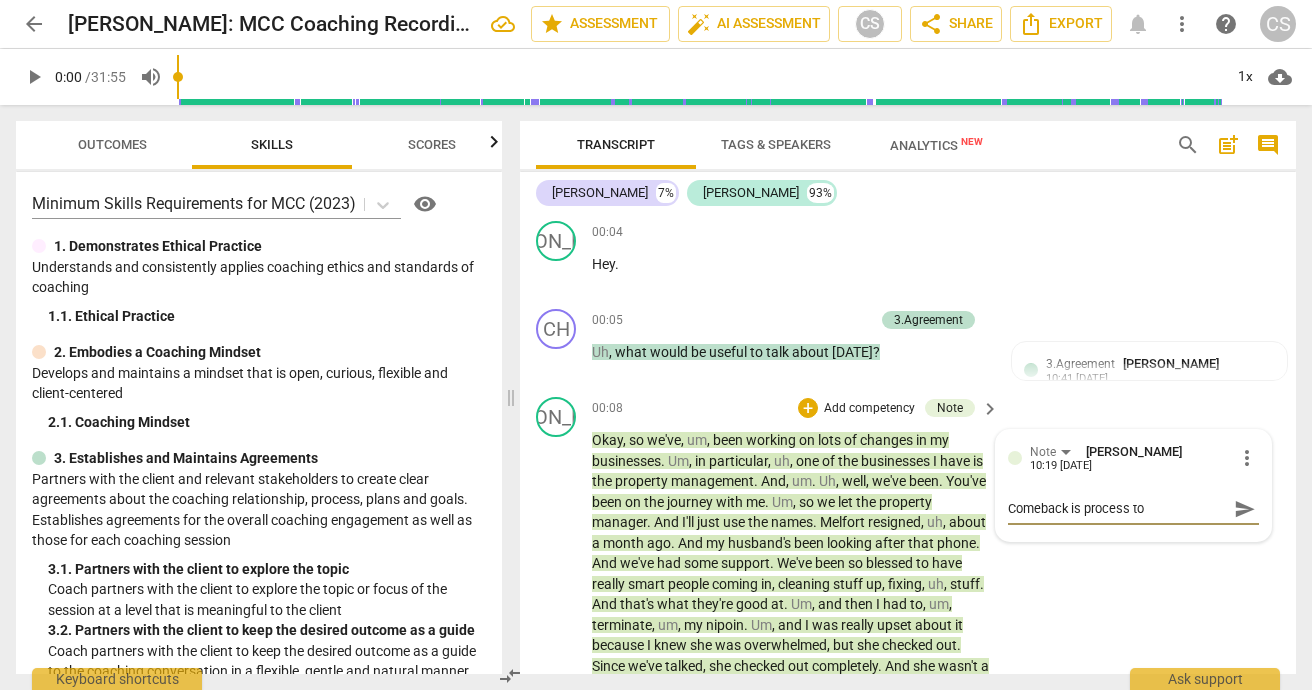 type on "Comeback is process to g" 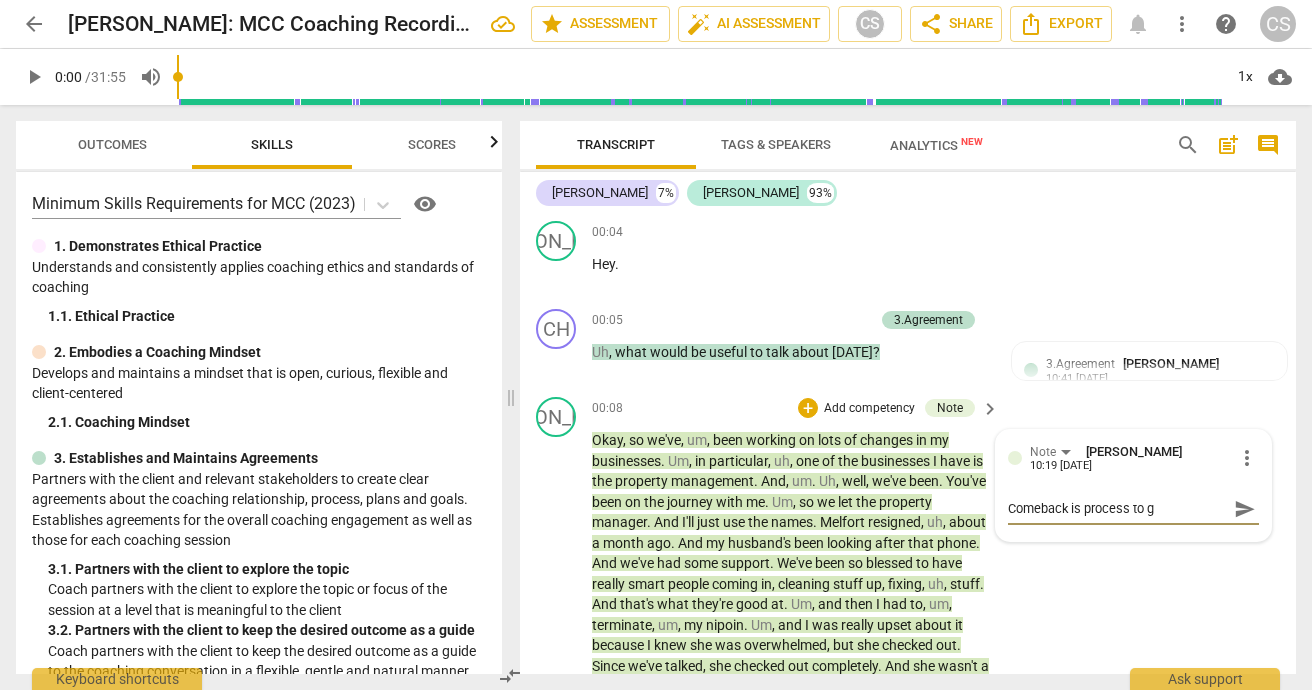 type on "Comeback is process to ge" 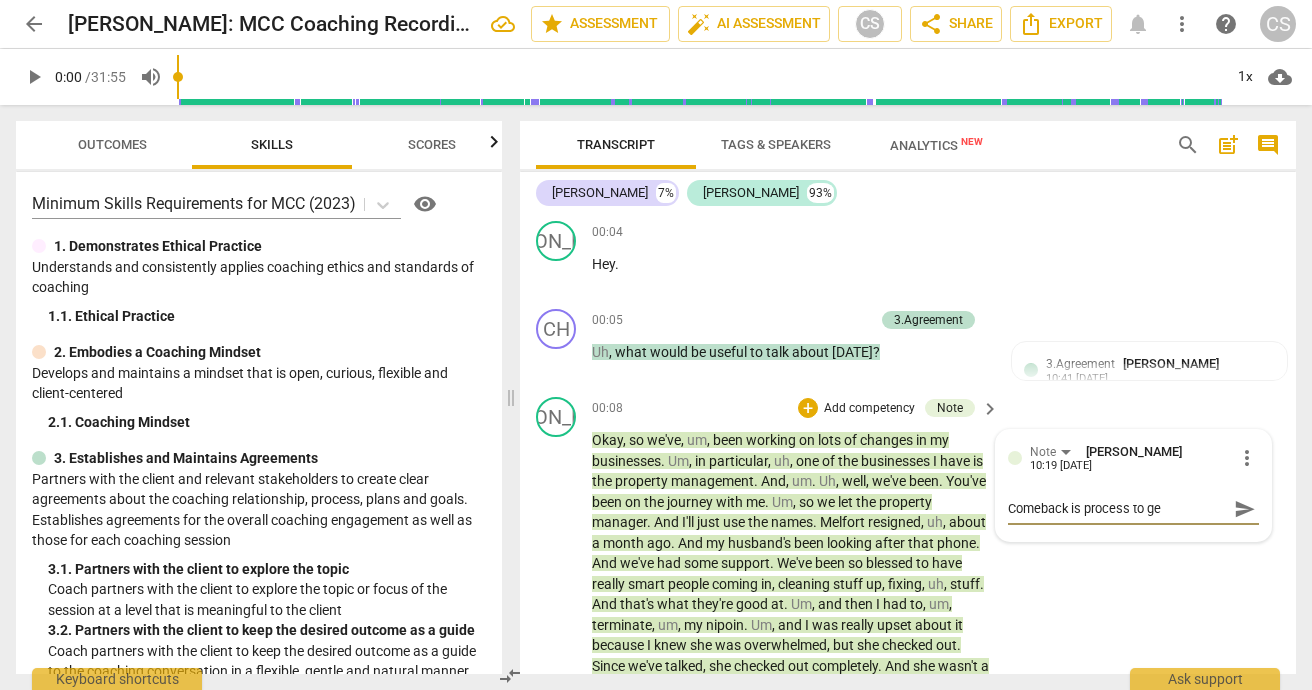 type on "Comeback is process to get" 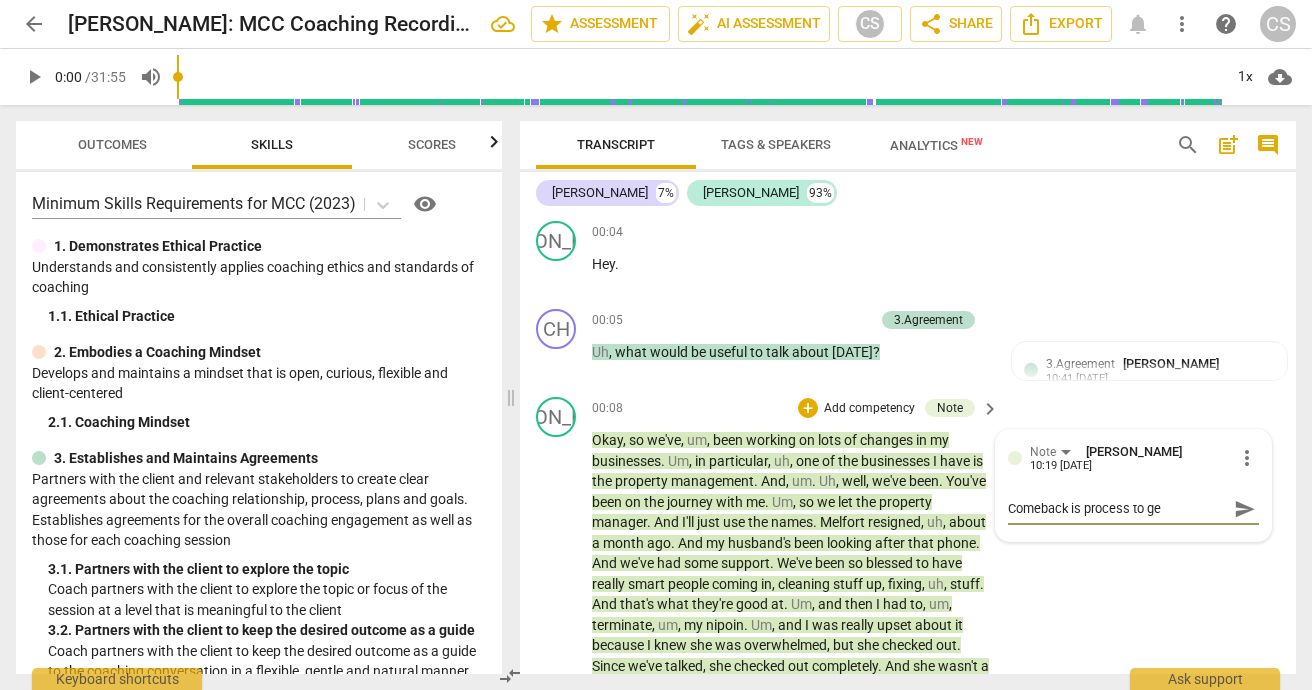 type on "Comeback is process to get" 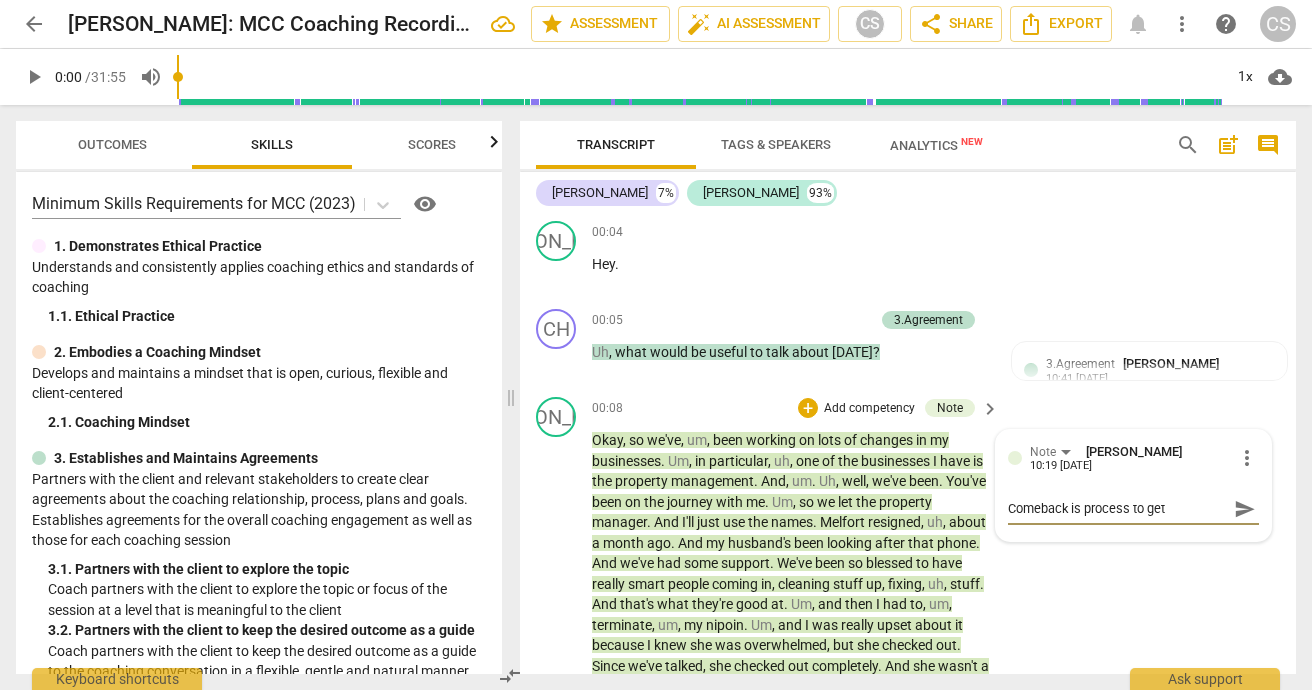 type on "Comeback is process to get" 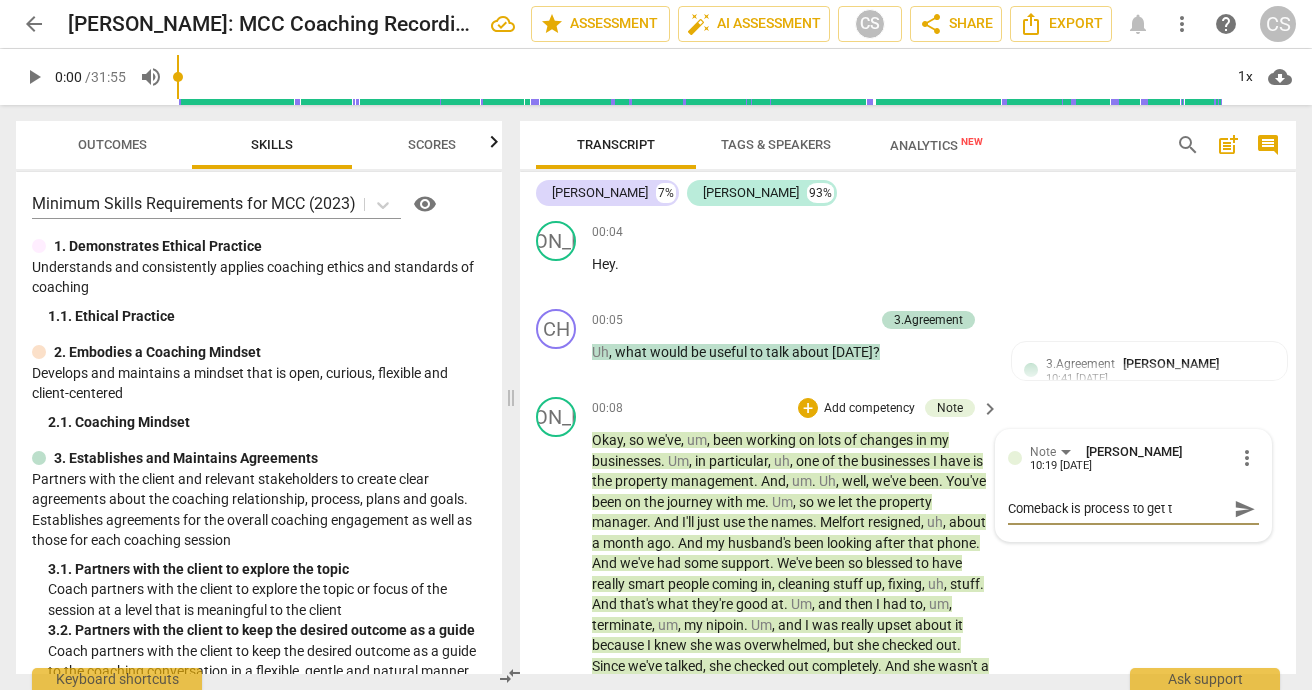 type on "Comeback is process to get to" 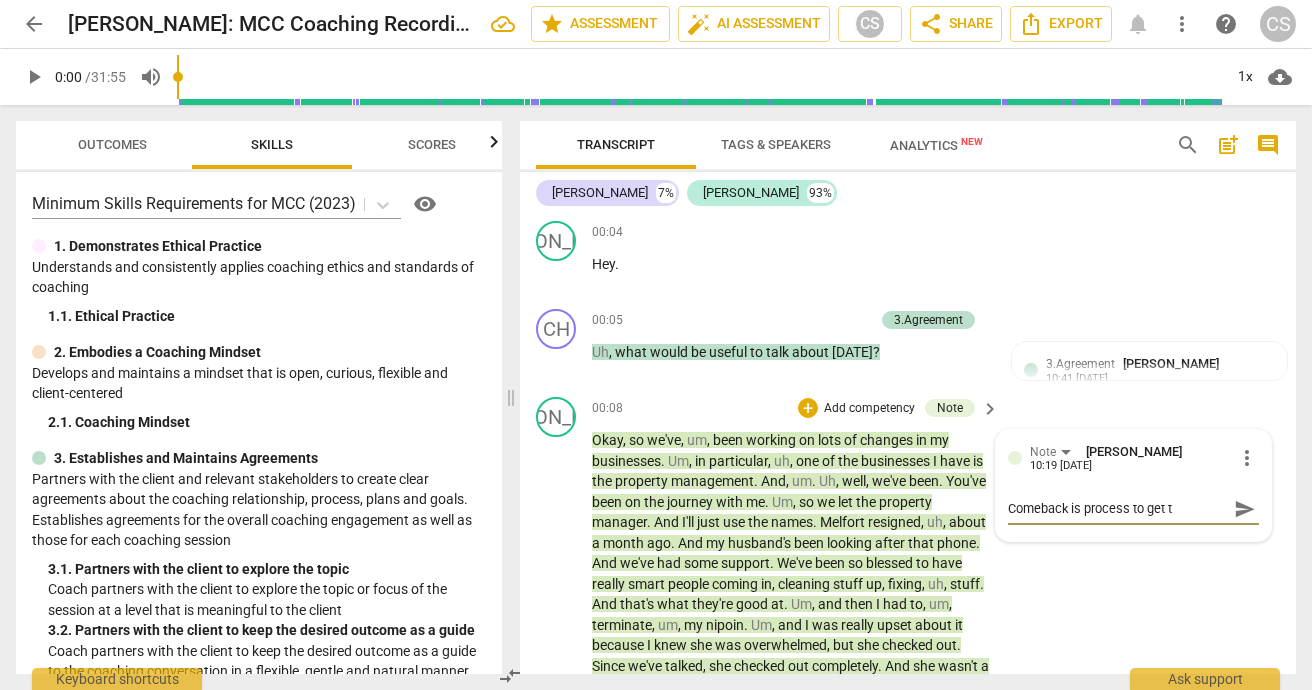 type on "Comeback is process to get to" 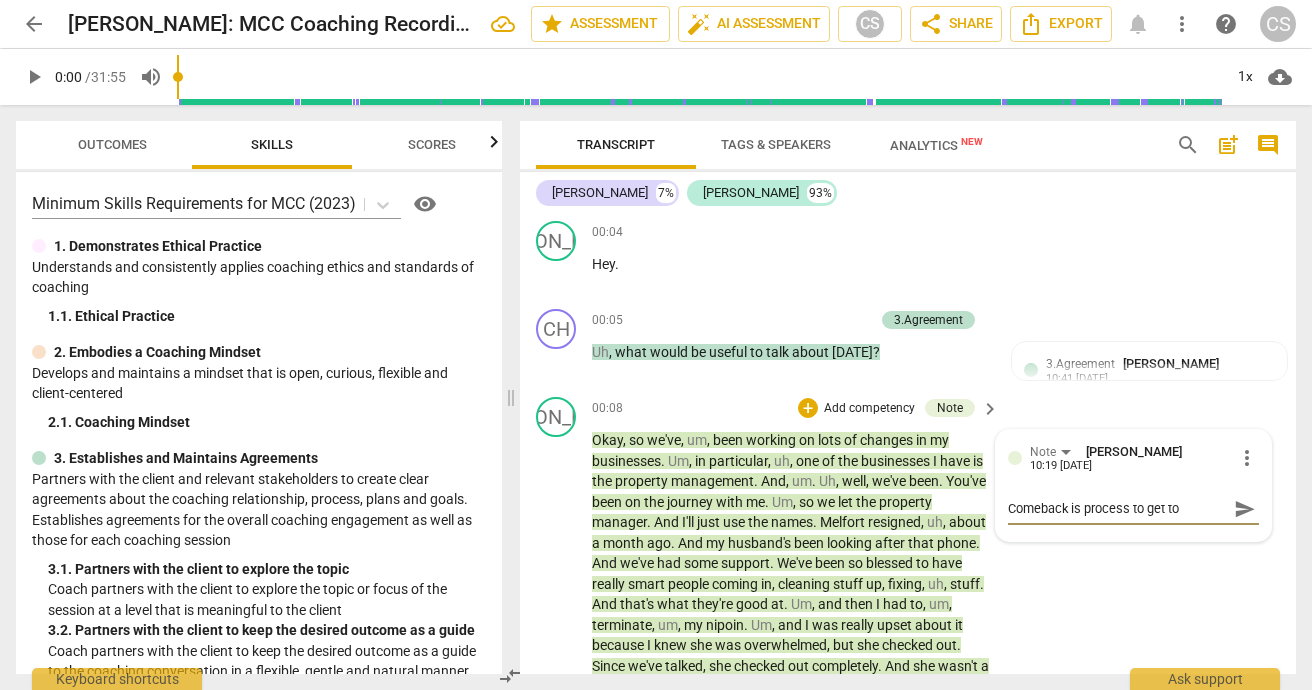 type on "Comeback is process to get to" 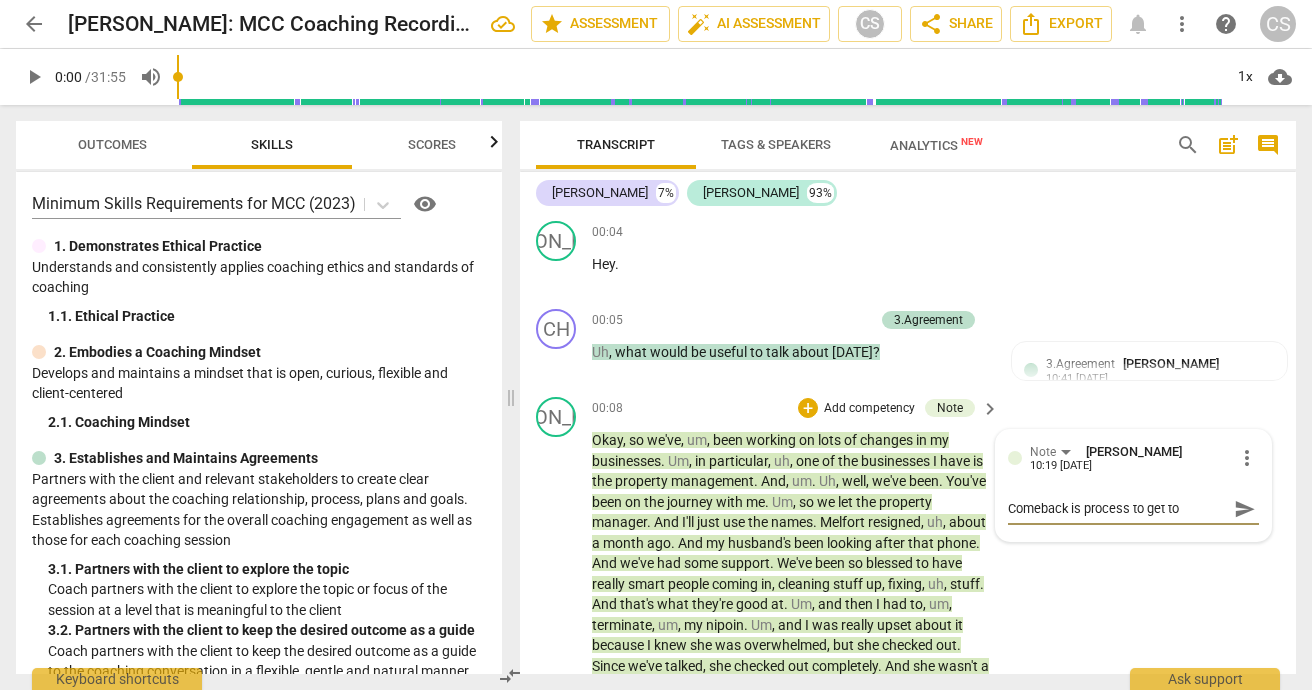 type on "Comeback is process to get to" 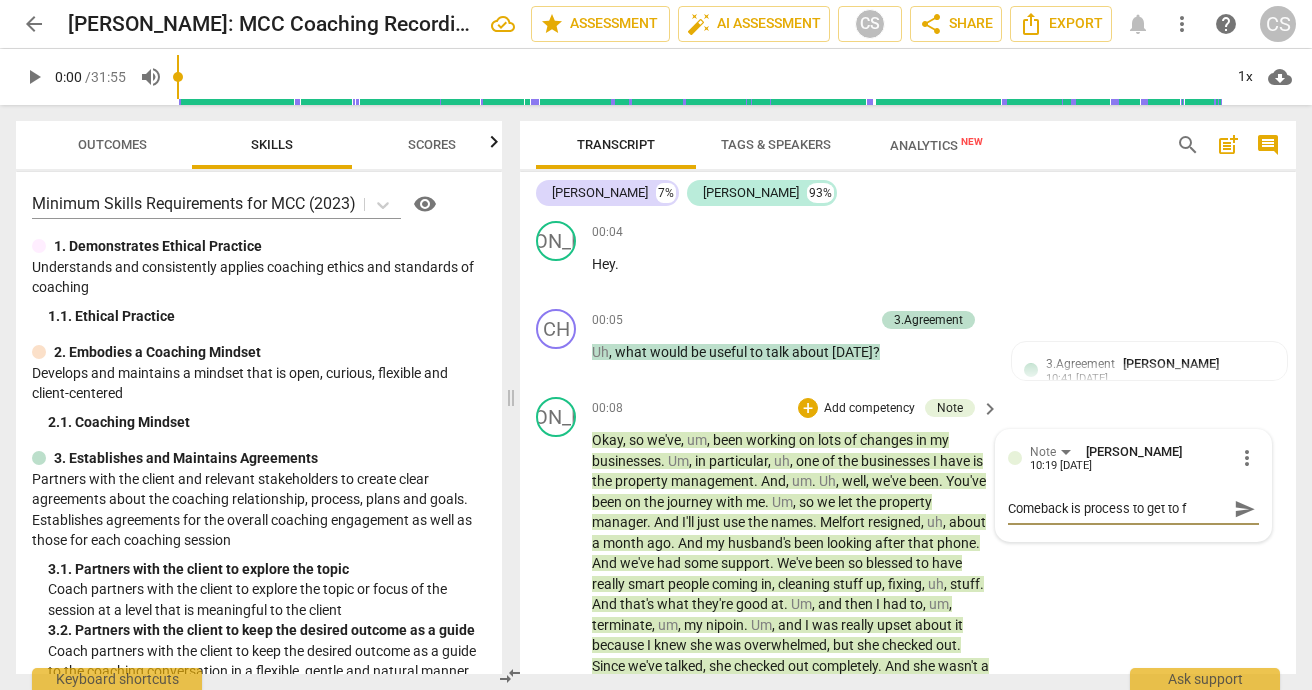 type on "Comeback is process to get to fi" 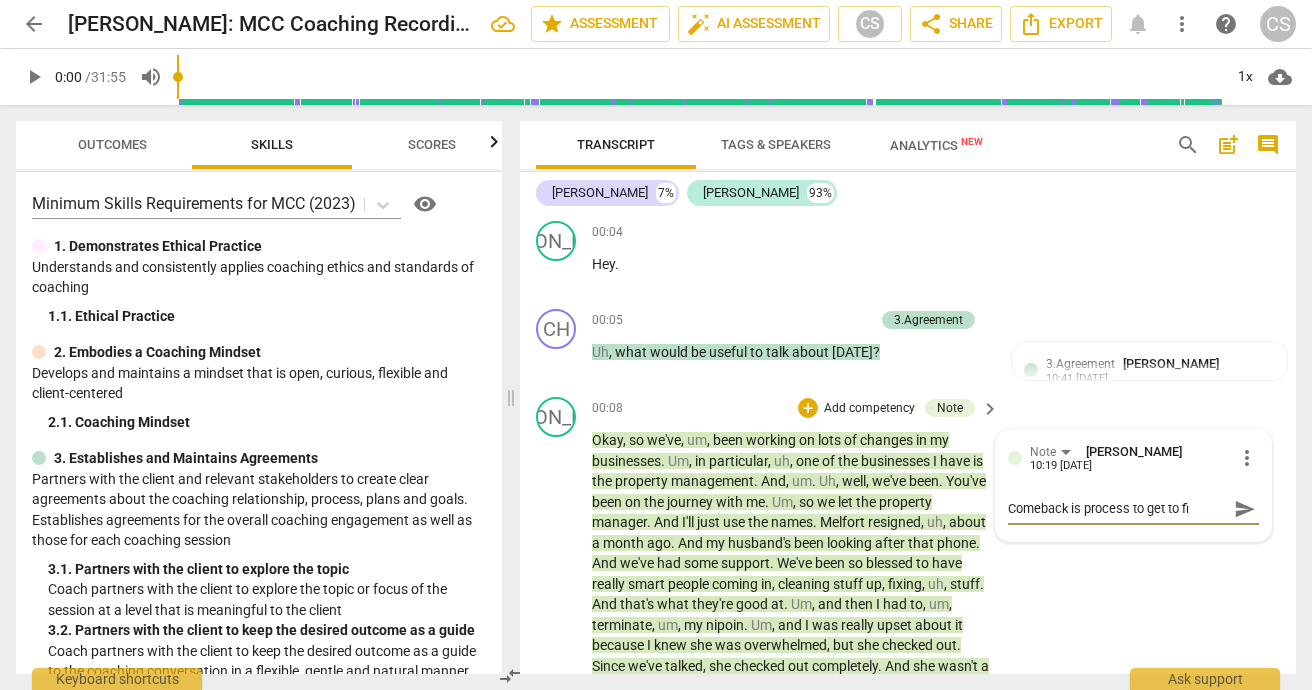 type on "Comeback is process to get to fin" 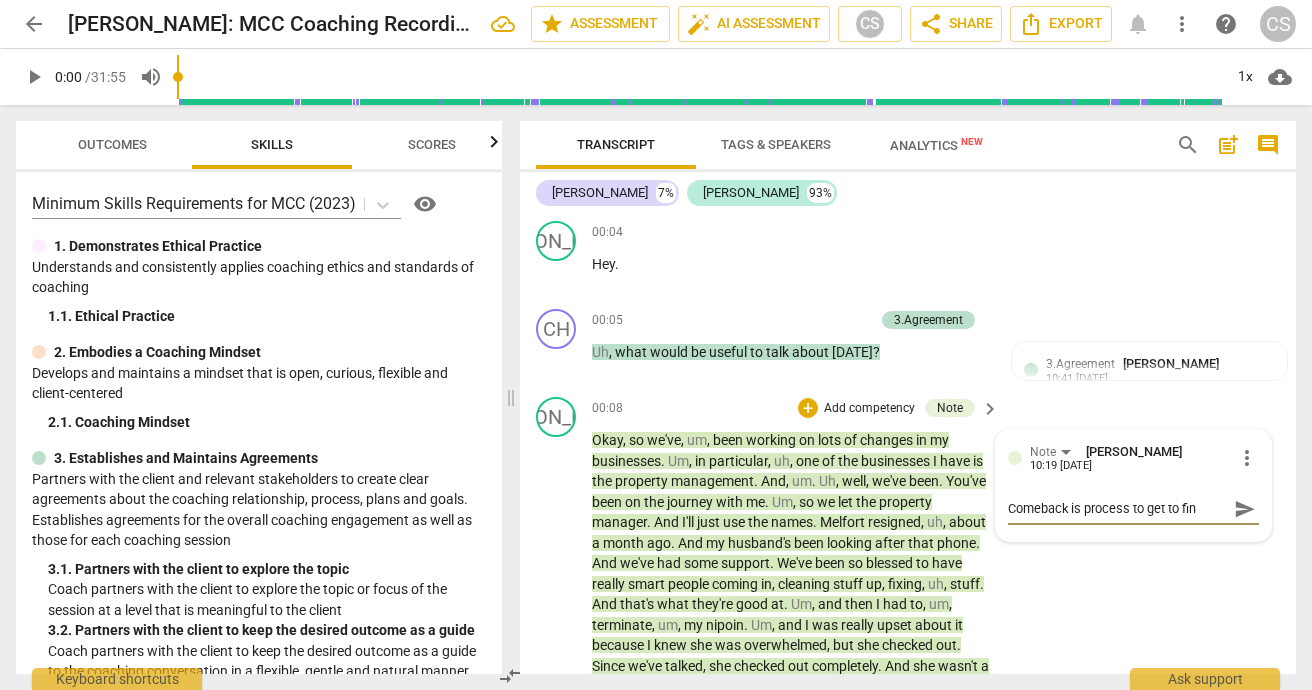 type on "Comeback is process to get to finl" 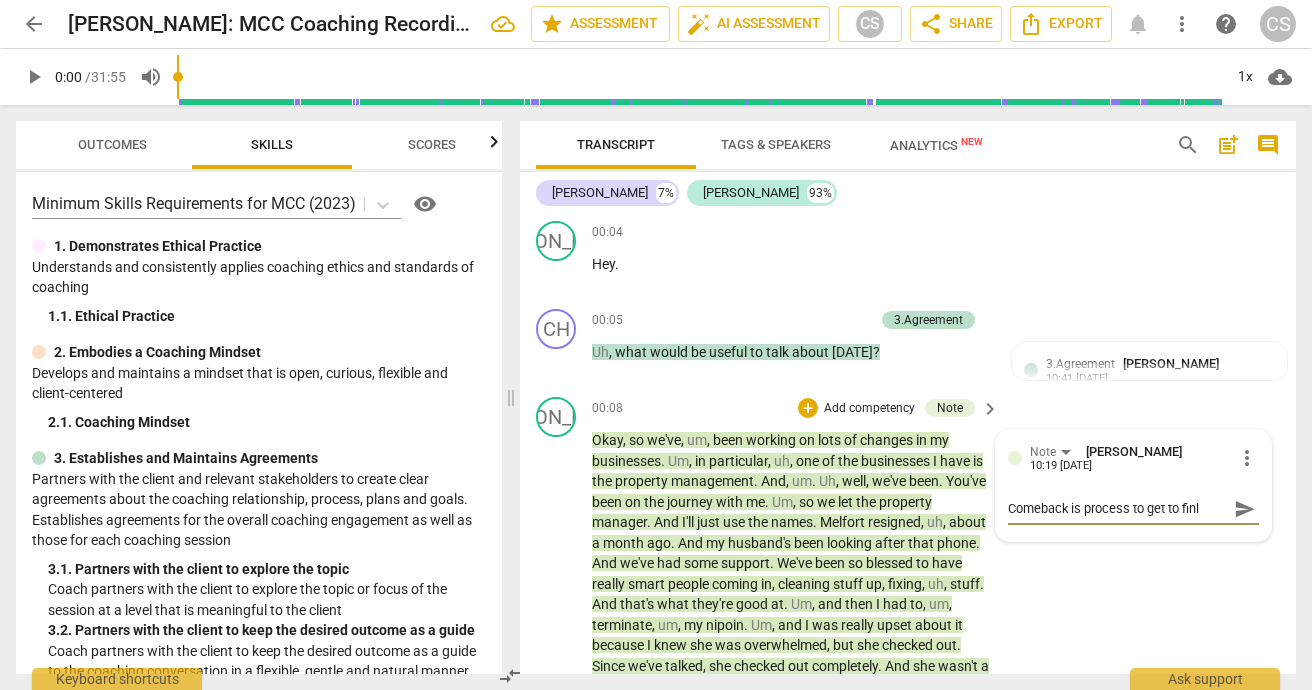 type on "Comeback is process to get to final" 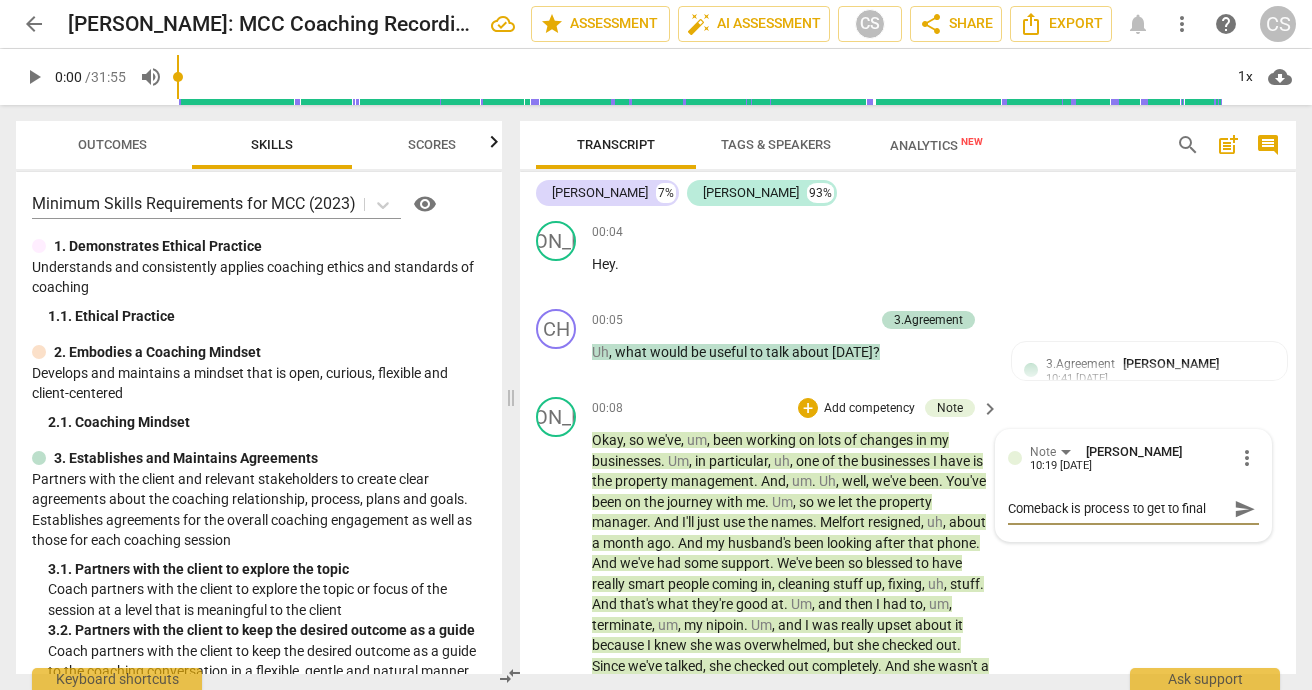 type on "Comeback is process to get to final s" 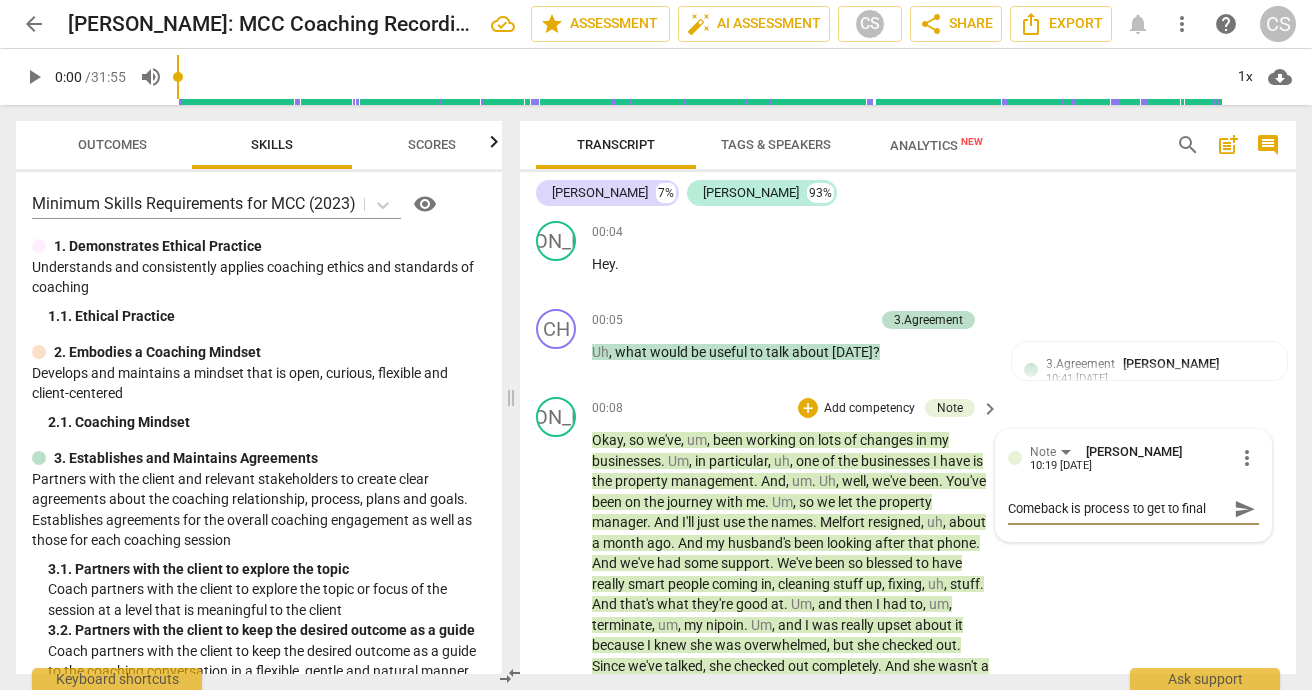 type on "Comeback is process to get to final s" 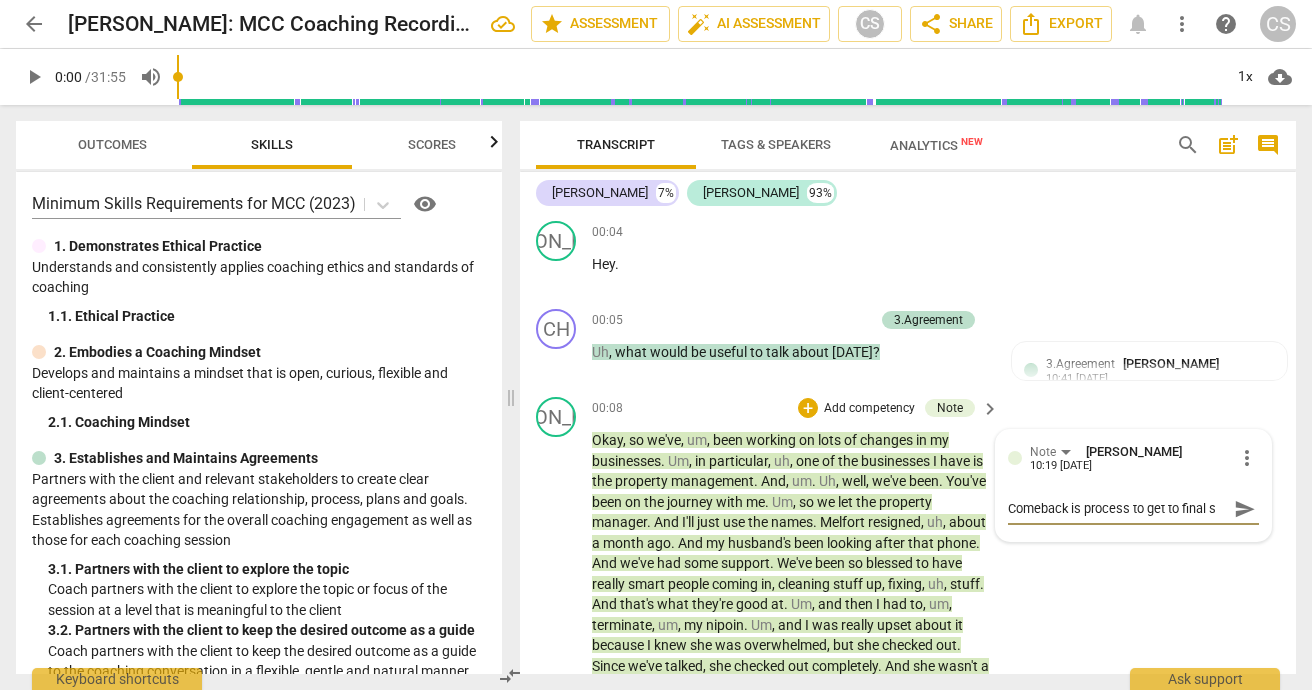 type on "Comeback is process to get to final sa" 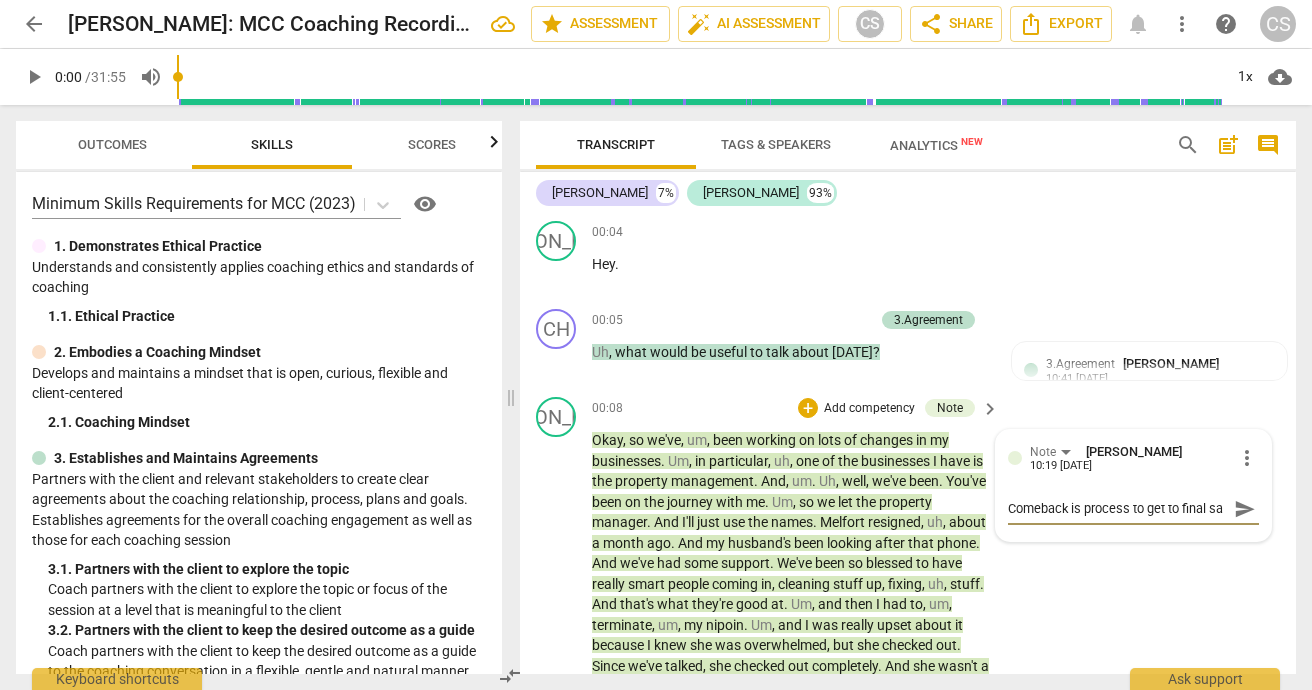 scroll, scrollTop: 17, scrollLeft: 0, axis: vertical 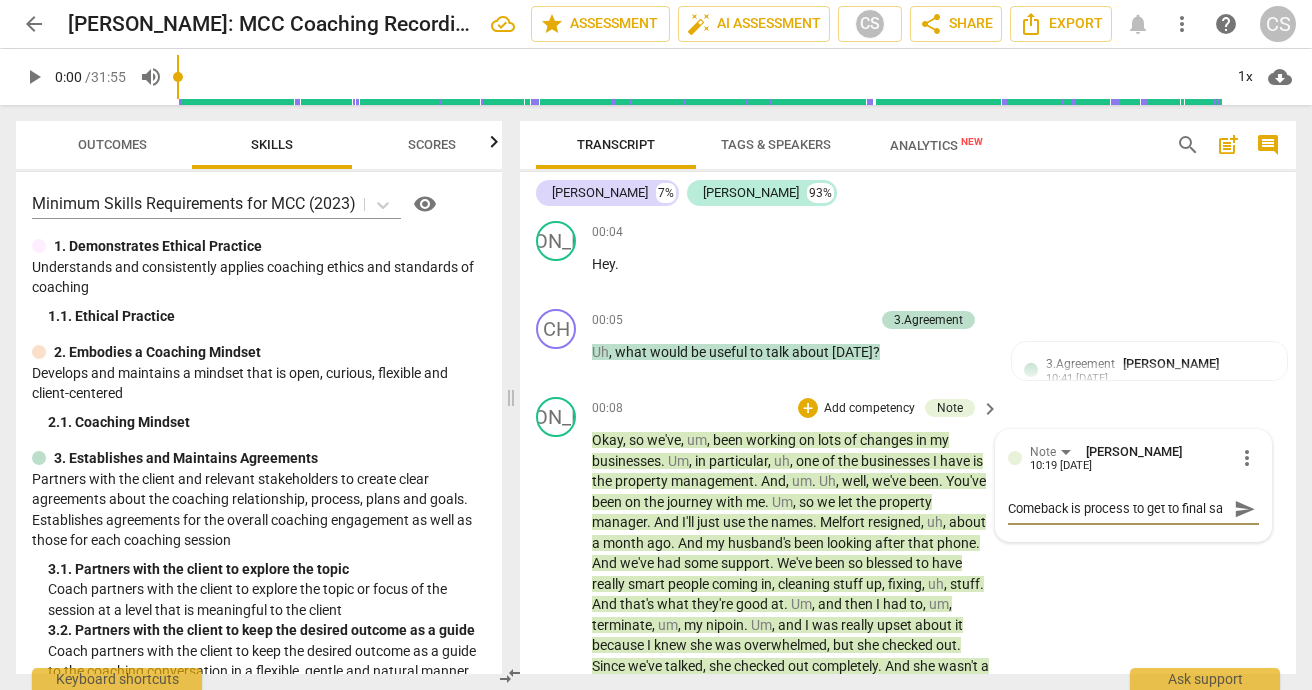 type on "Comeback is process to get to final sat" 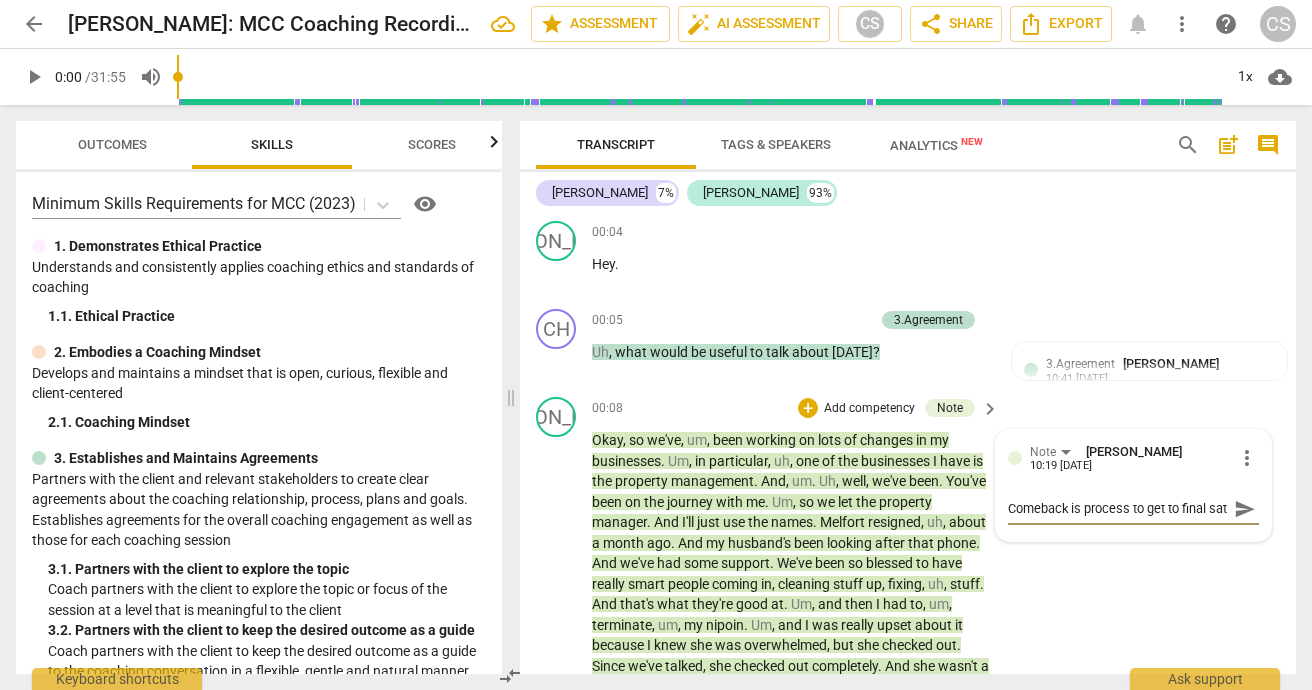 type on "Comeback is process to get to final sate" 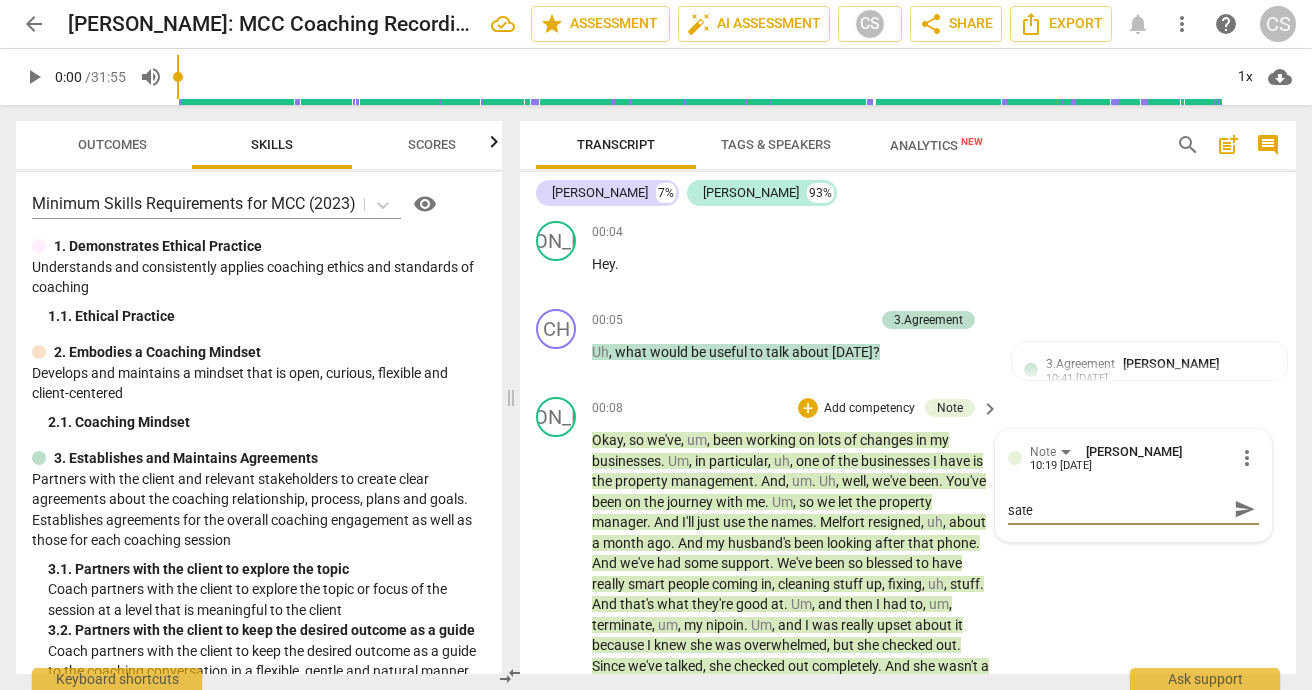 type on "Comeback is process to get to final sates" 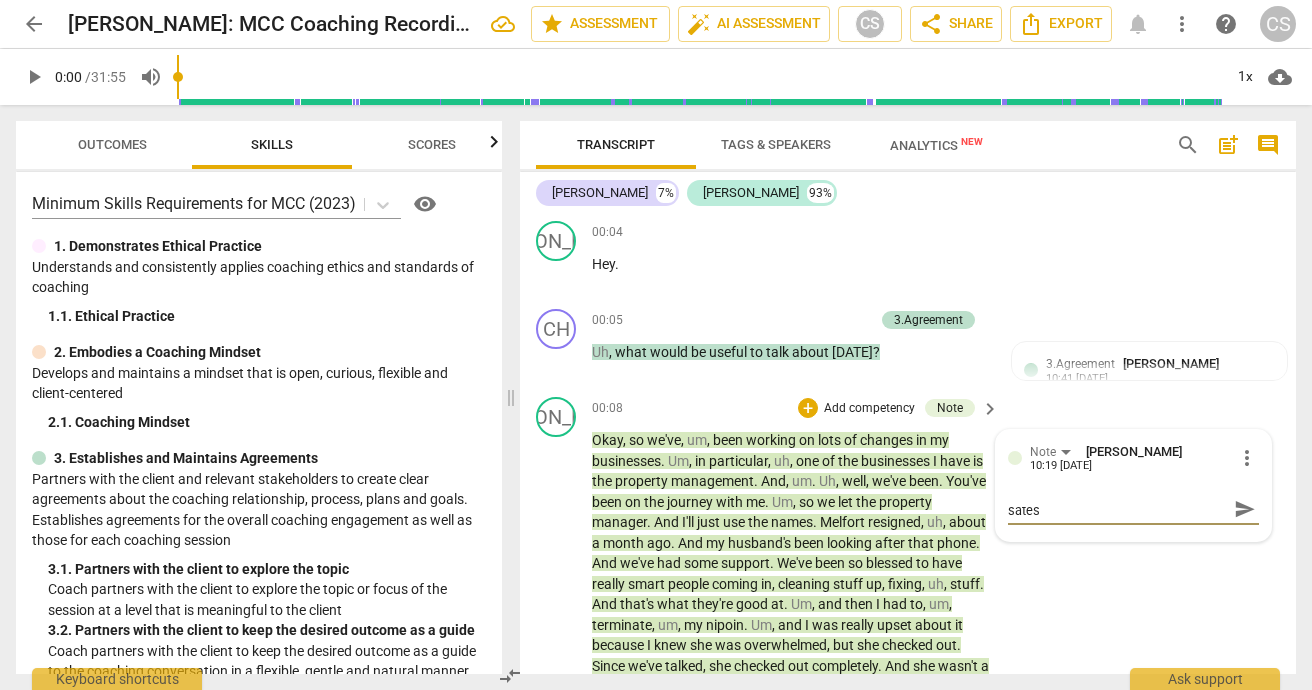 type on "Comeback is process to get to final sates." 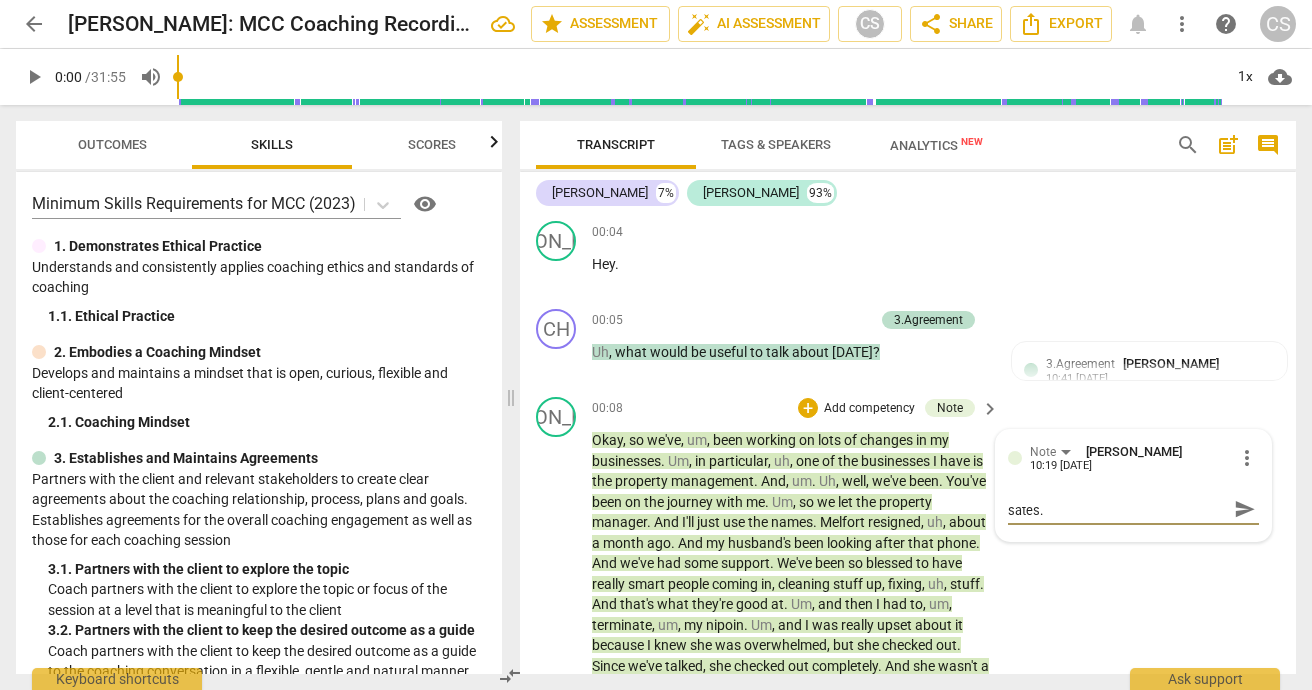 type on "Comeback is process to get to final sates." 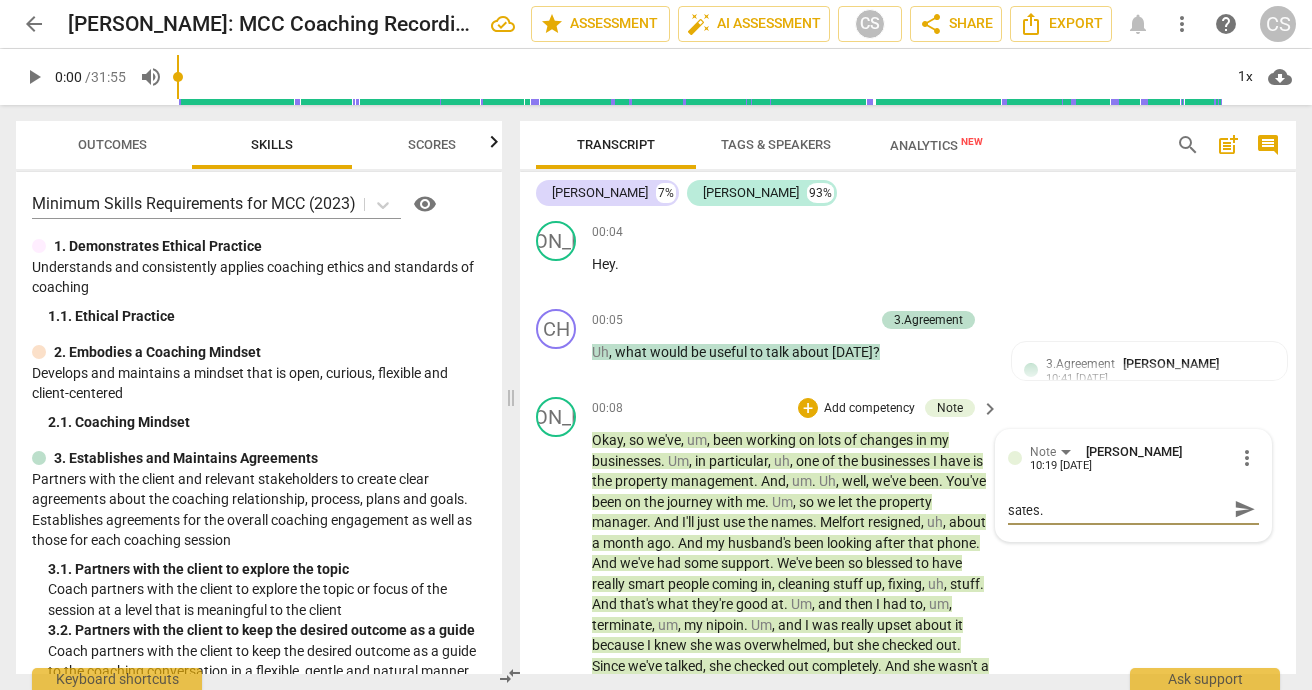 type on "Comeback is process to get to final sates." 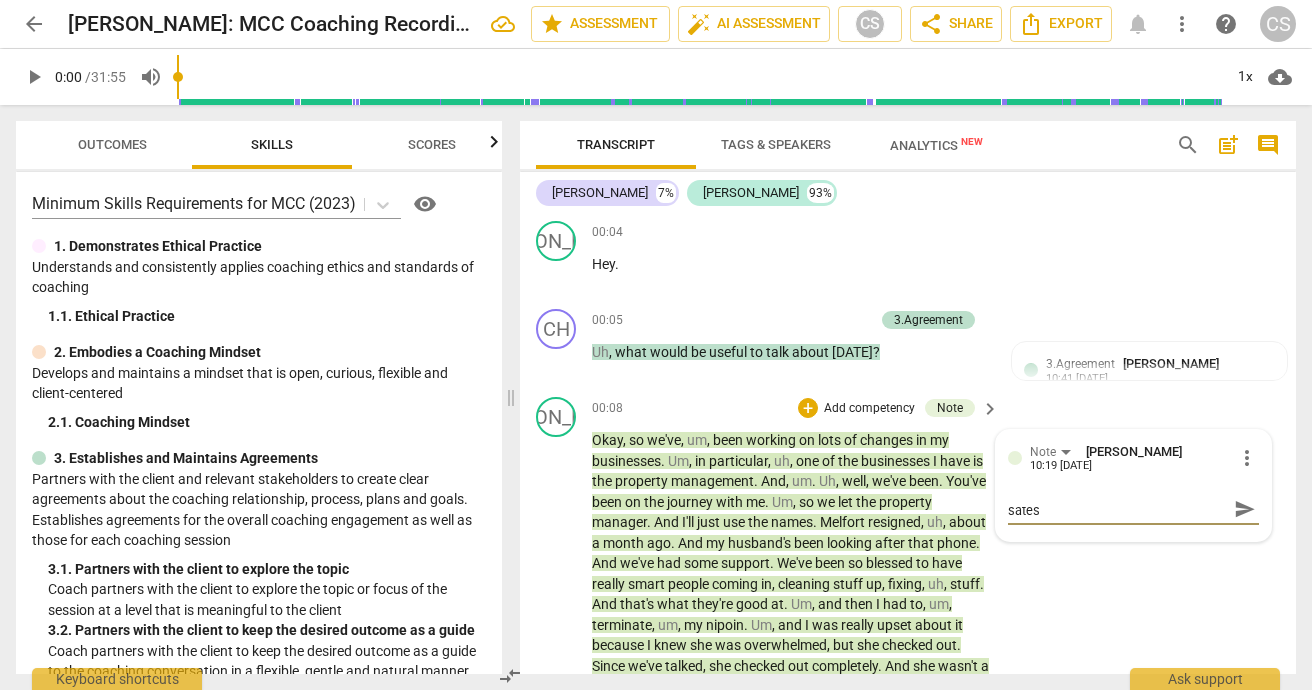 type on "Comeback is process to get to final sate" 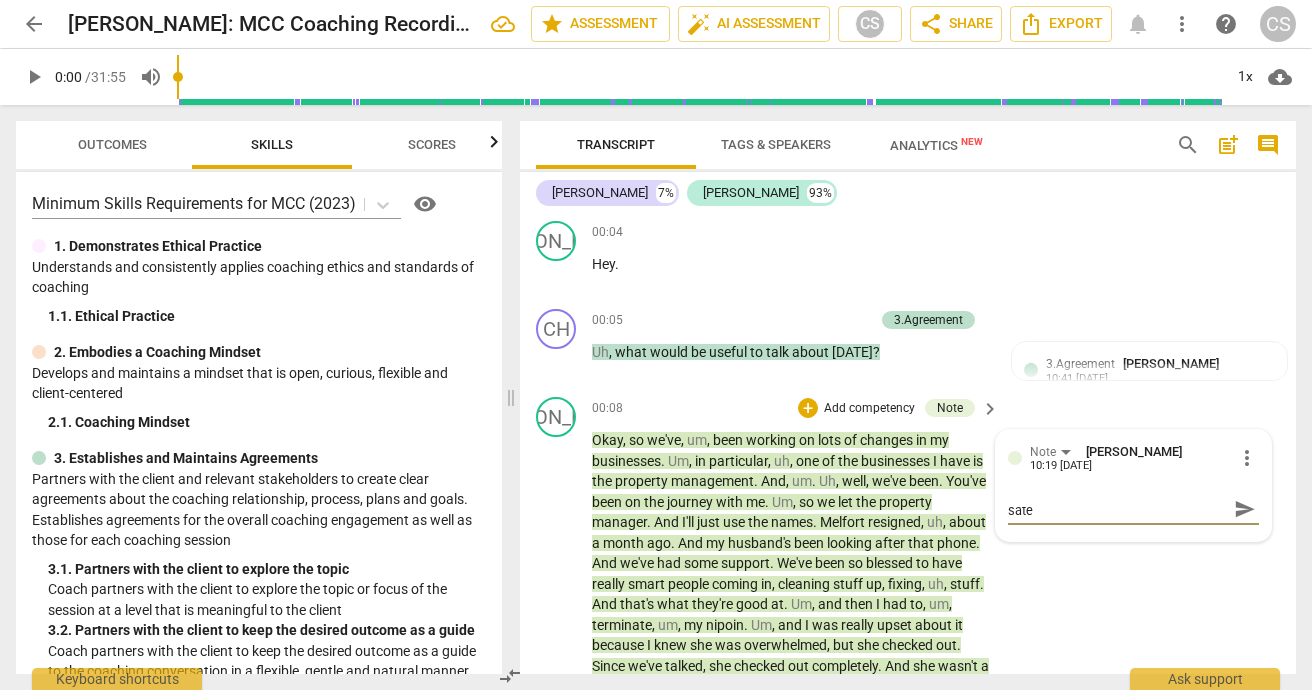 type on "Comeback is process to get to final sat" 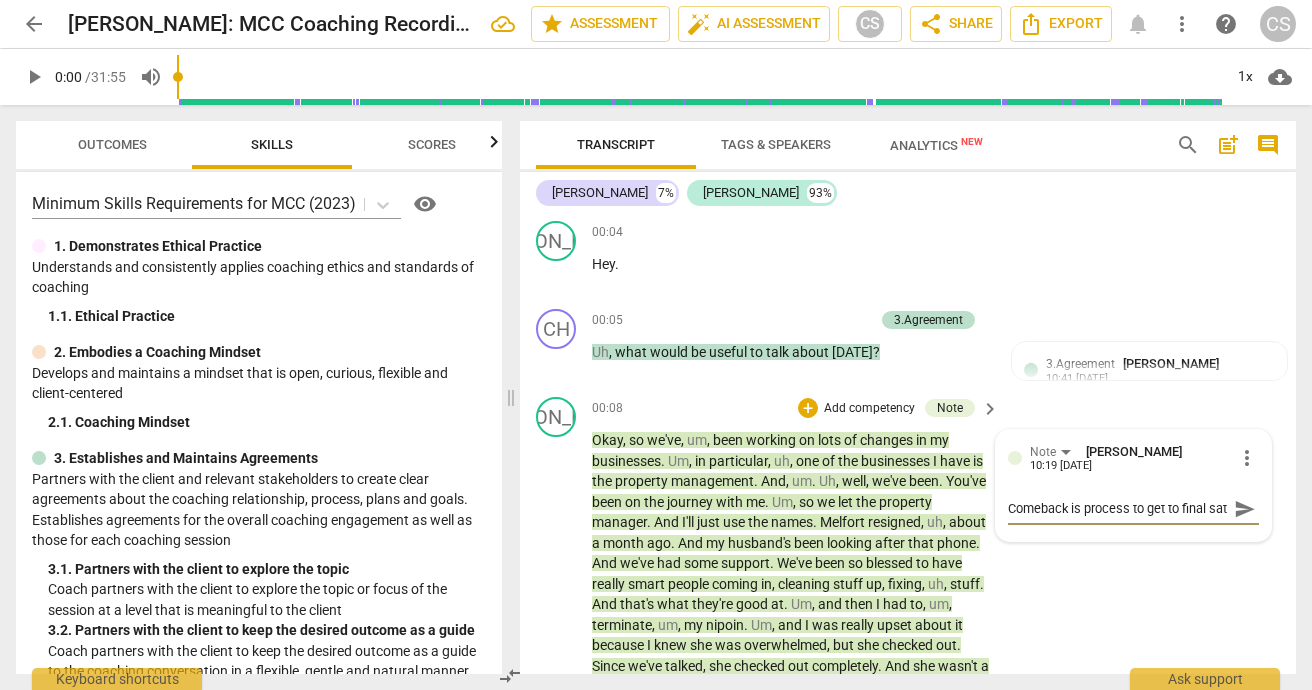 type on "Comeback is process to get to final sa" 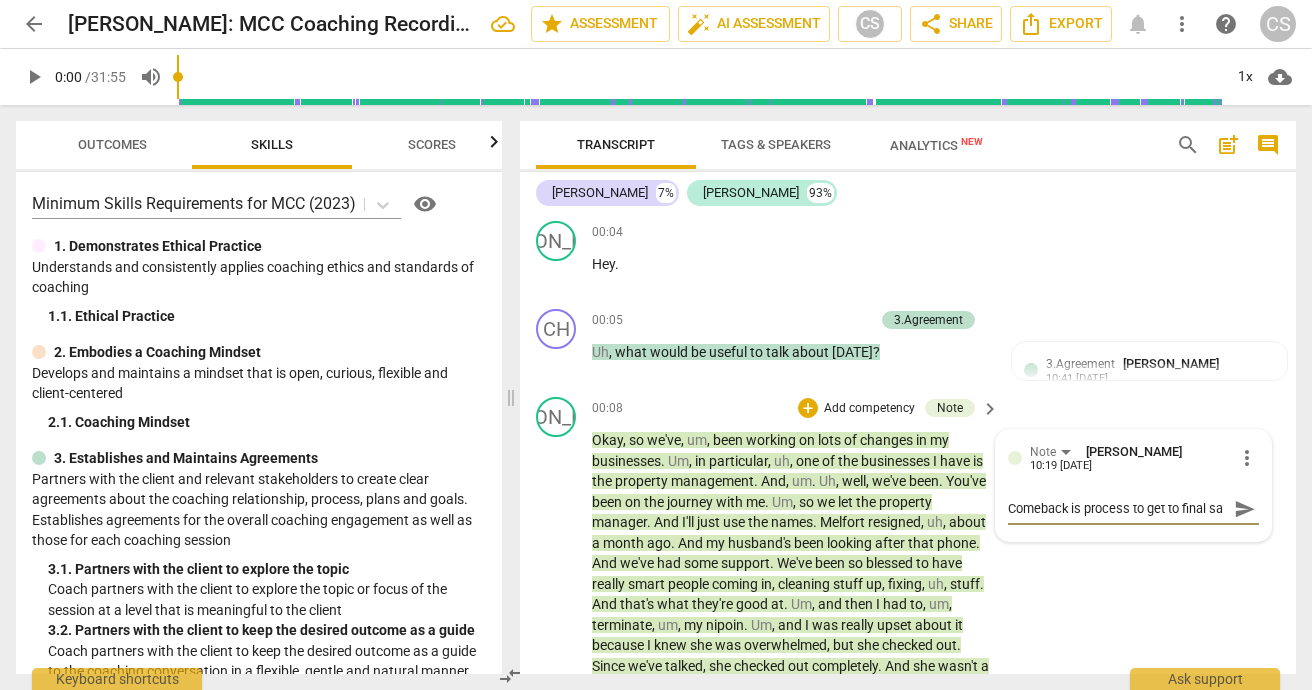 type on "Comeback is process to get to final s" 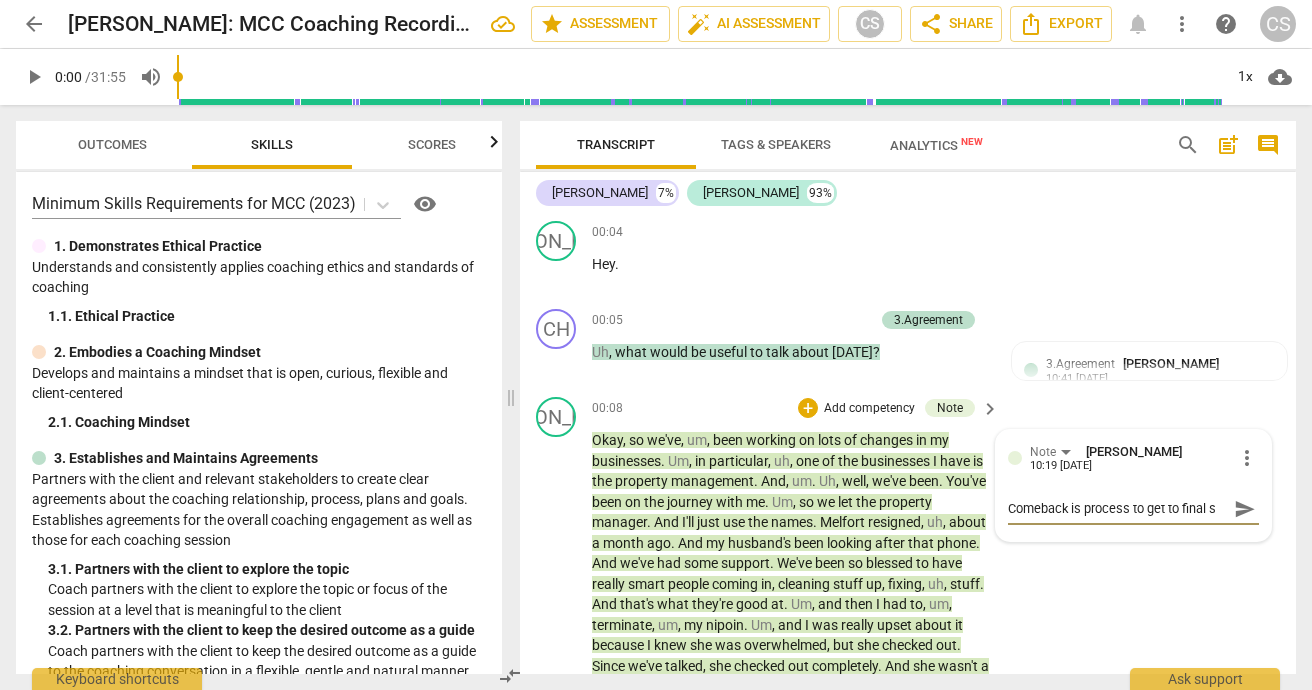 type on "Comeback is process to get to final st" 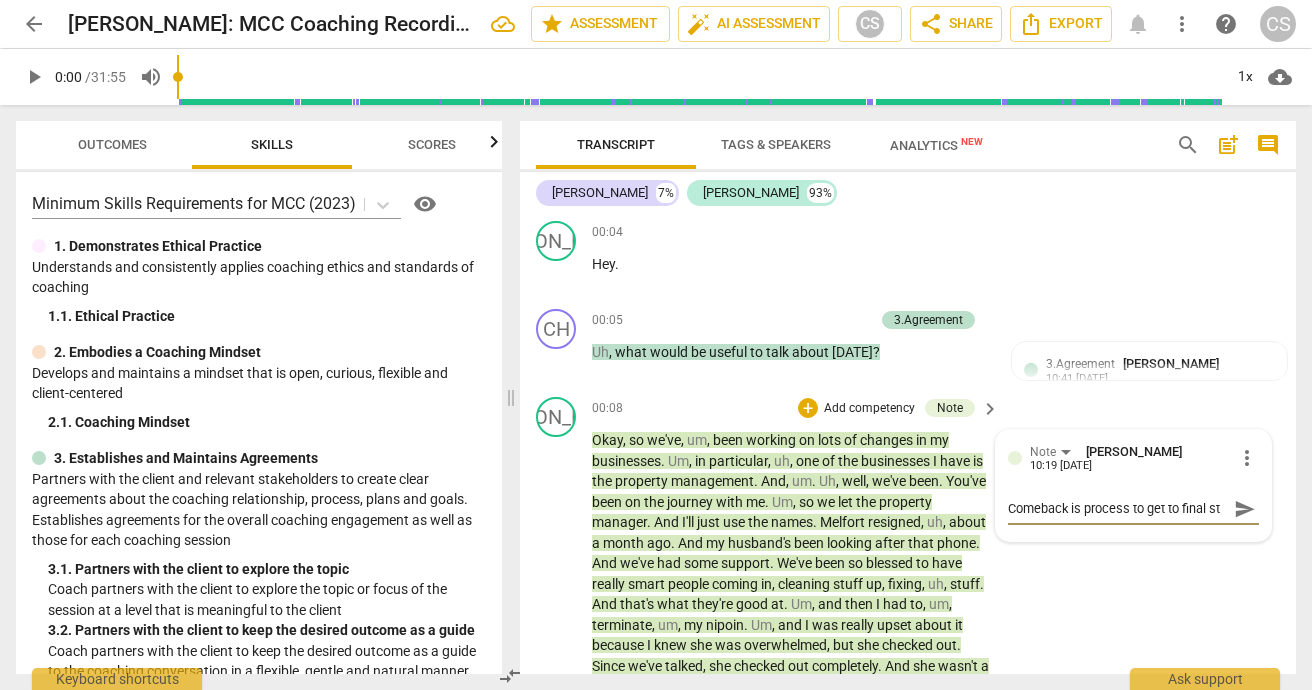 type on "Comeback is process to get to final sta" 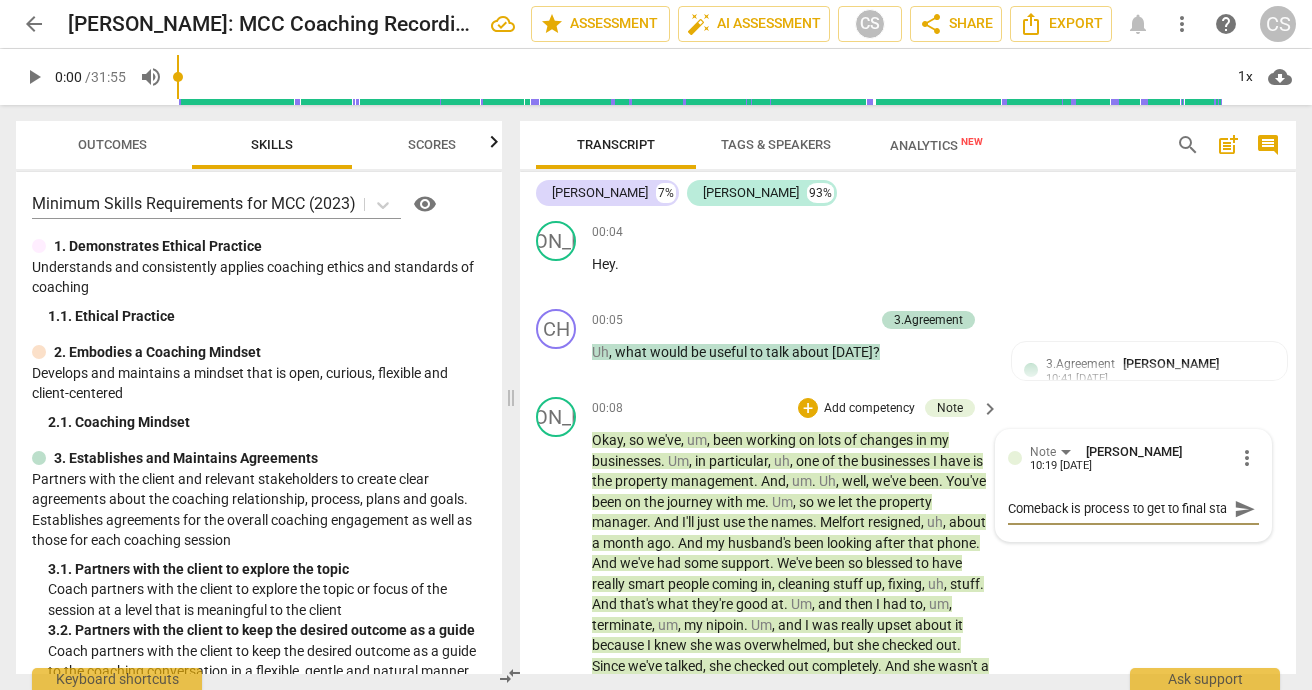 type on "Comeback is process to get to final stat" 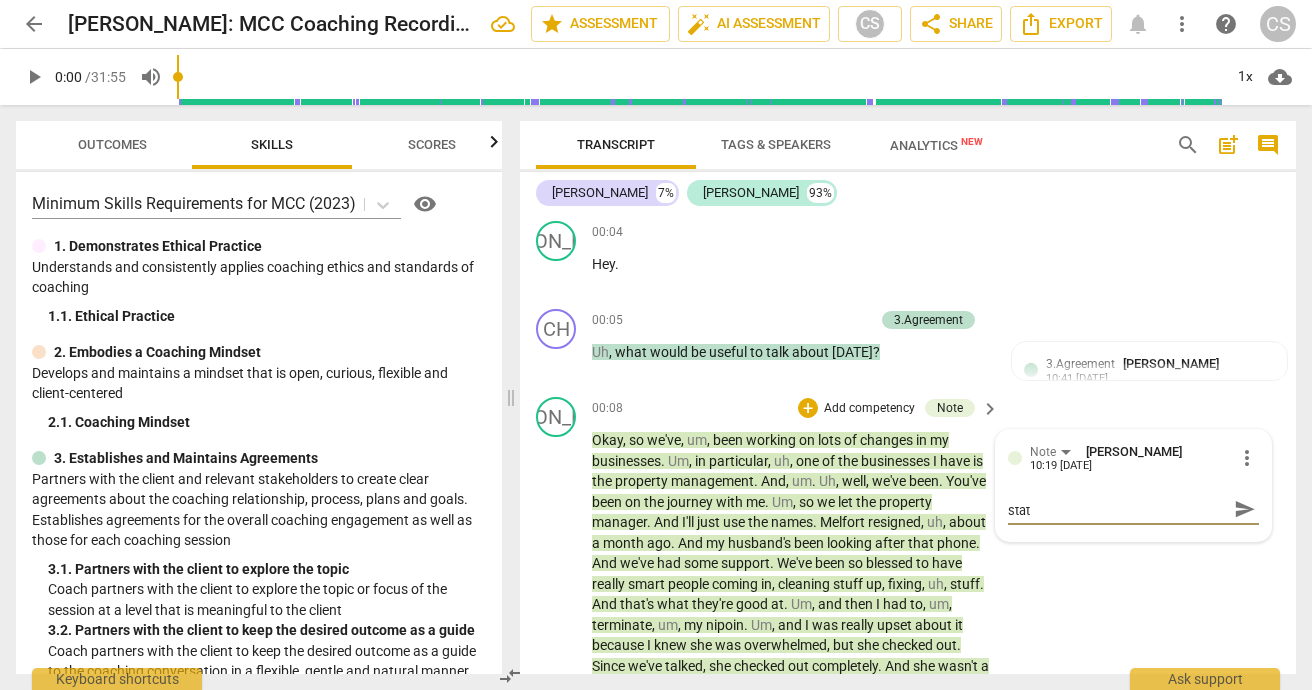 type on "Comeback is process to get to final state" 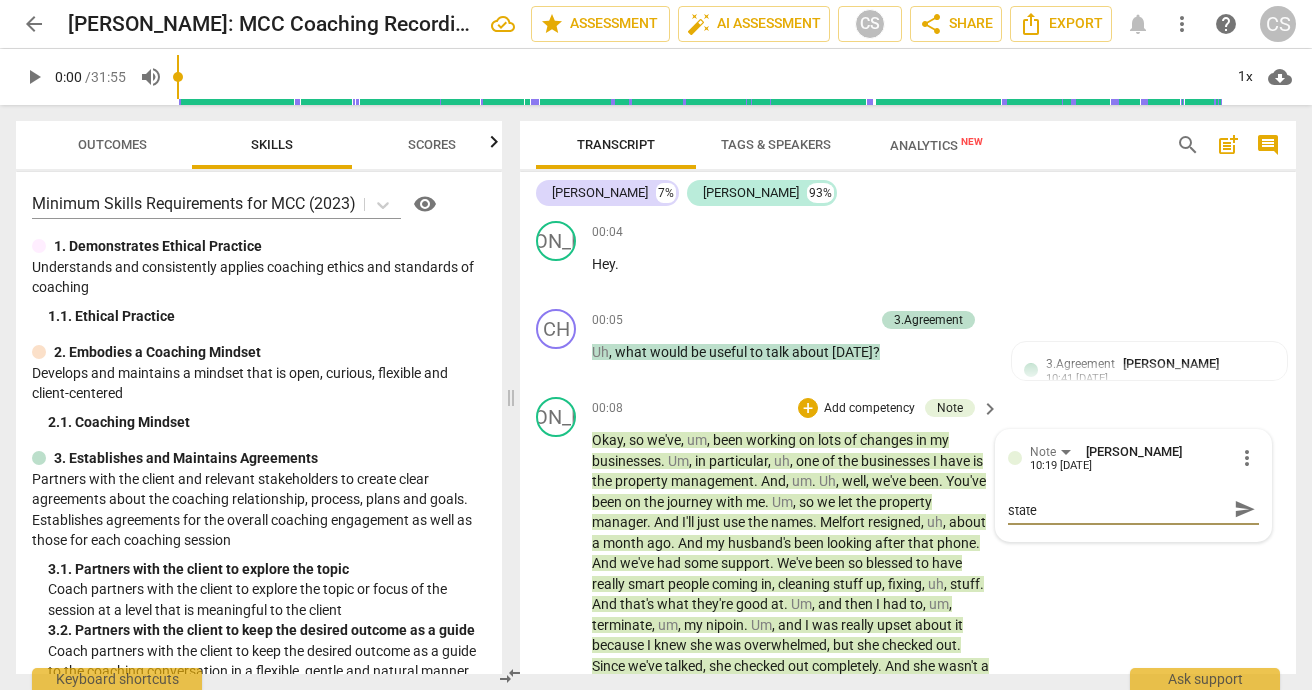 type on "Comeback is process to get to final states" 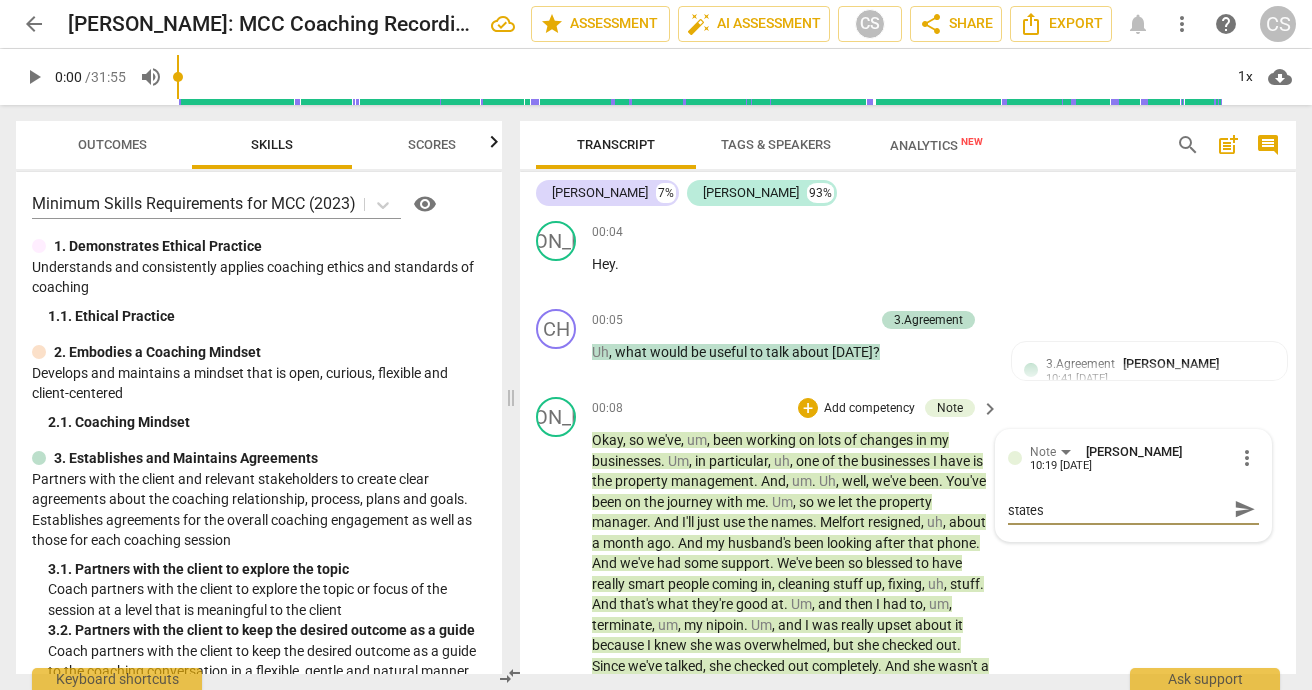 type on "Comeback is process to get to final state" 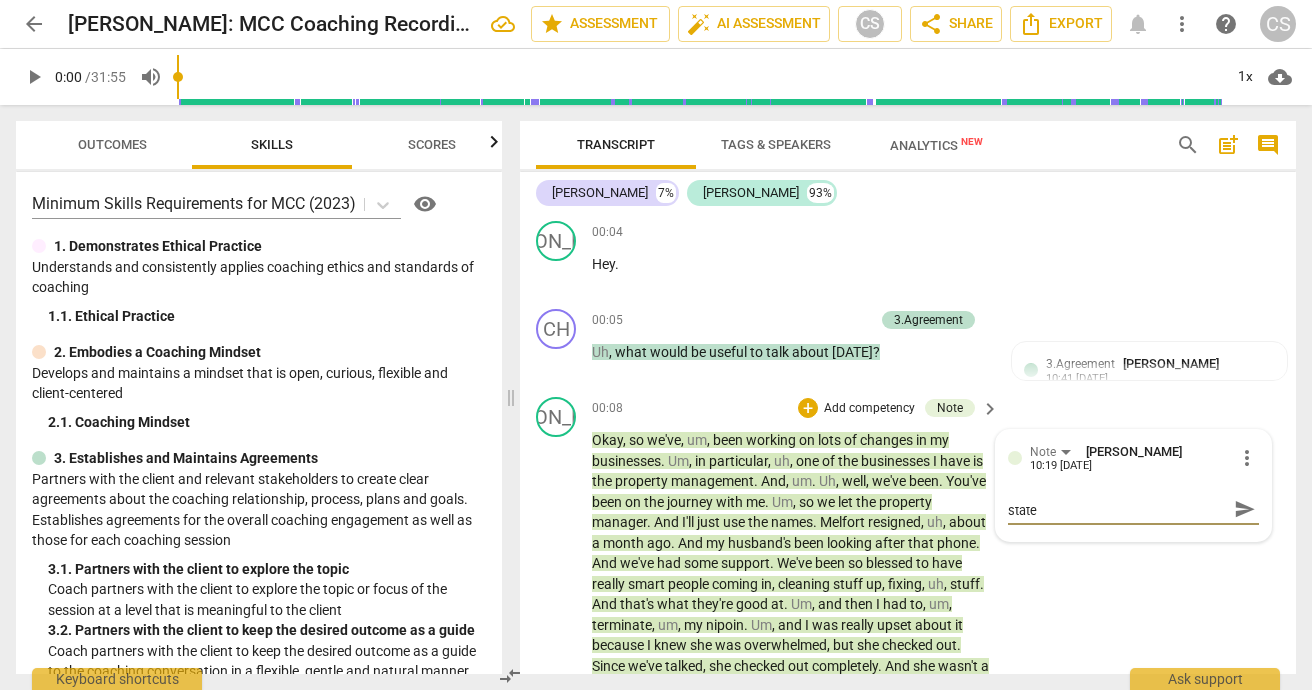 type on "Comeback is process to get to final state." 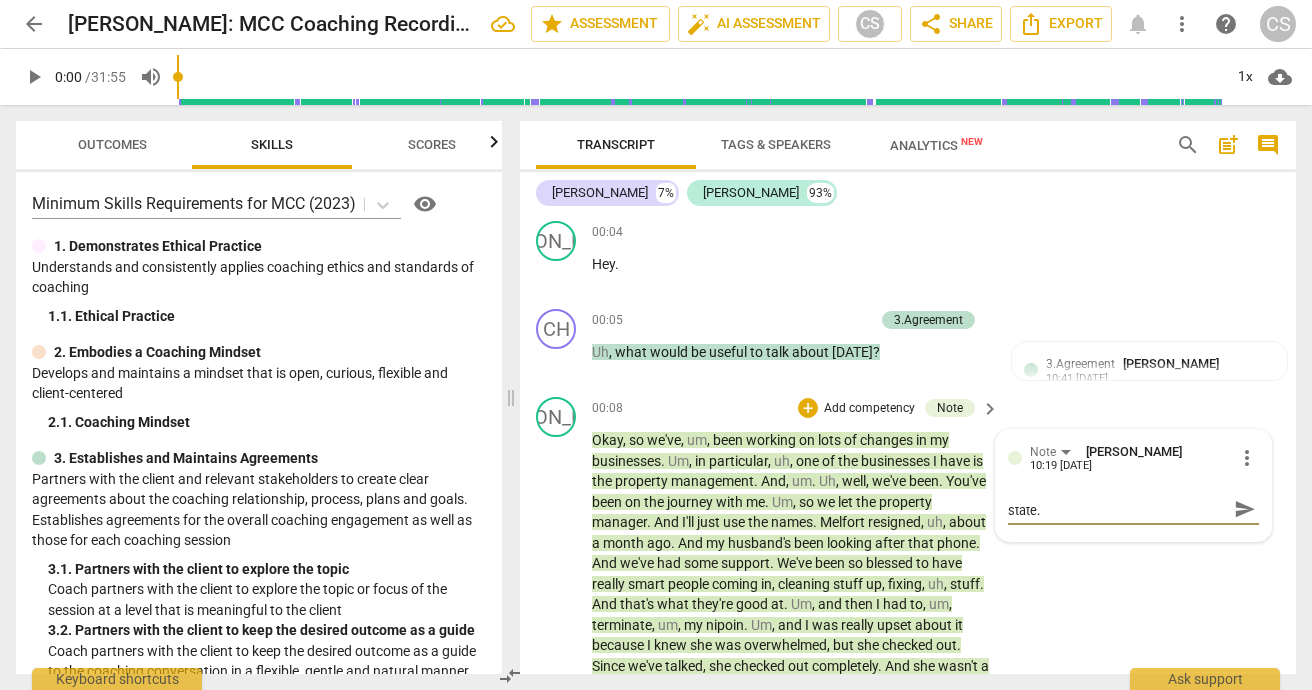 type on "Comeback is process to get to final state." 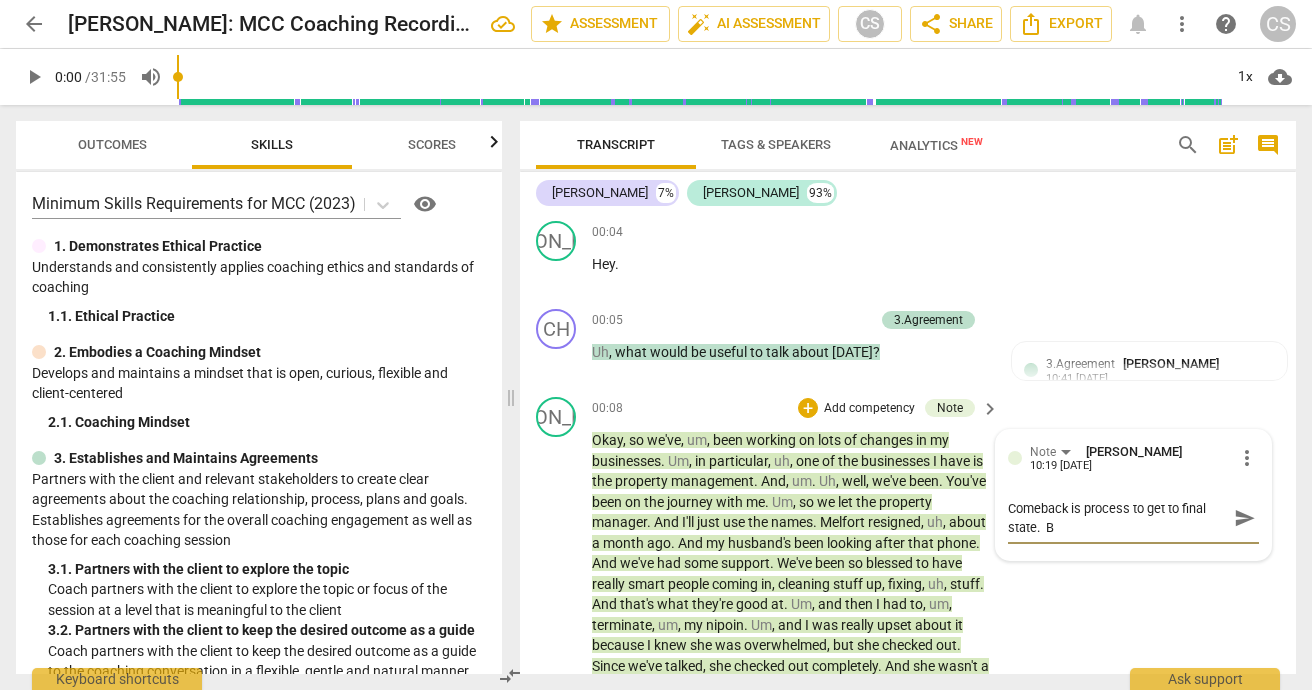 scroll, scrollTop: 0, scrollLeft: 0, axis: both 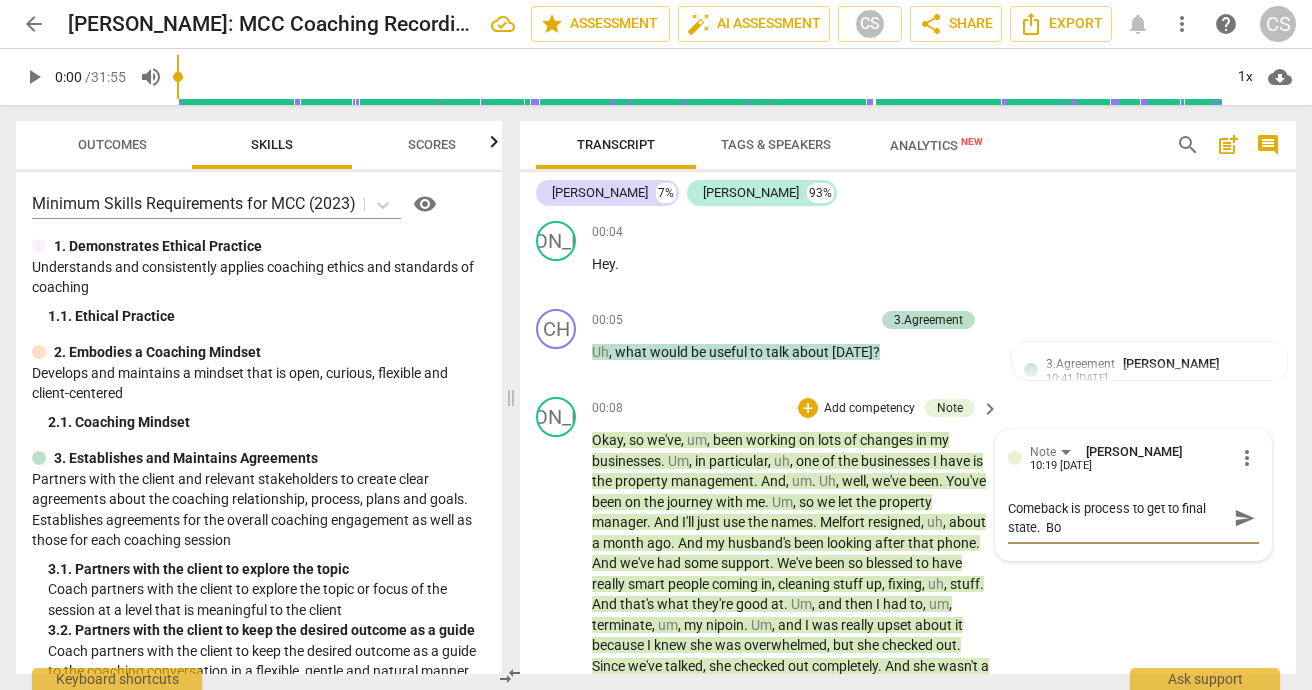 type on "Comeback is process to get to final state.  Bot" 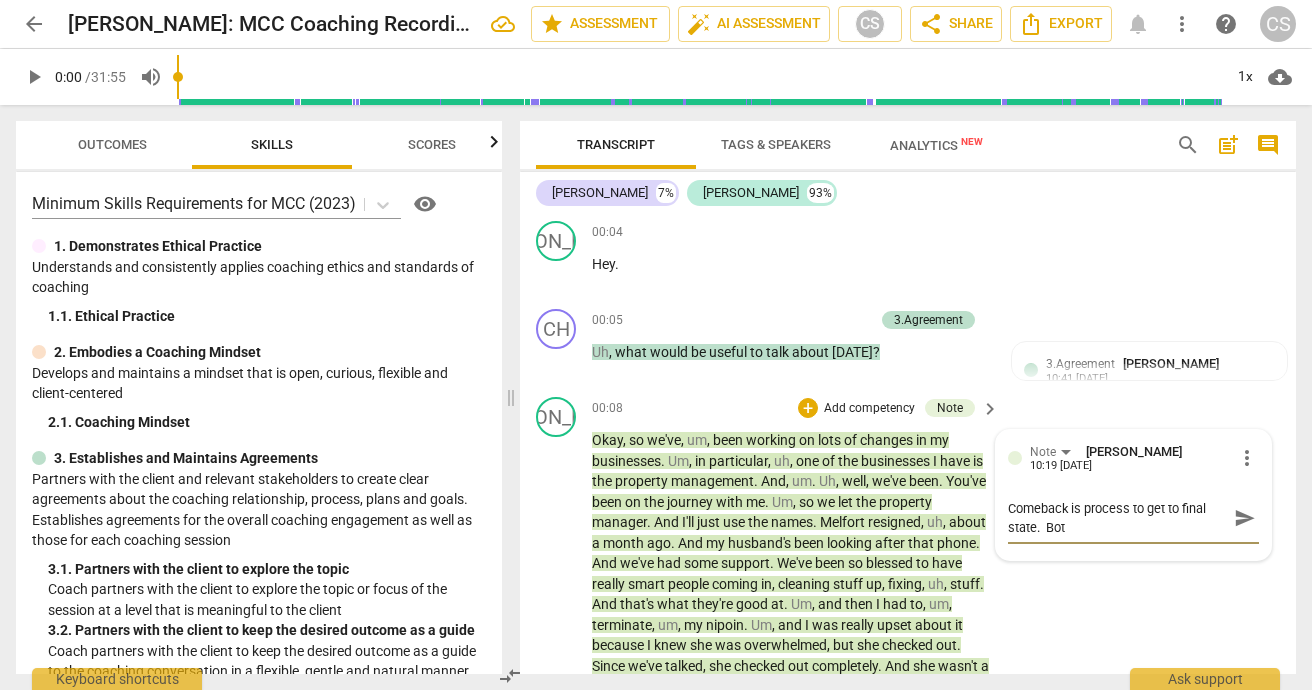 type on "Comeback is process to get to final state.  Both" 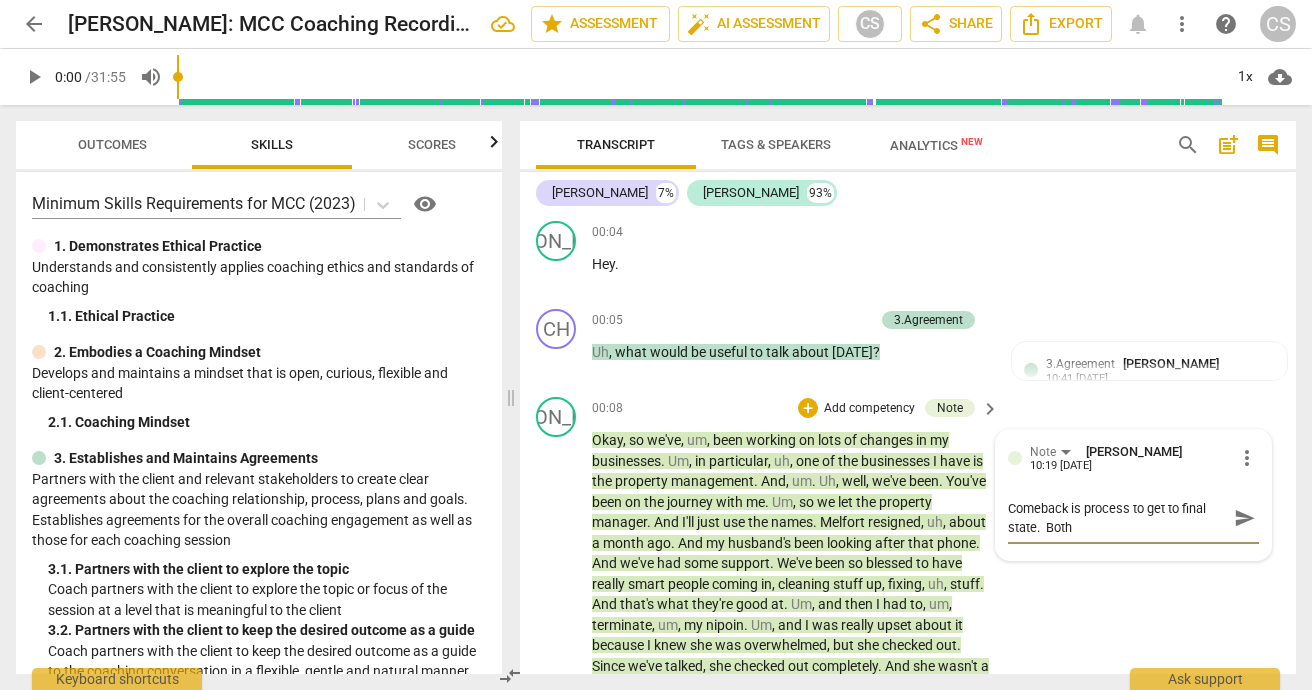 type on "Comeback is process to get to final state.  Both/" 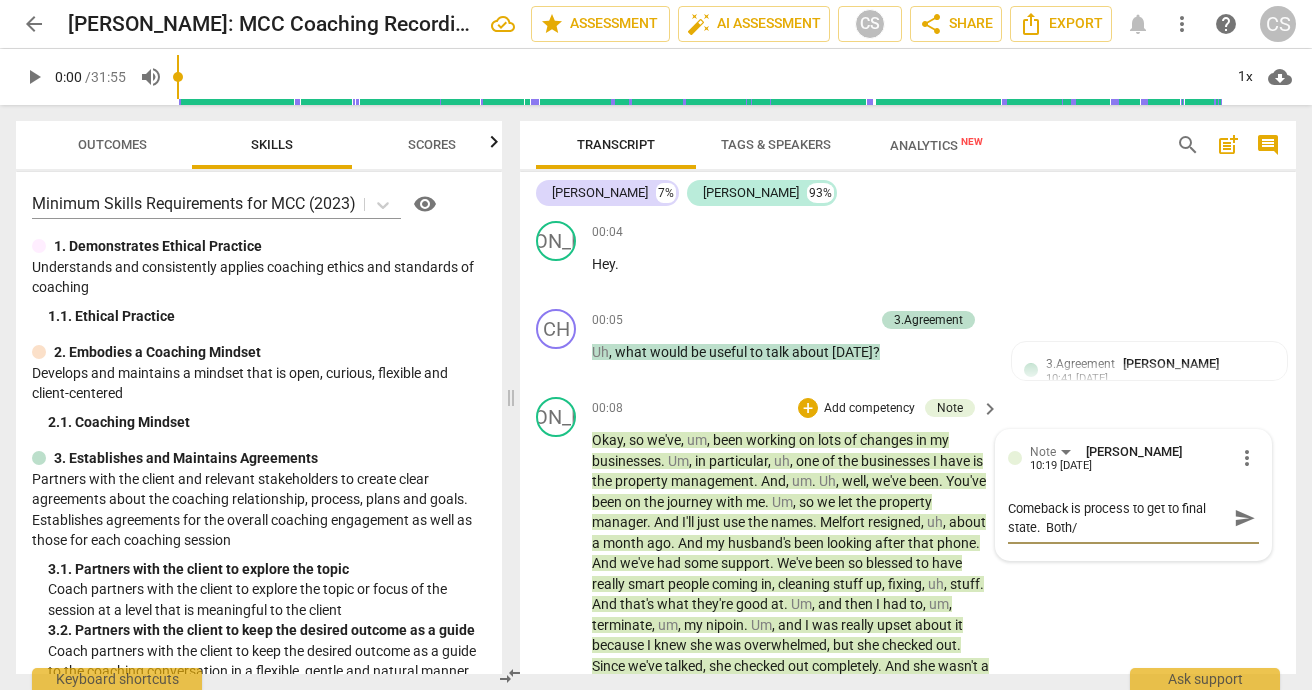 type on "Comeback is process to get to final state.  Both/e" 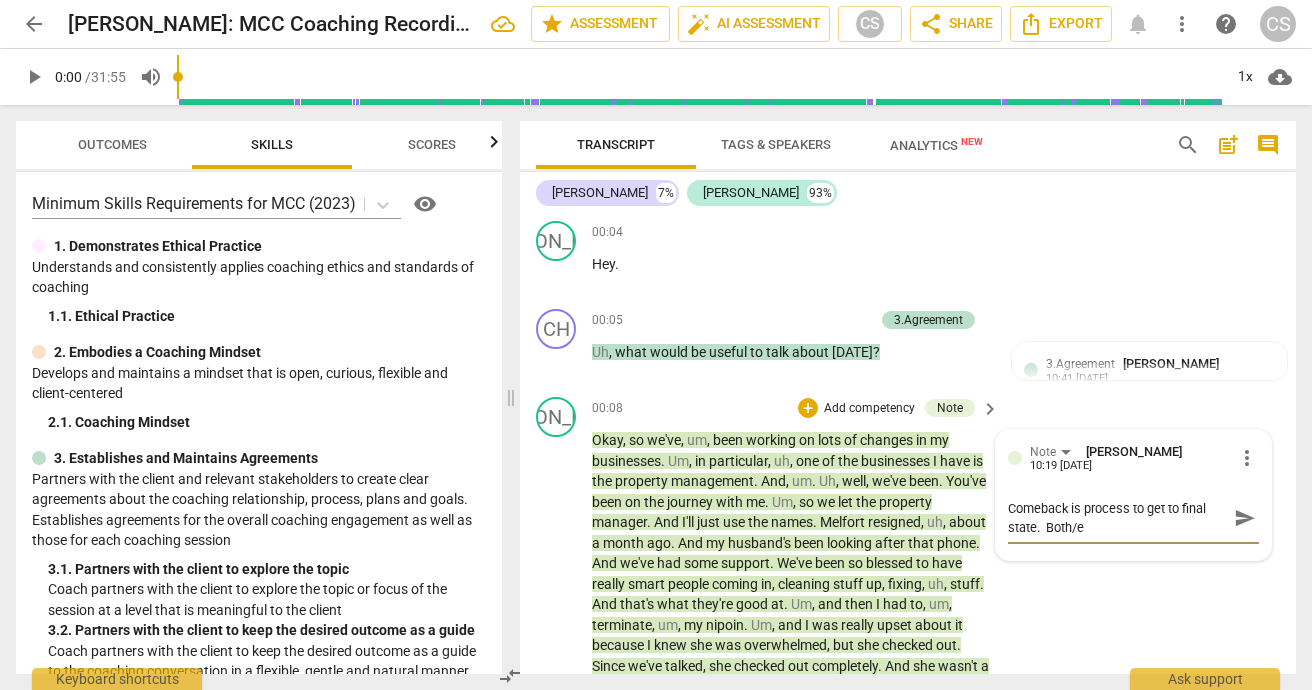 type on "Comeback is process to get to final state.  Both/" 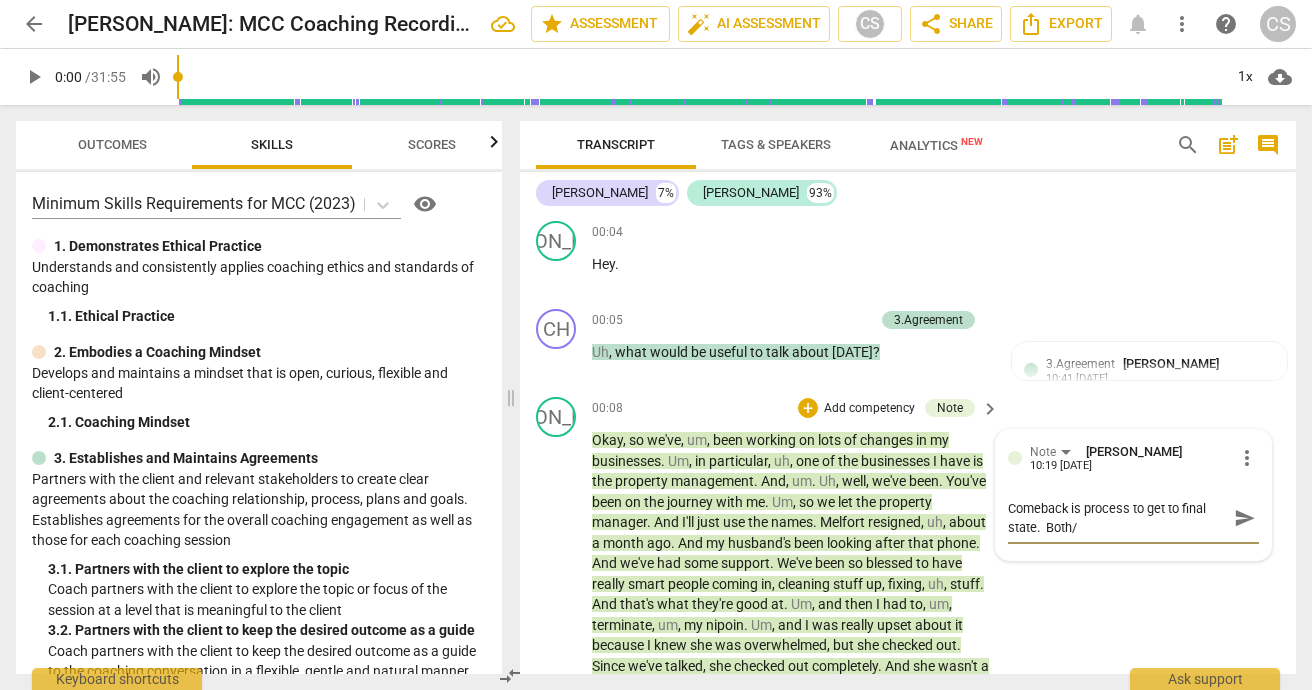 type on "Comeback is process to get to final state.  Both/a" 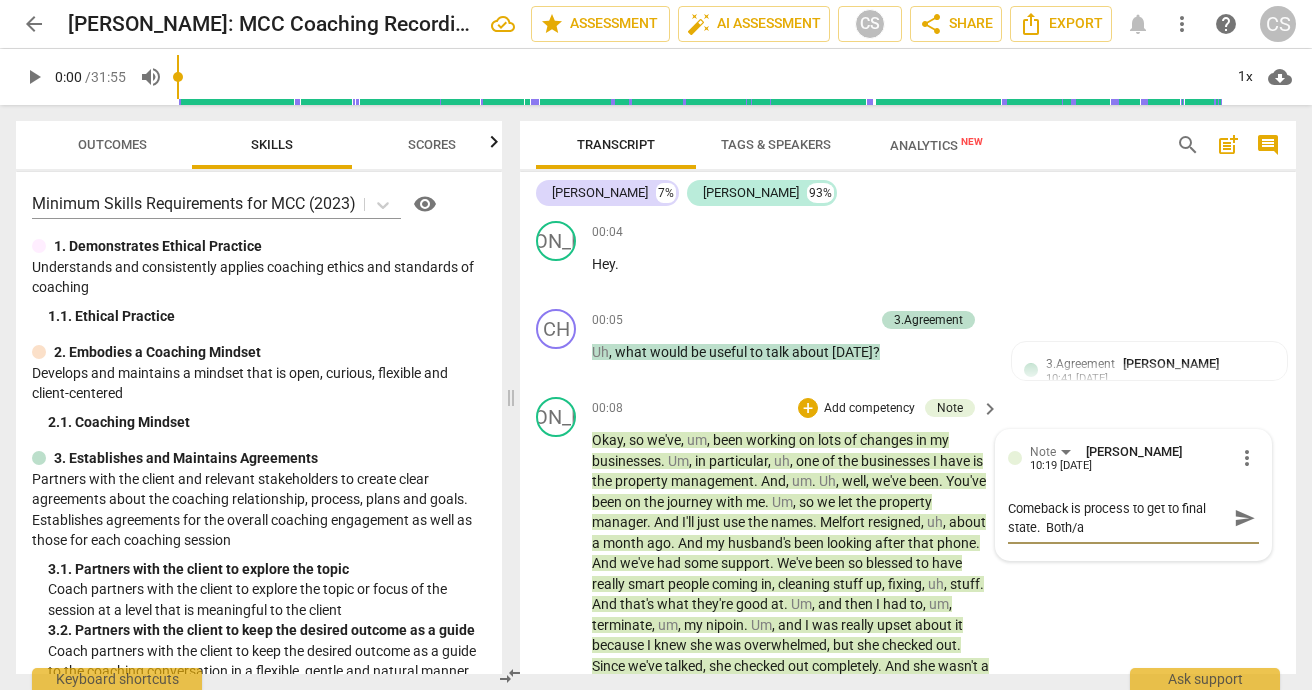 type on "Comeback is process to get to final state.  Both/an" 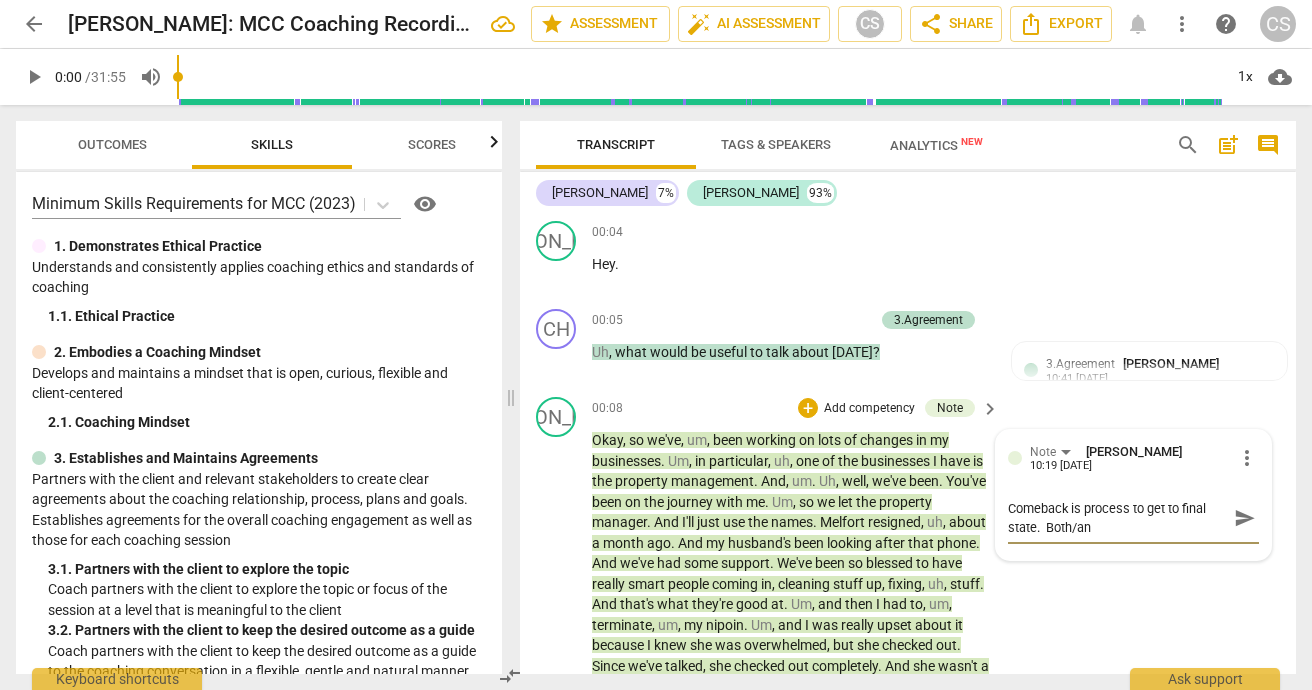 type on "Comeback is process to get to final state.  Both/and" 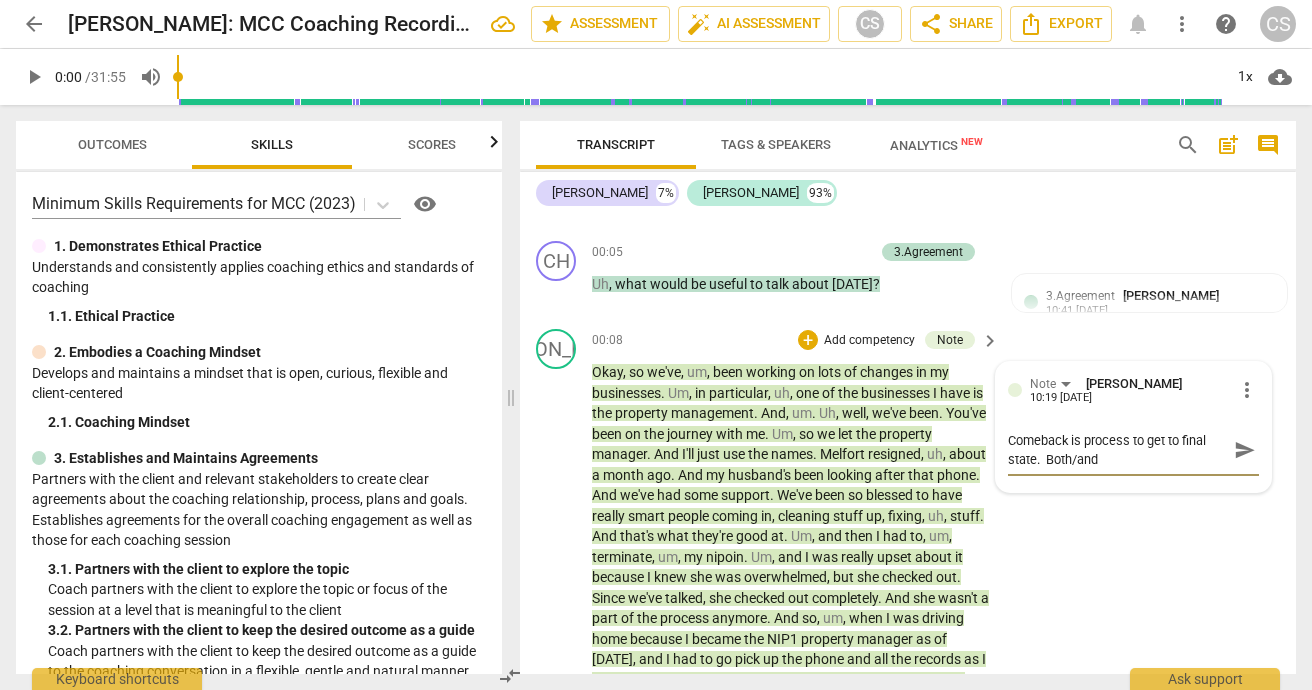 scroll, scrollTop: 91, scrollLeft: 0, axis: vertical 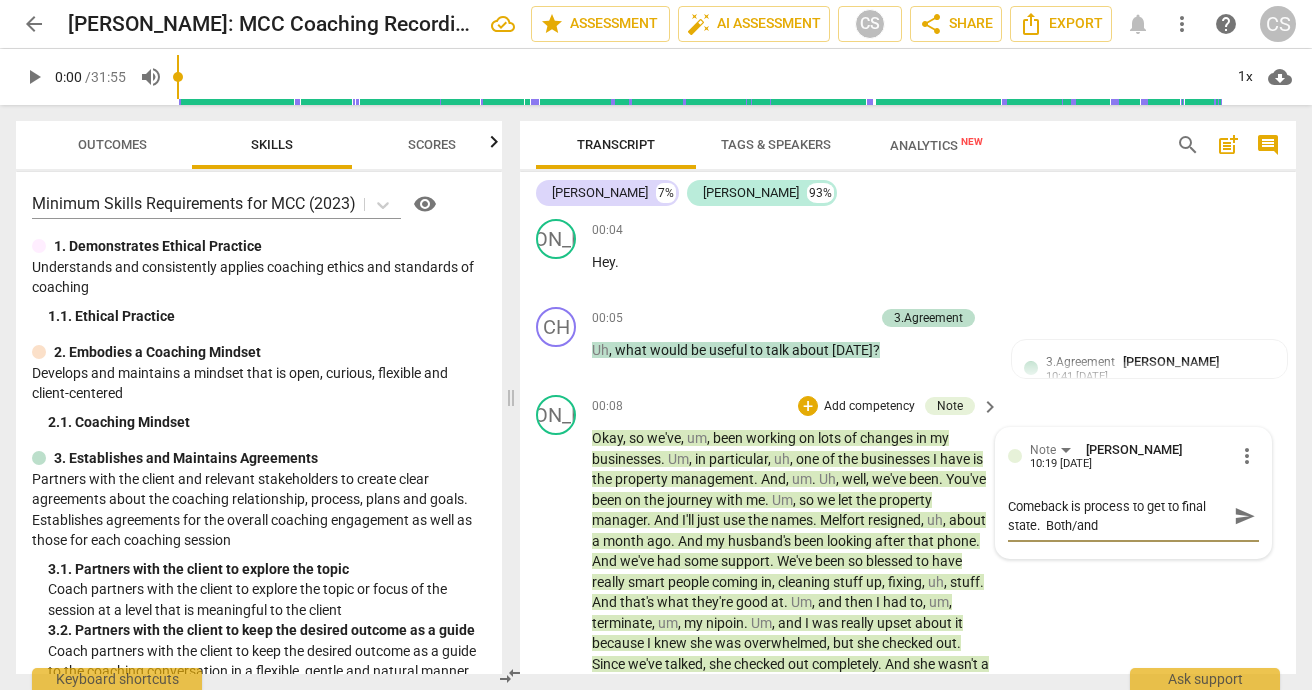 type on "Comeback is process to get to final state.  Both/and" 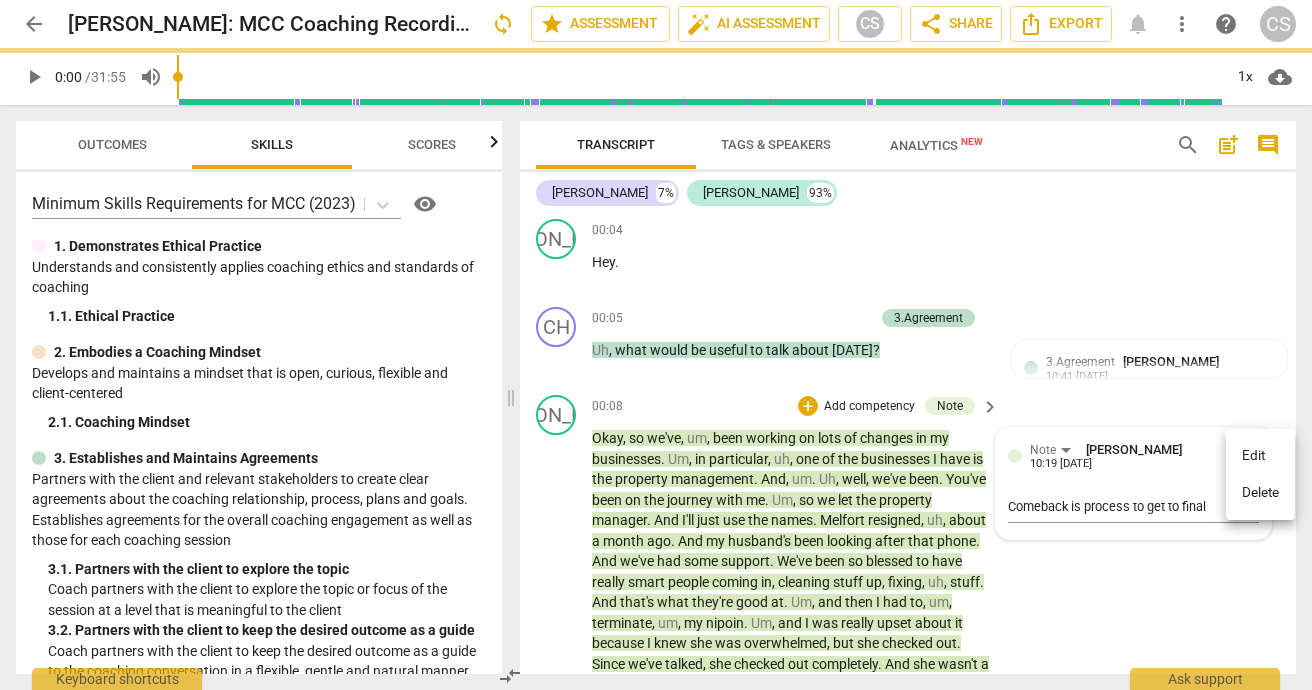 type 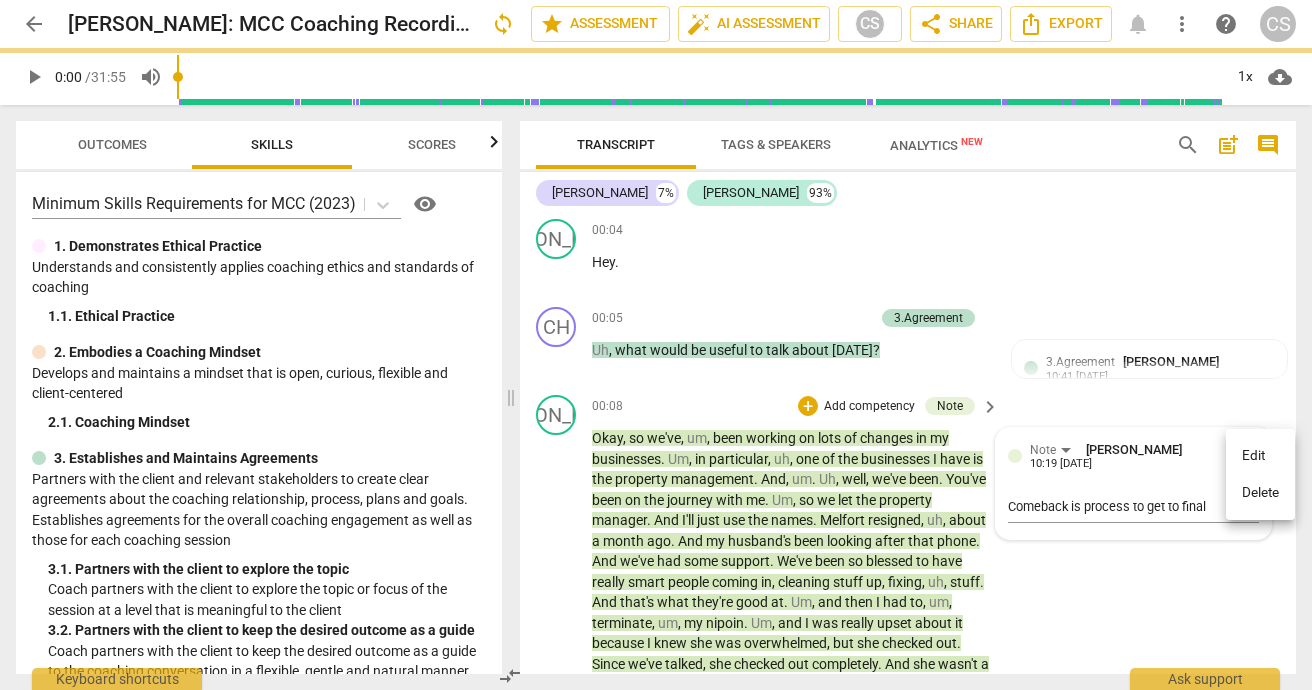 type 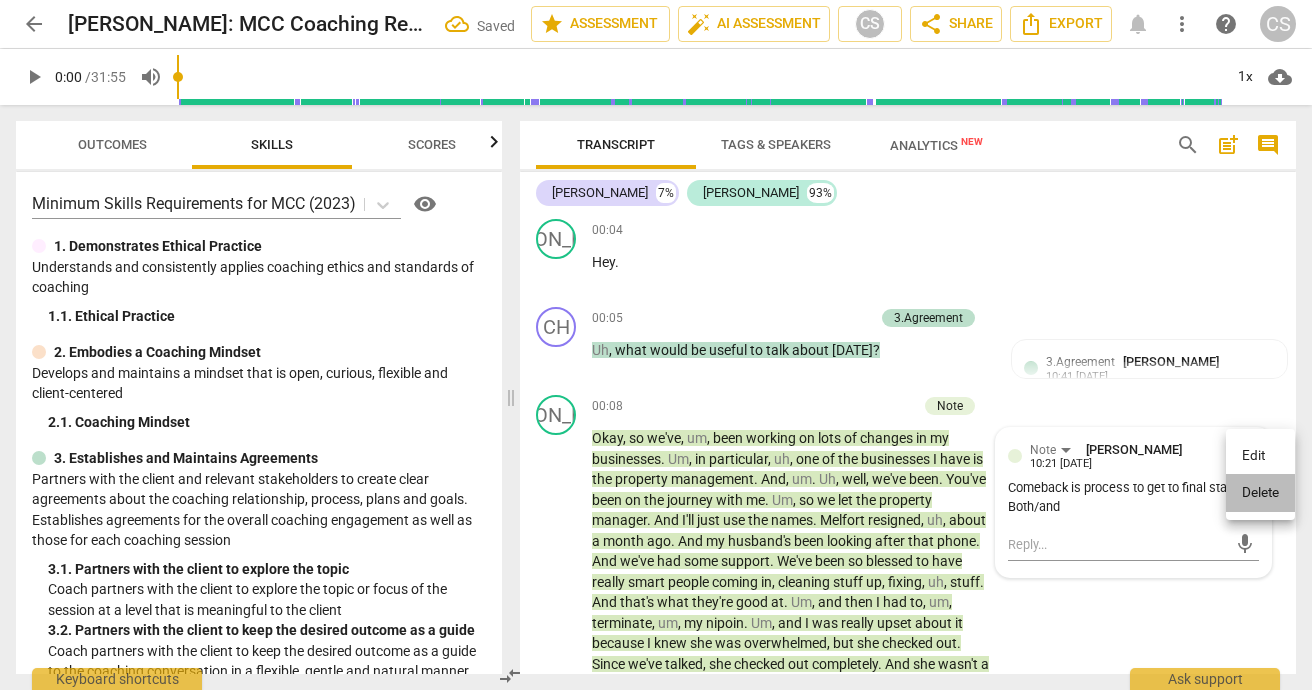 click on "Delete" at bounding box center (1260, 493) 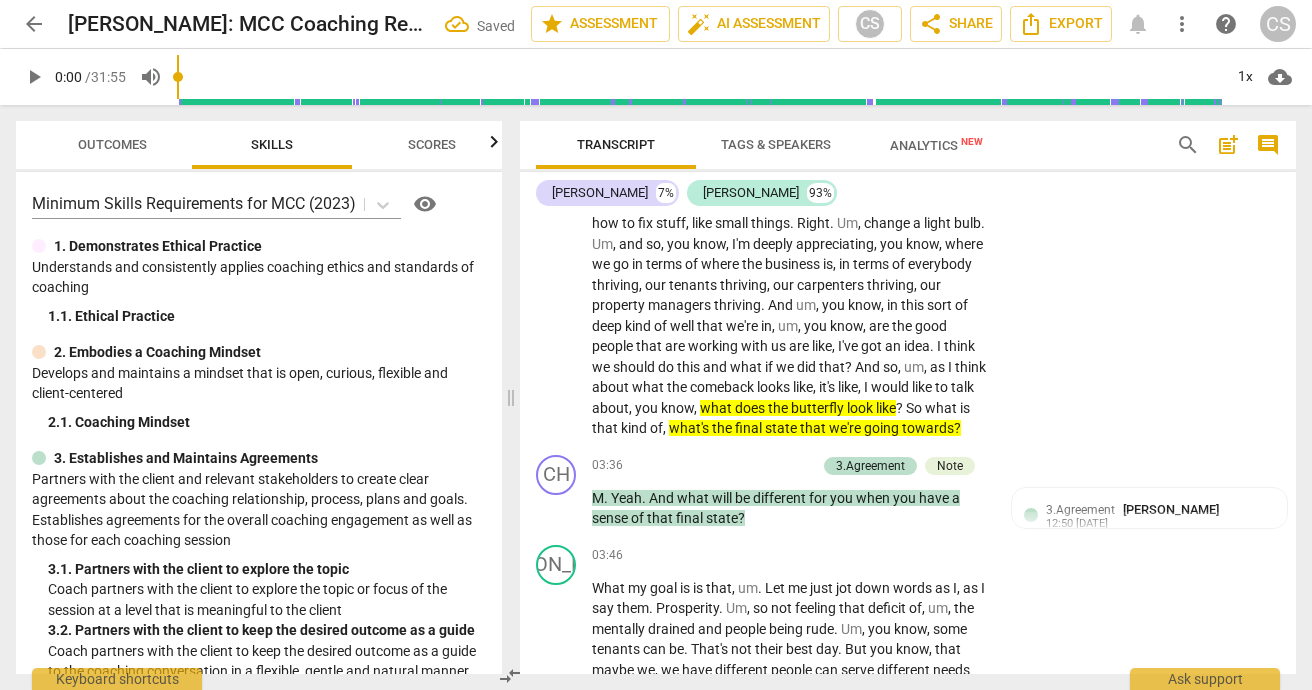 scroll, scrollTop: 1214, scrollLeft: 0, axis: vertical 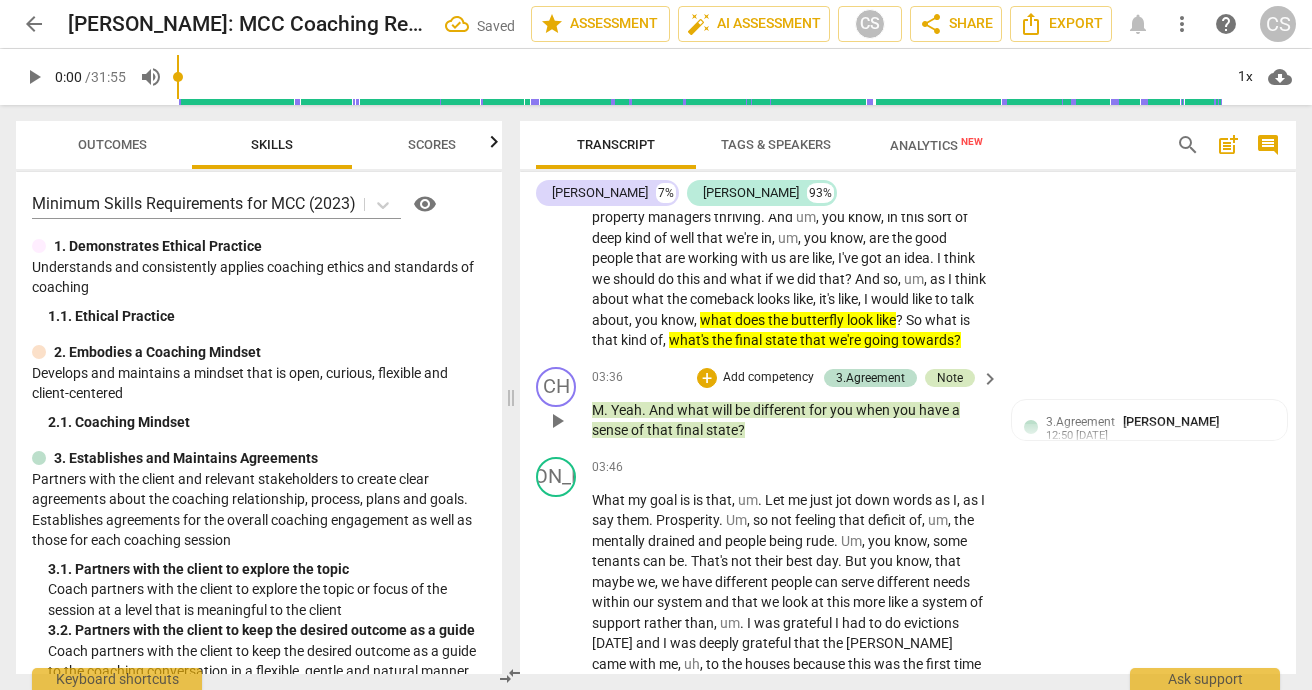 click on "Note" at bounding box center (950, 378) 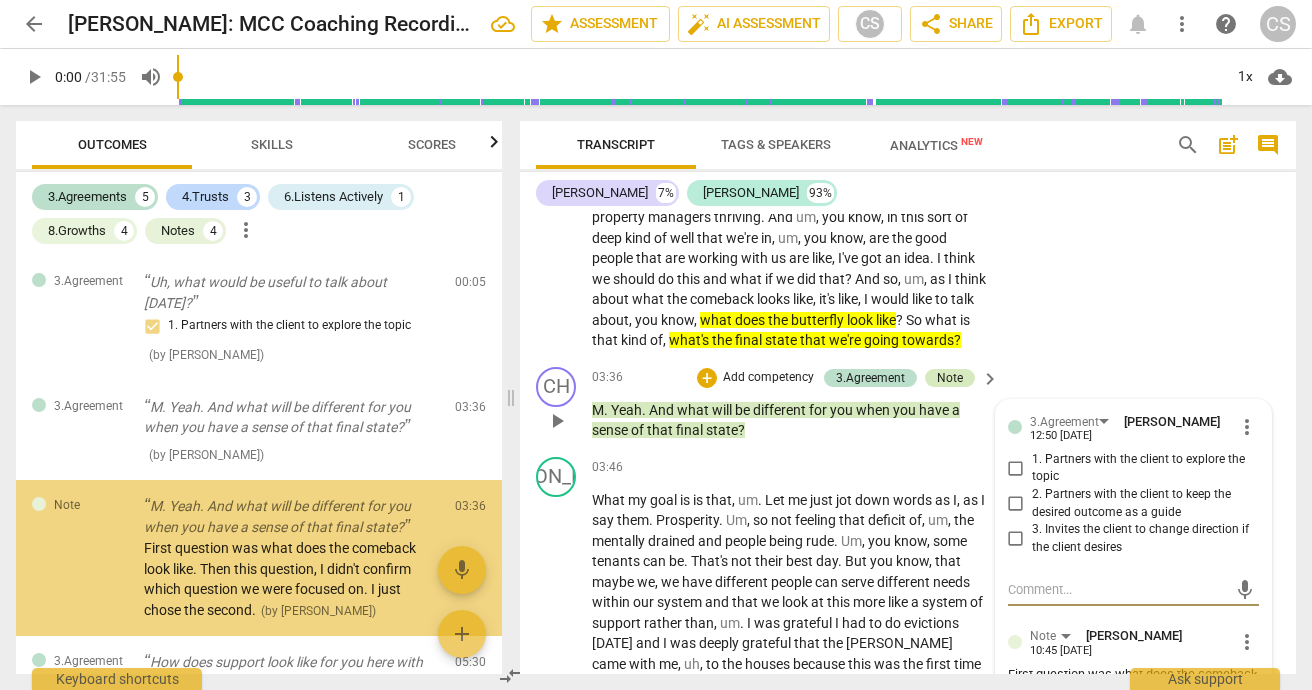 scroll, scrollTop: 89, scrollLeft: 0, axis: vertical 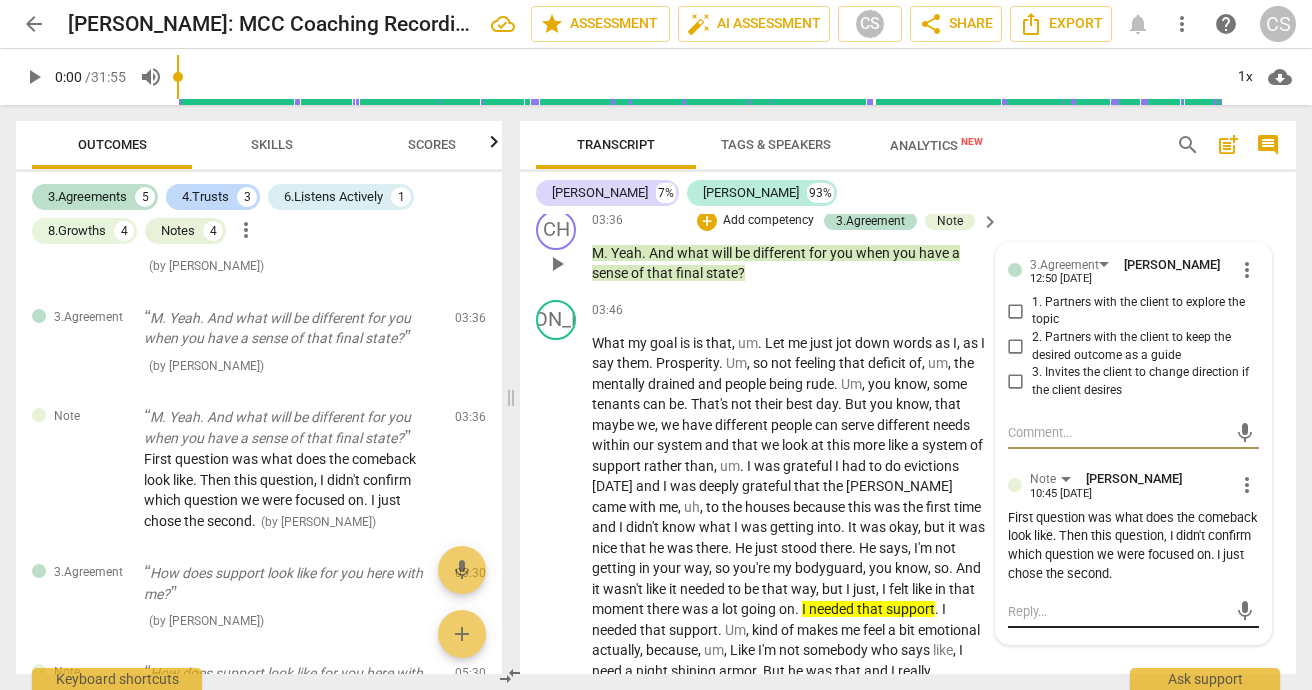 click at bounding box center [1117, 611] 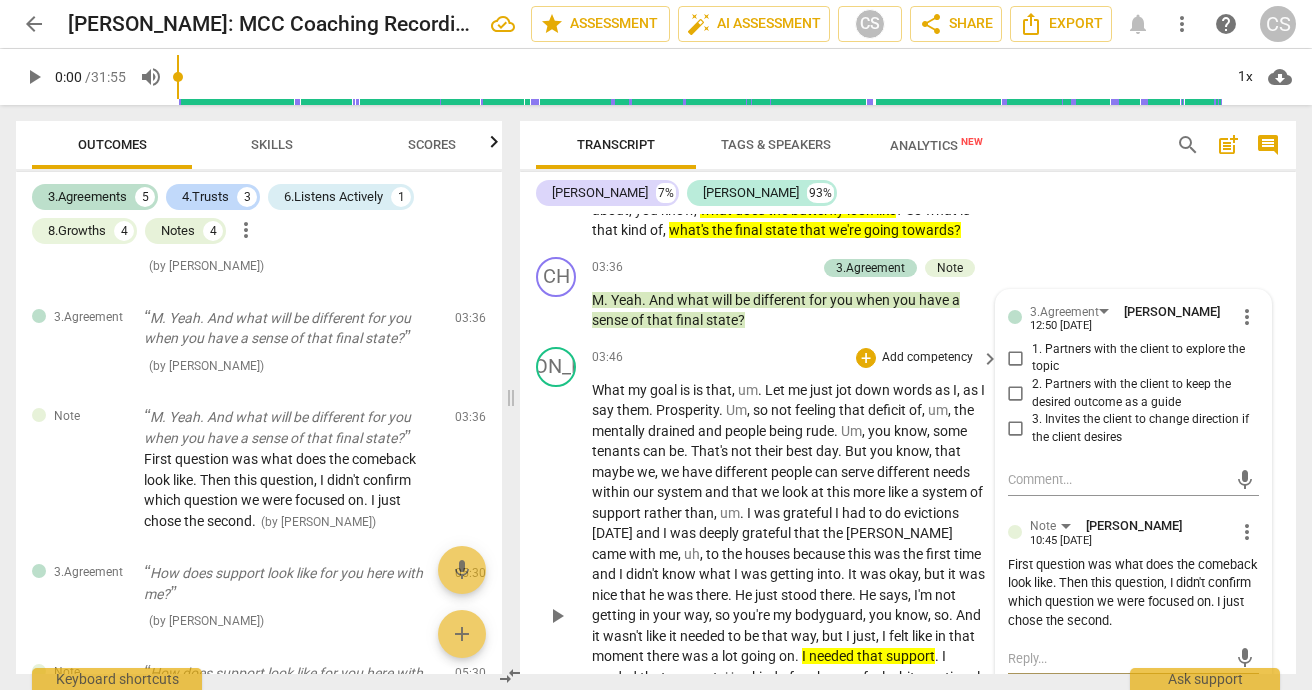scroll, scrollTop: 1343, scrollLeft: 0, axis: vertical 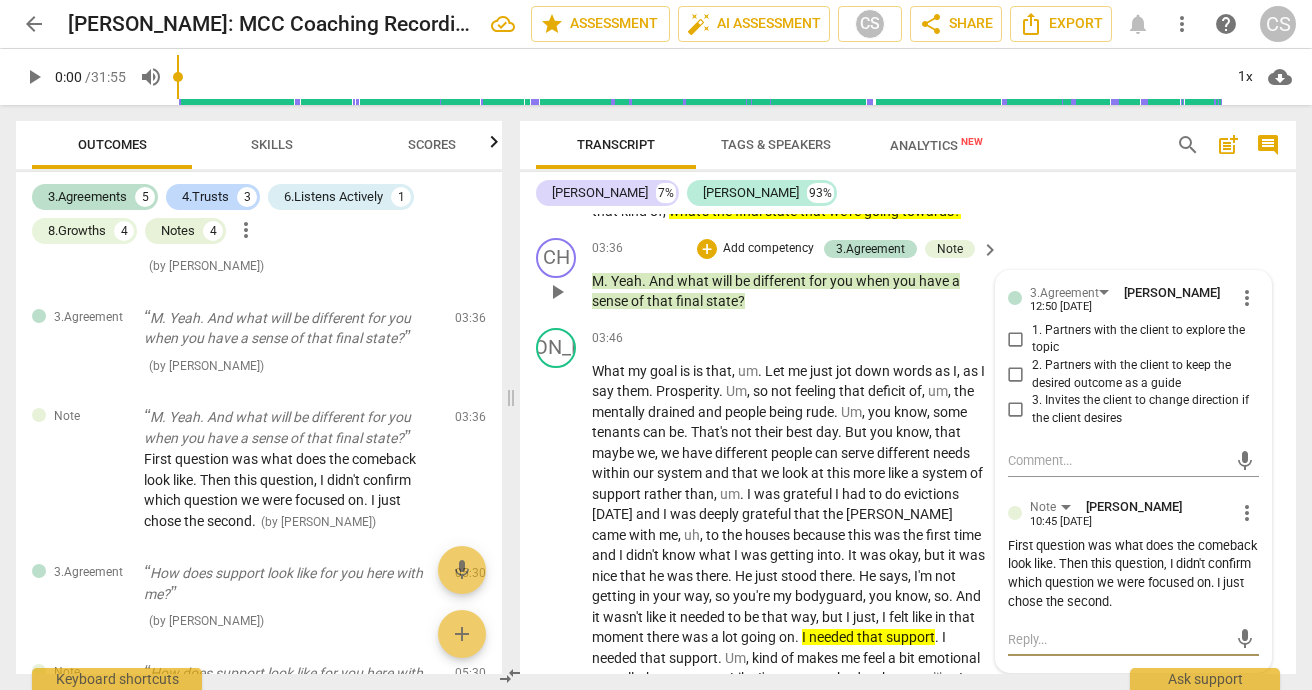 type on "W" 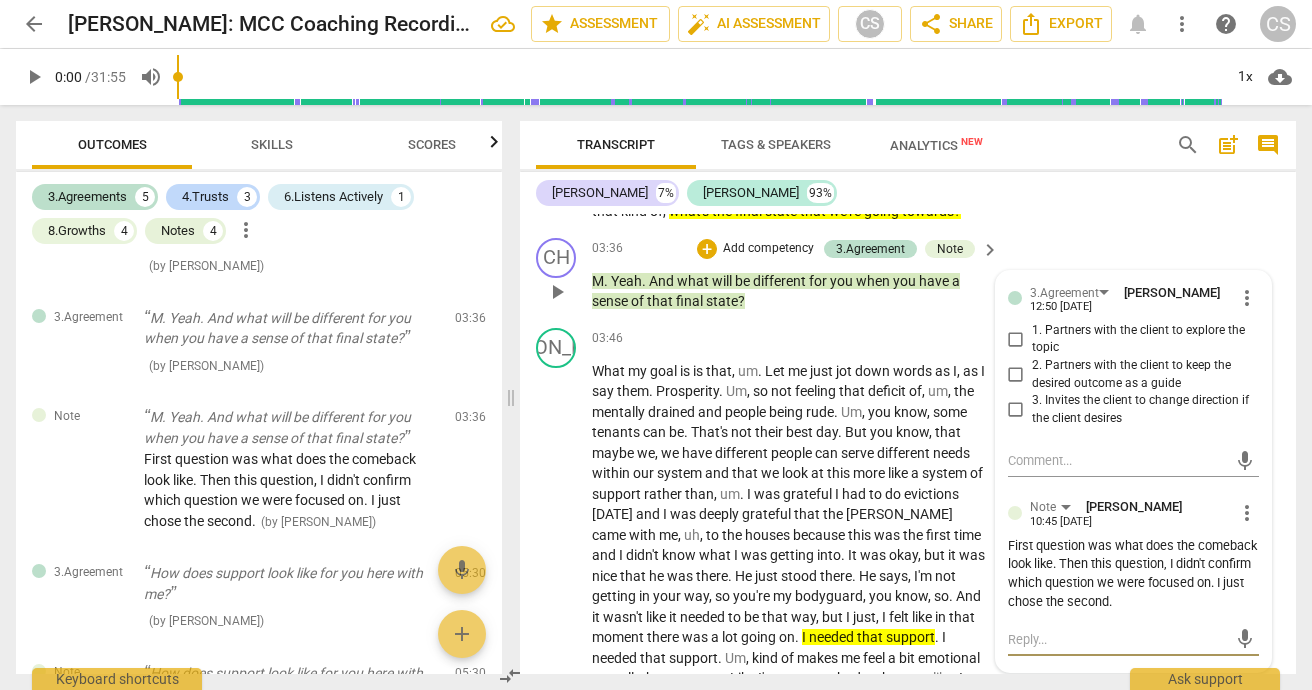 type on "W" 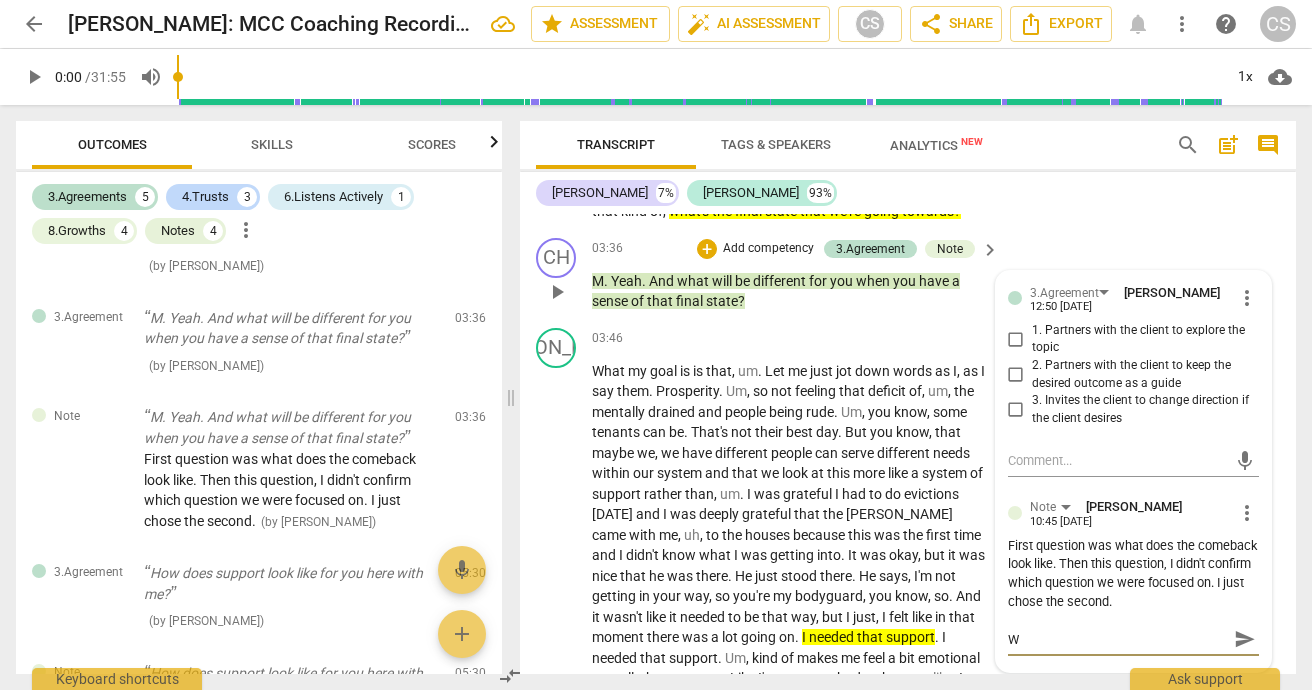 type on "Wh" 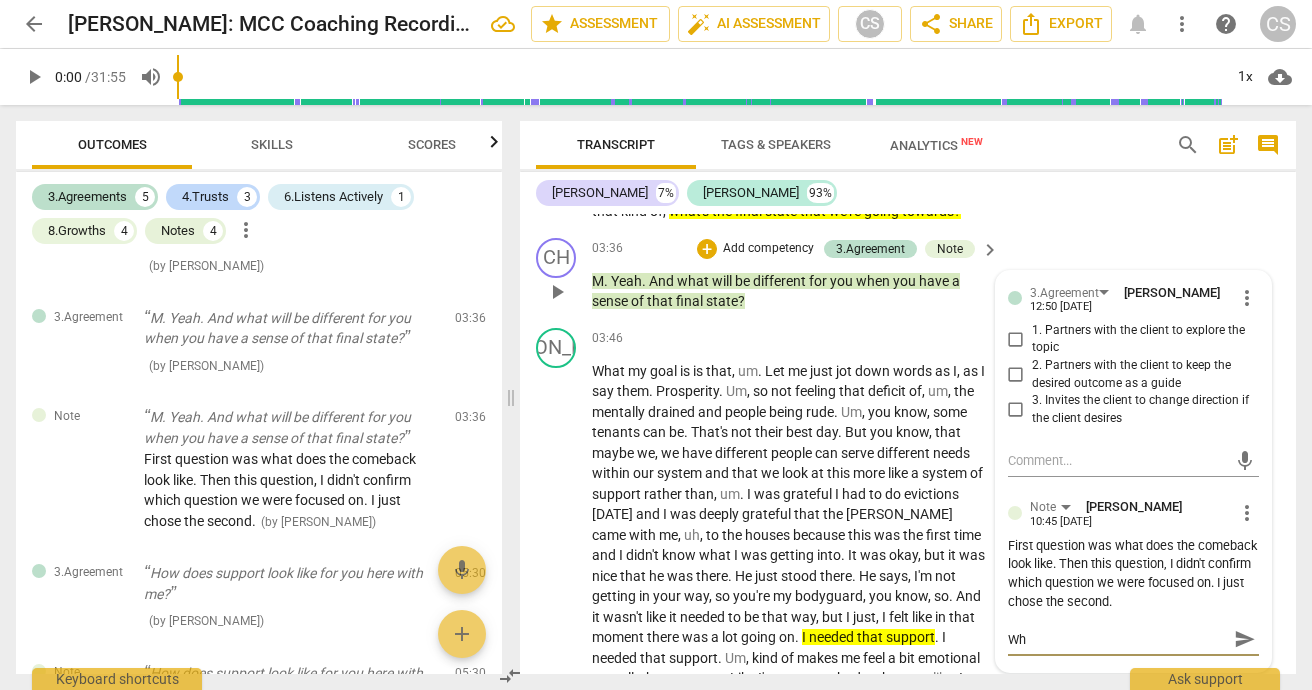 type on "Wha" 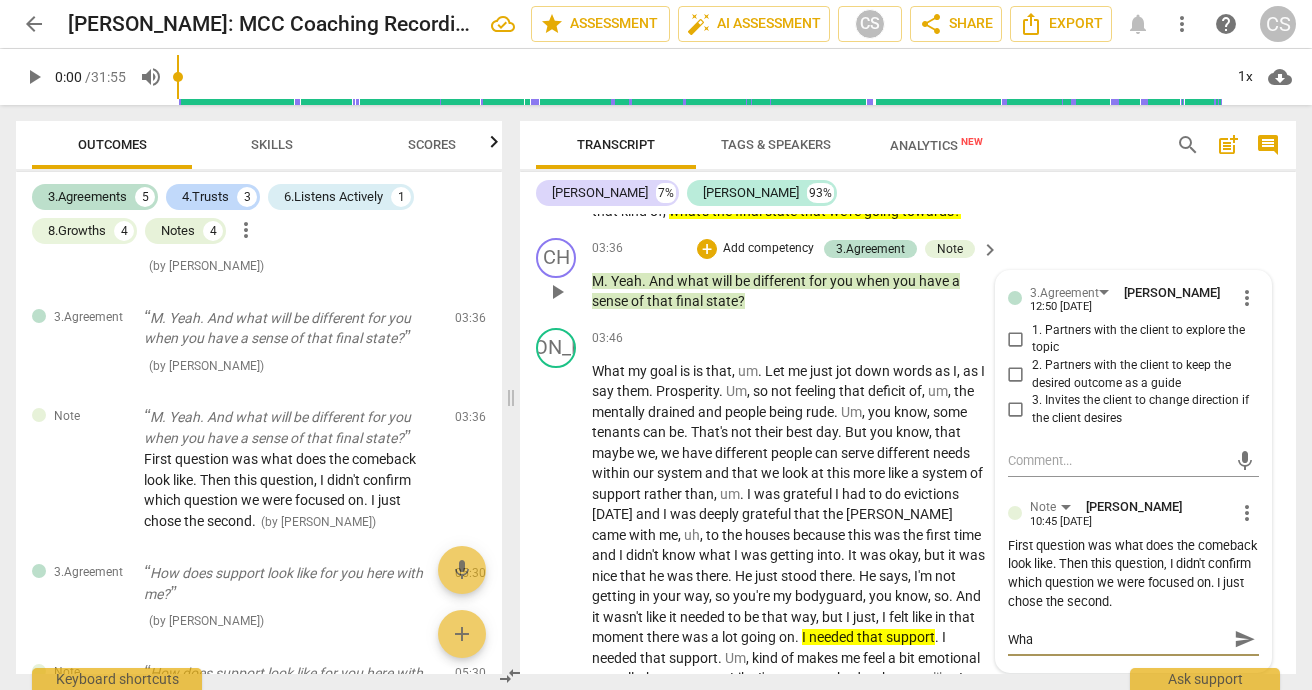 type on "What" 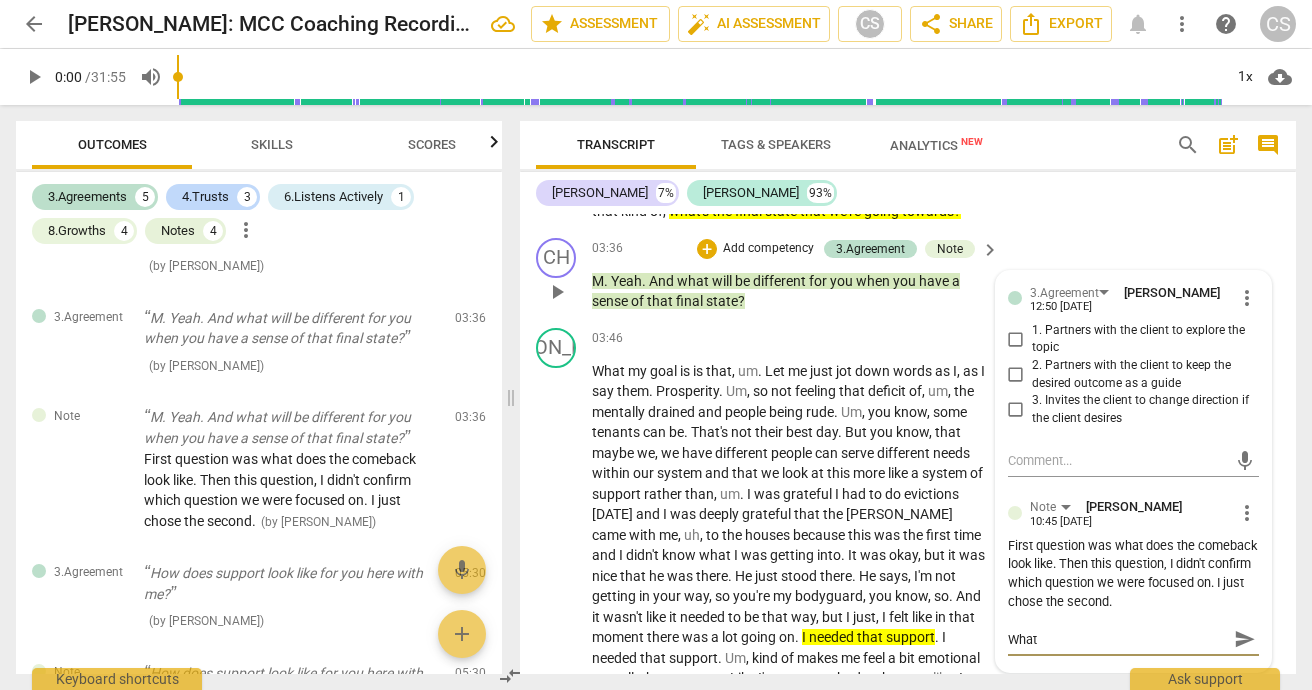 type on "What" 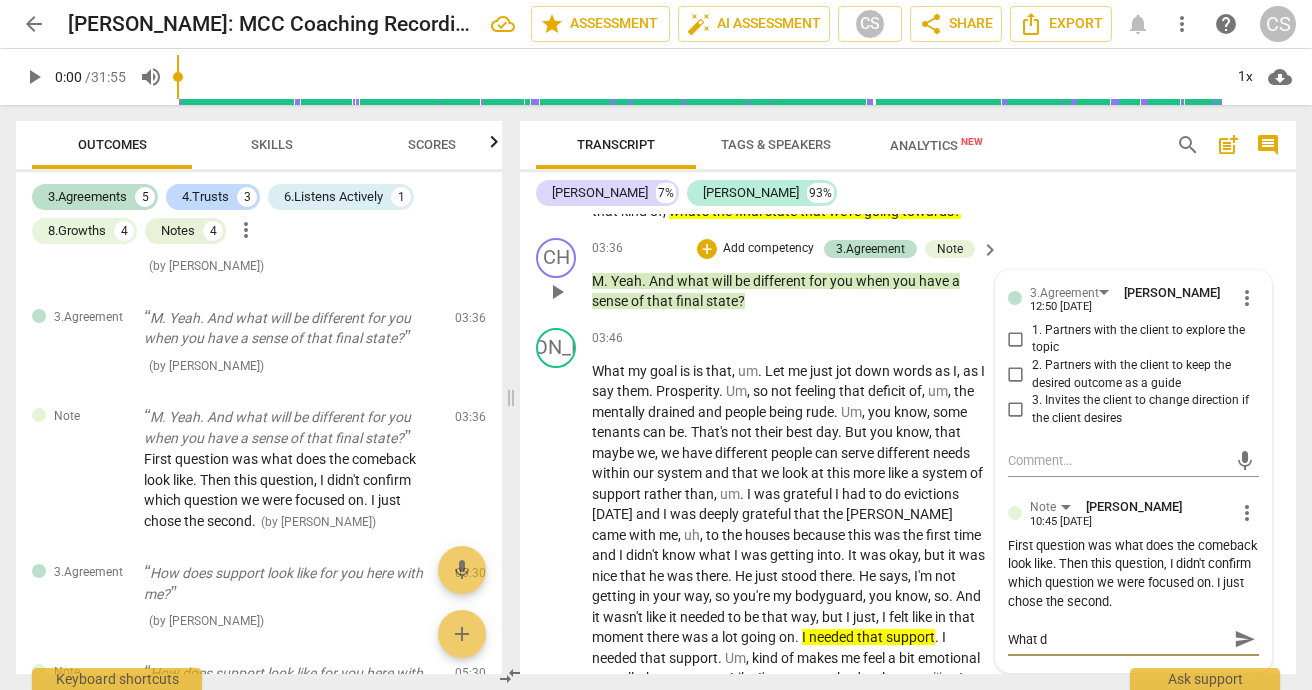 type on "What do" 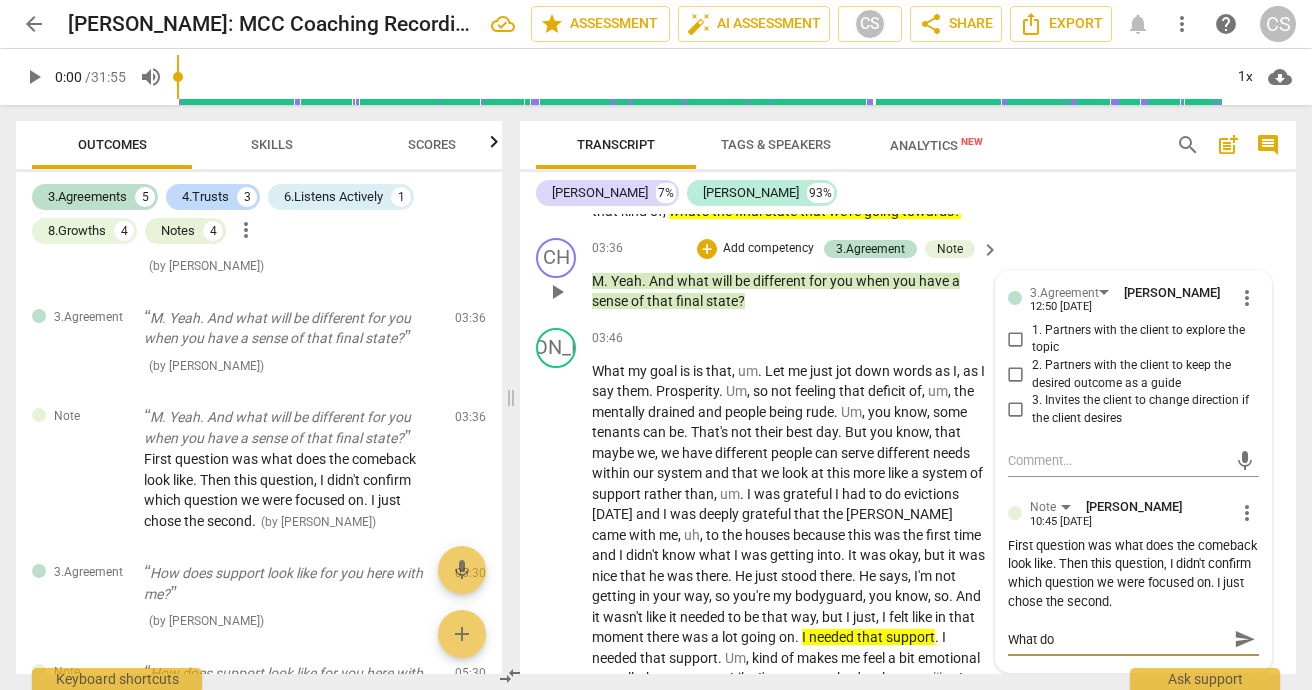 type on "What do" 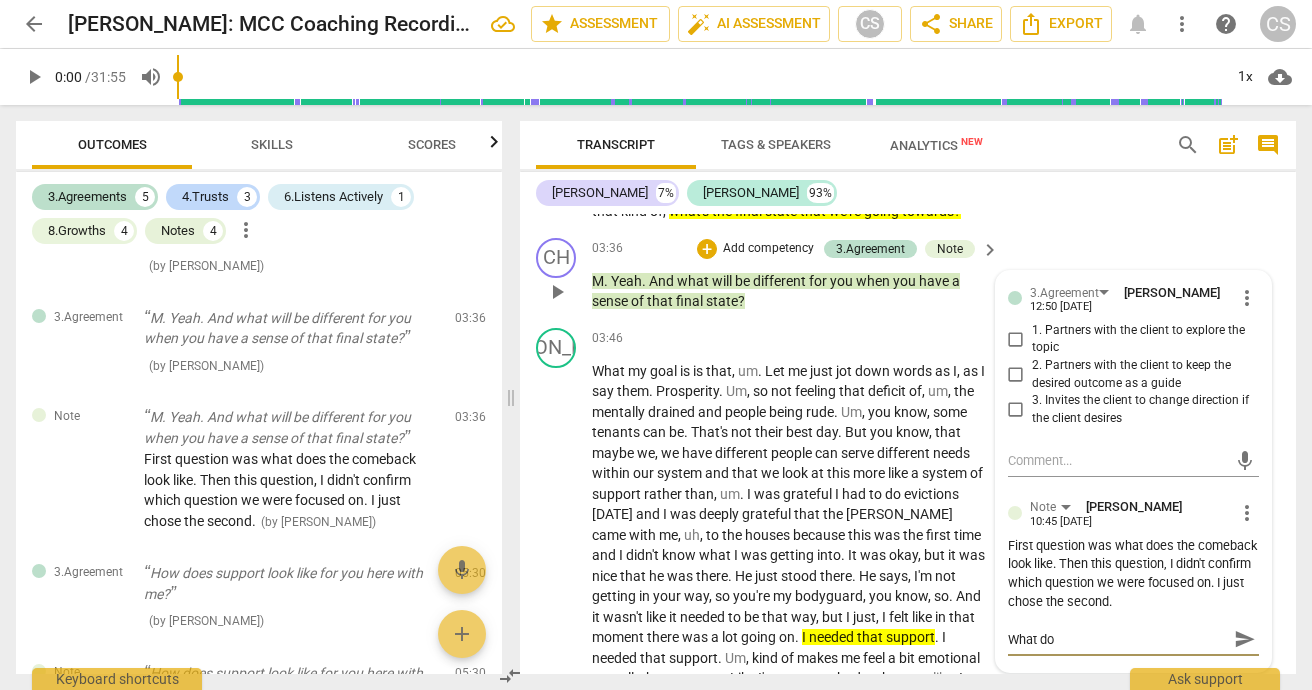 type on "What do" 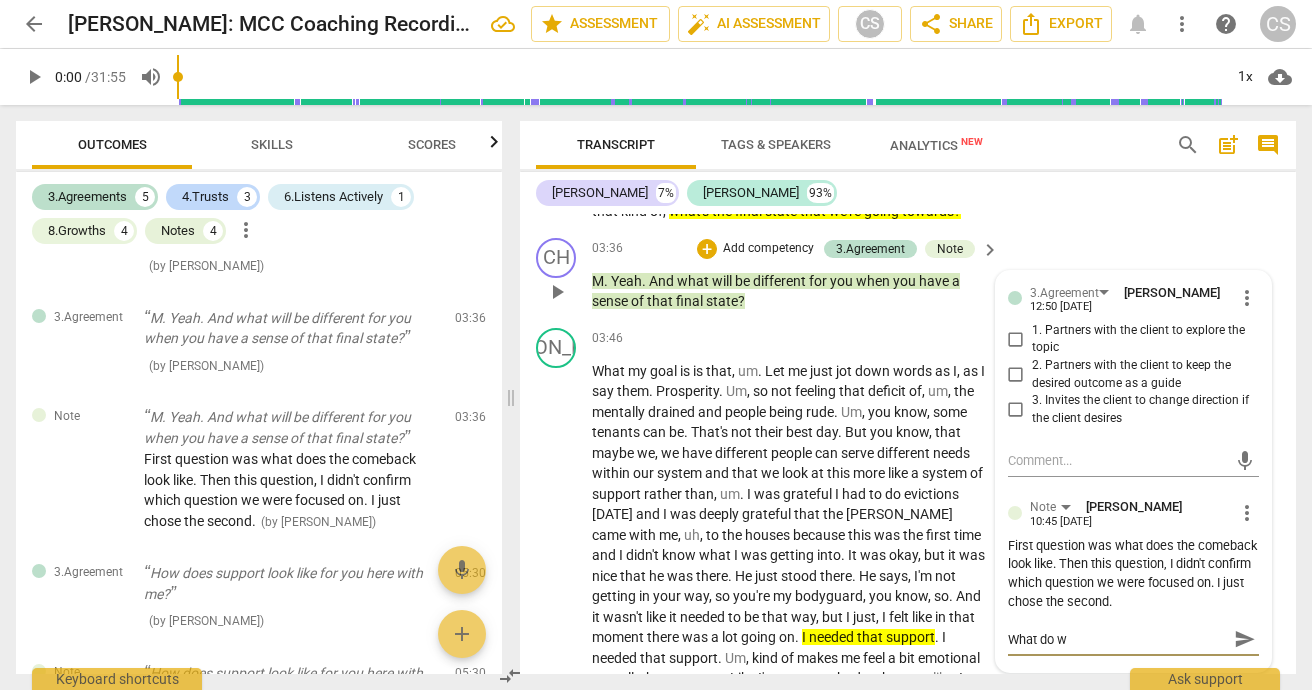 type on "What do we" 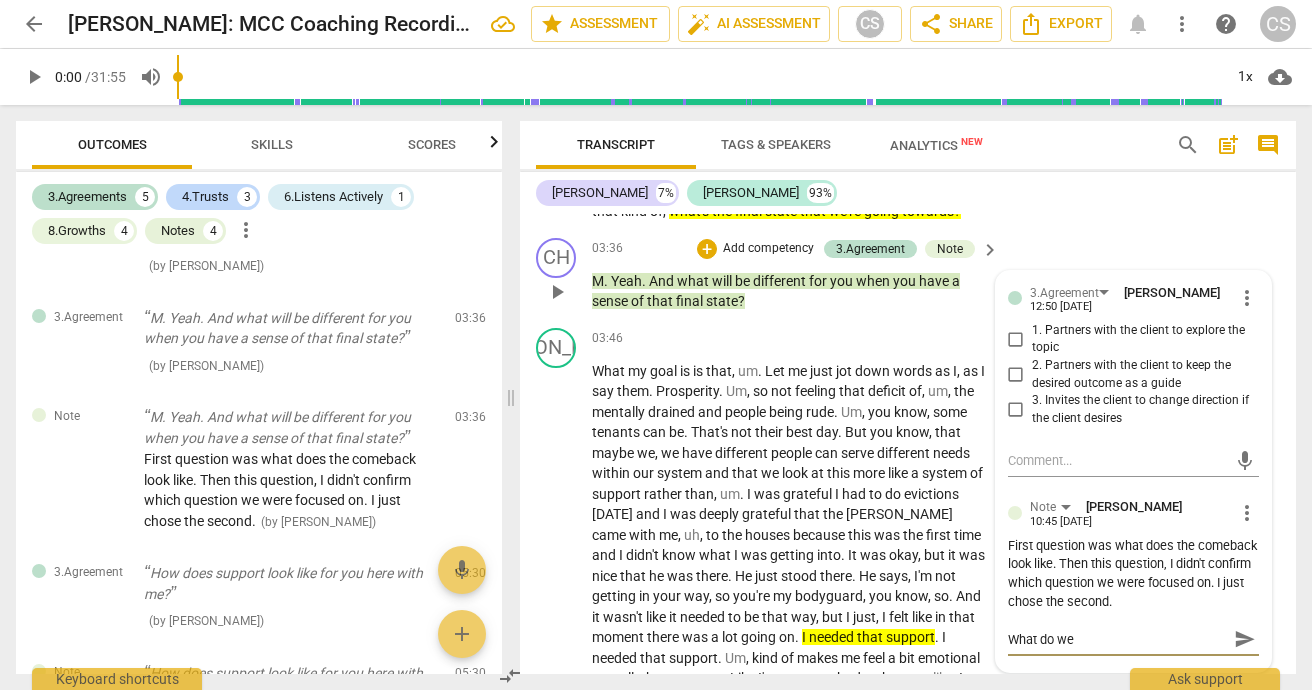 type on "What do we" 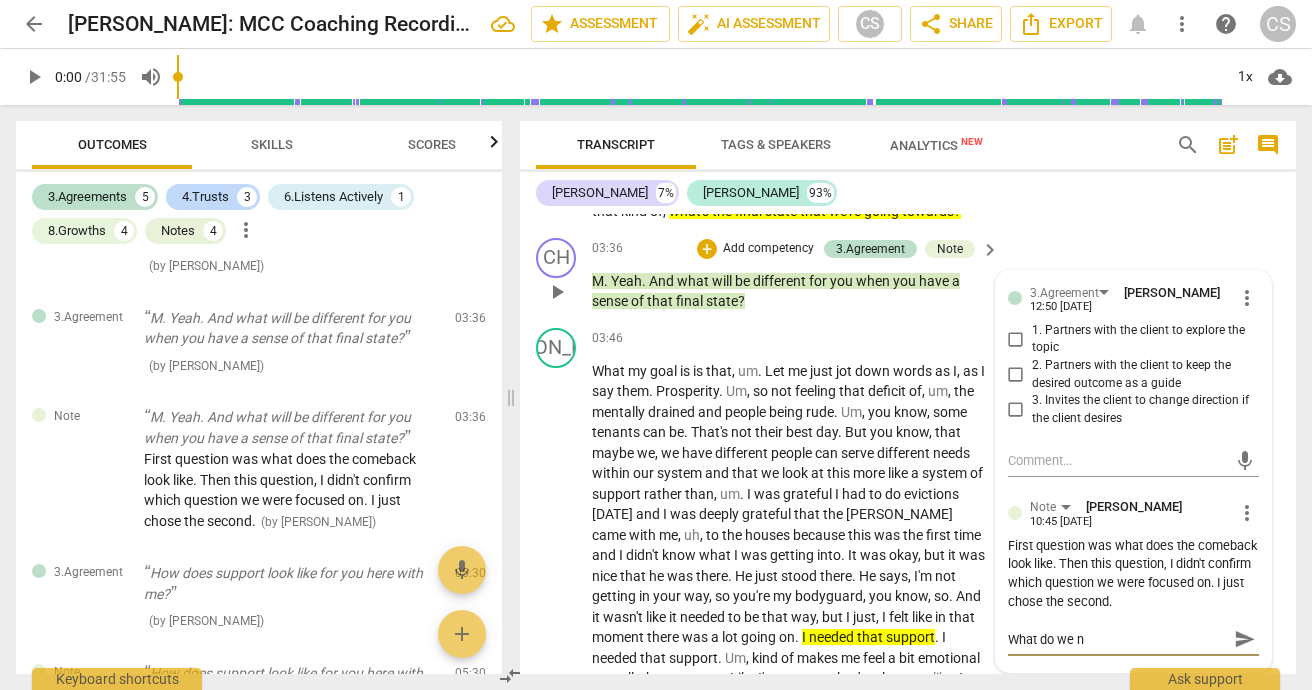 type on "What do we ne" 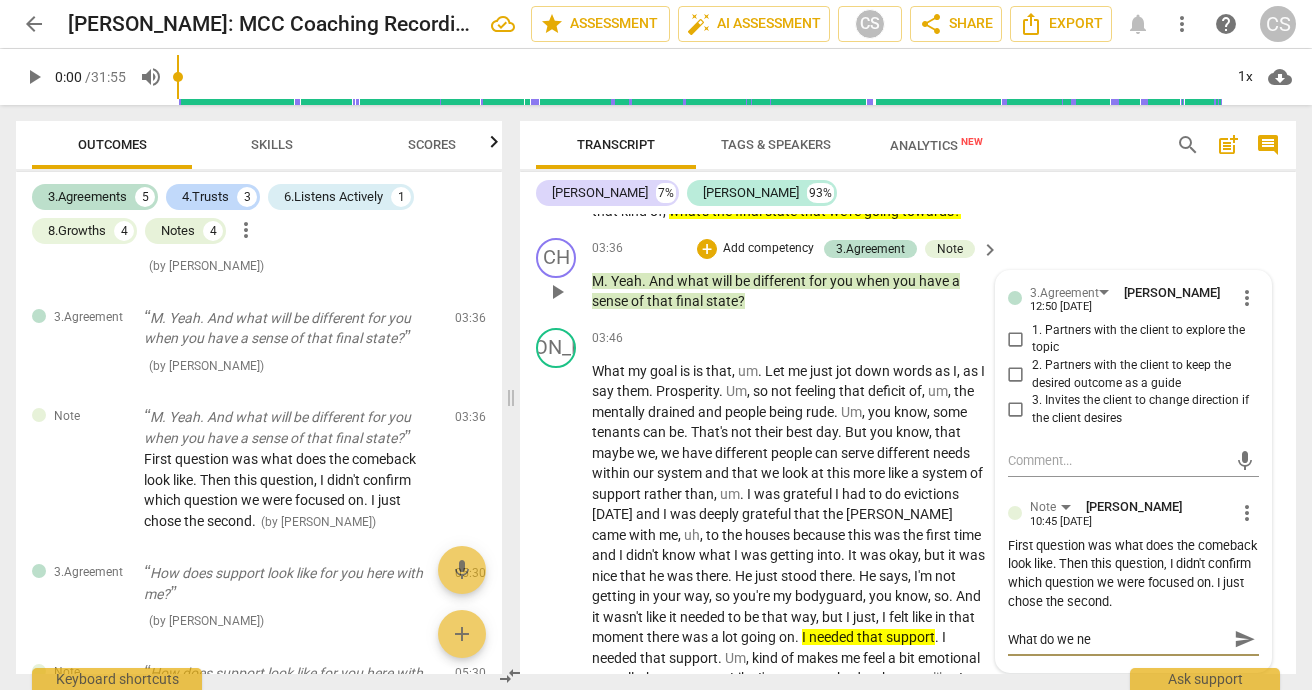 type on "What do we nee" 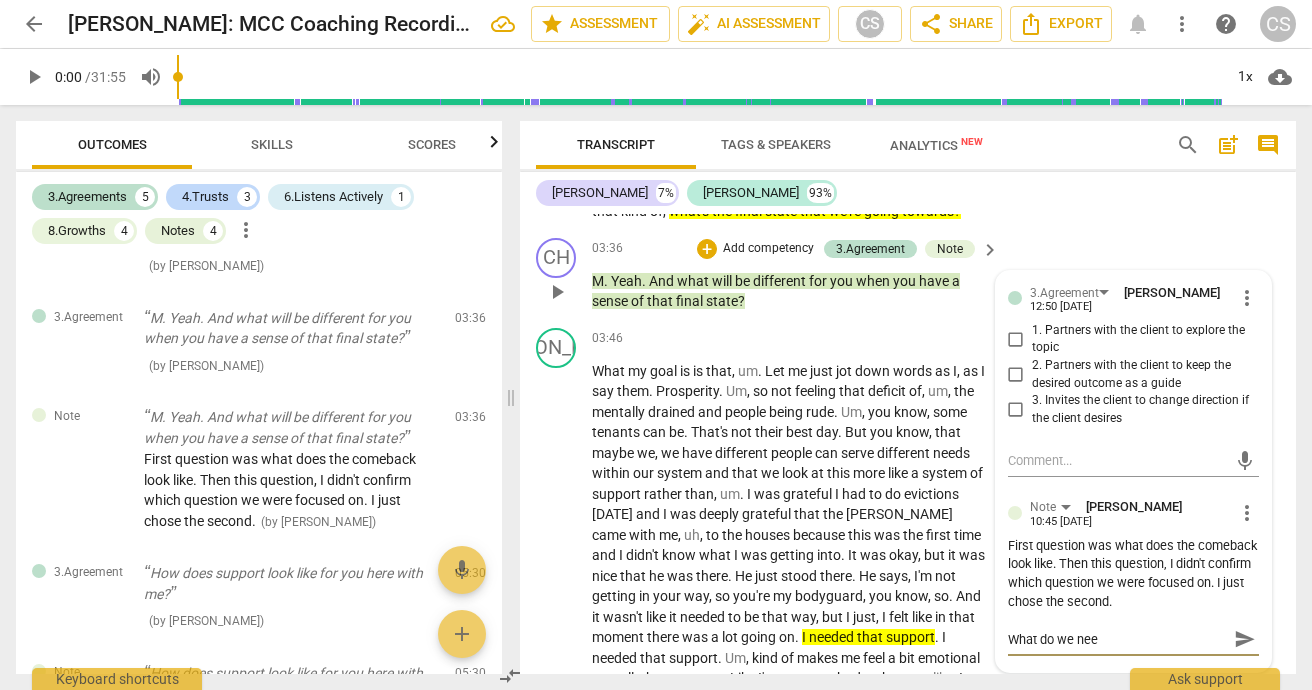 type on "What do we need" 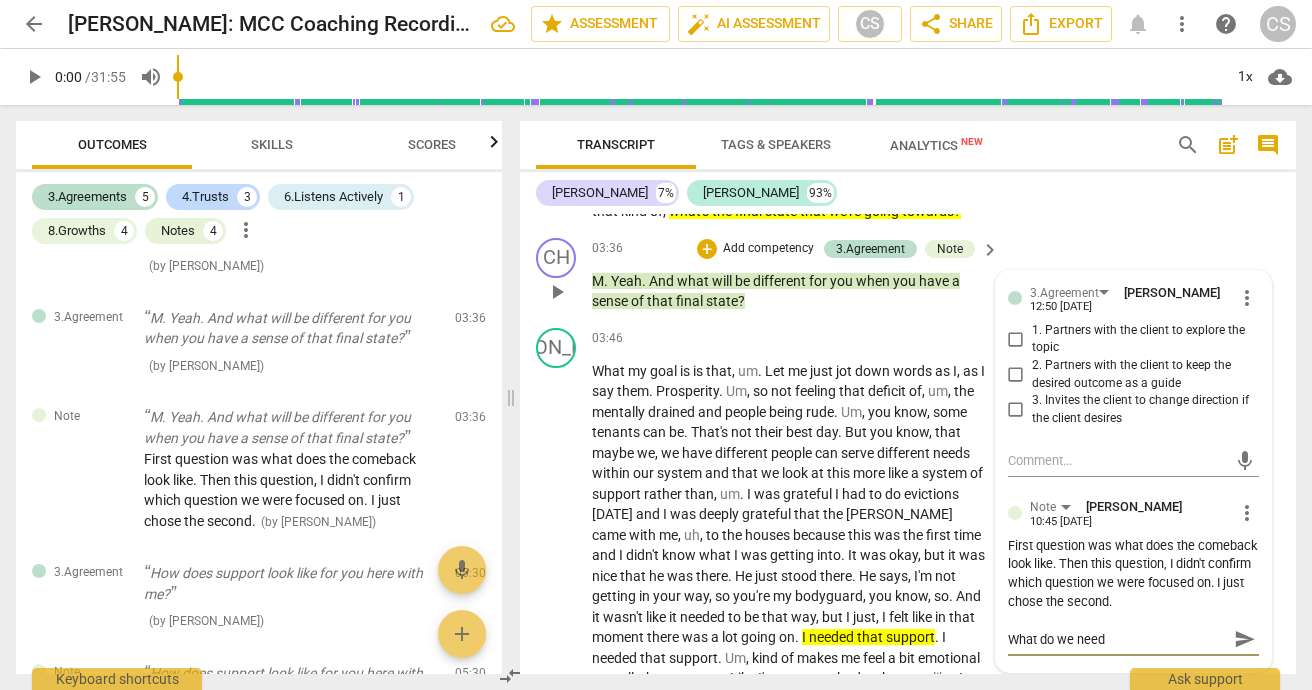 type on "What do we need" 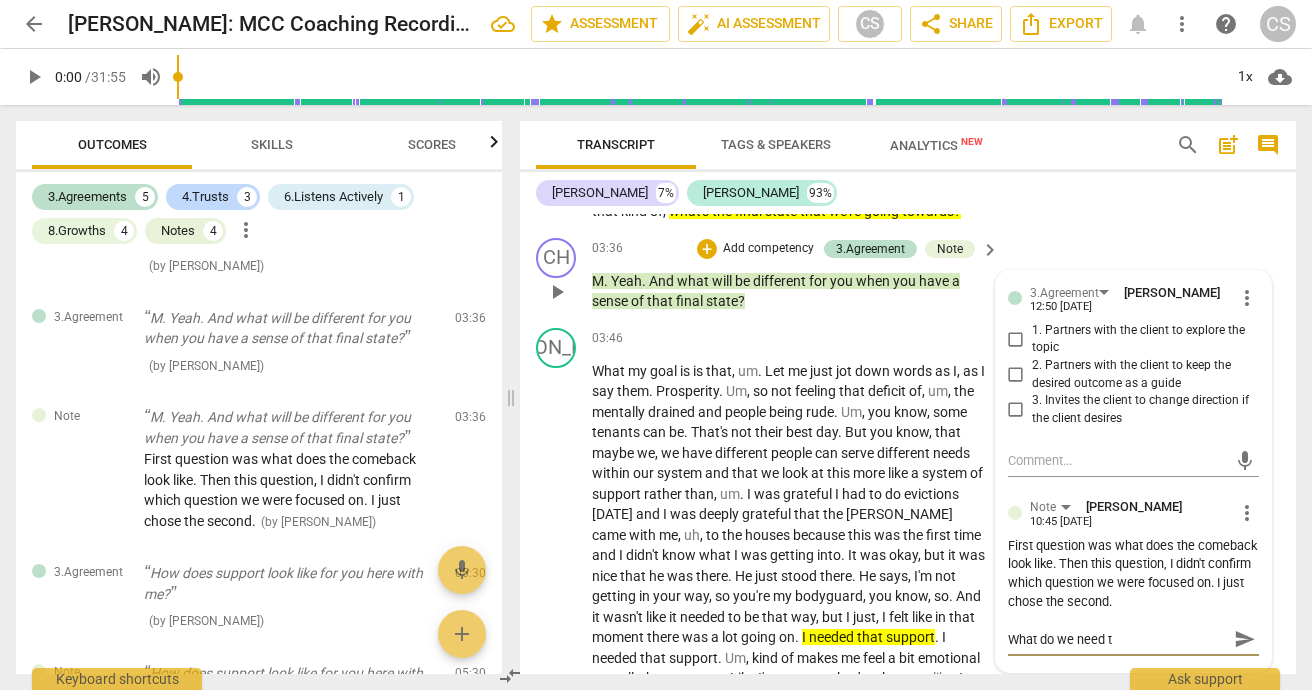 type on "What do we need to" 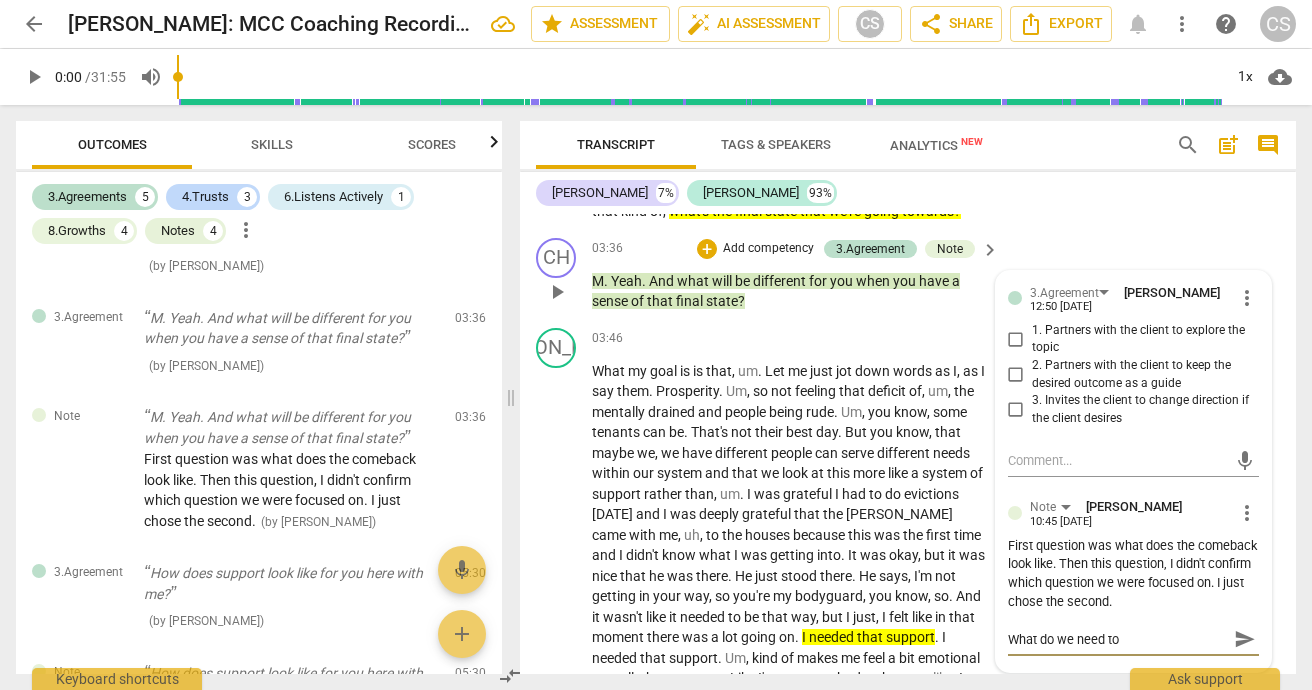 type on "What do we need to" 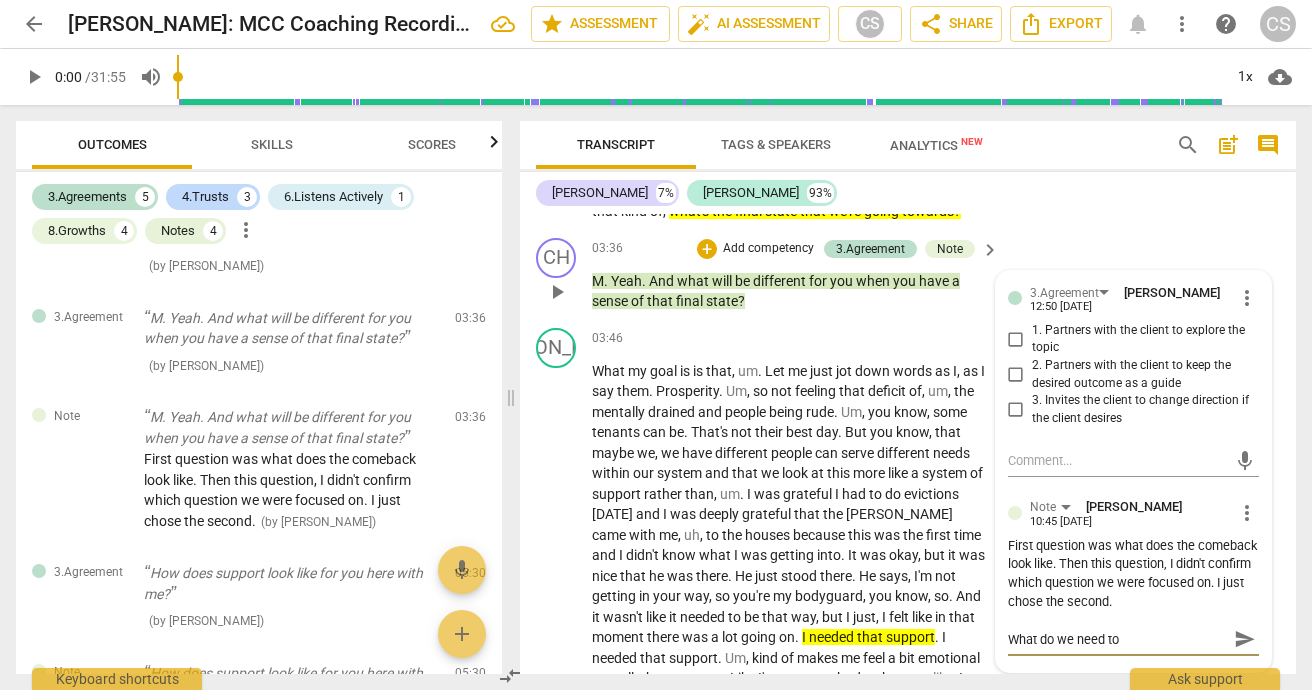 type on "What do we need to e" 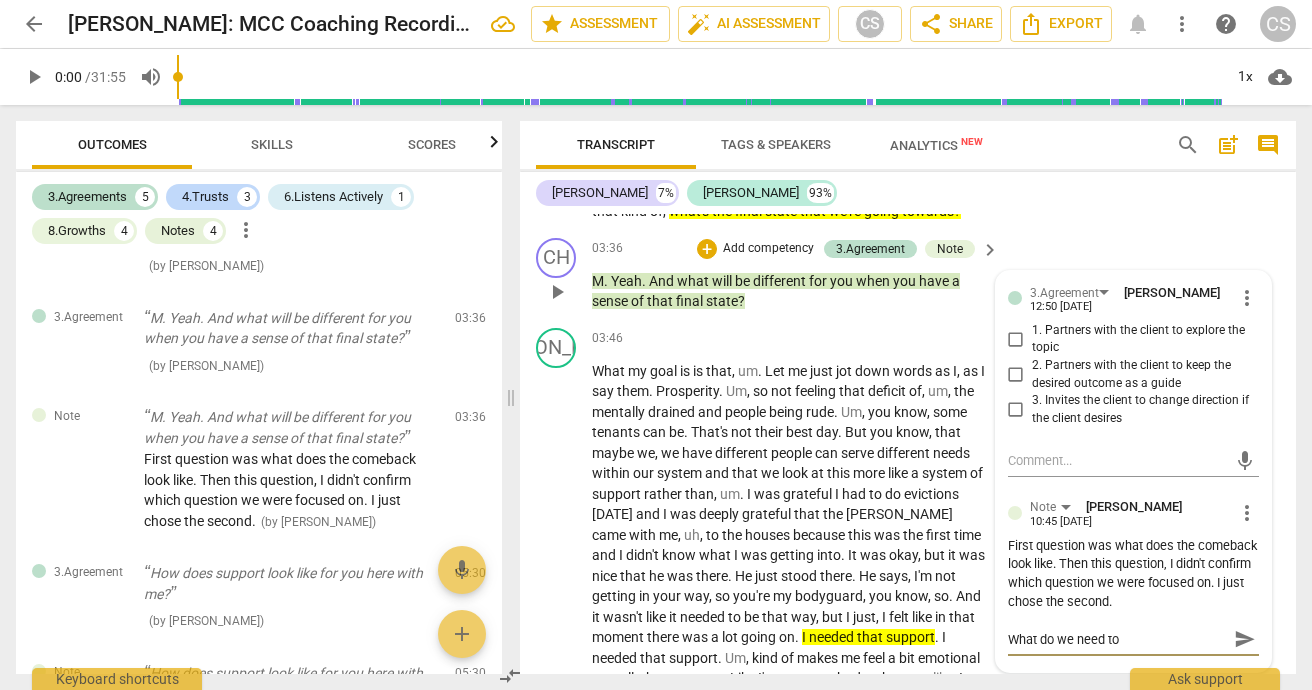 type on "What do we need to e" 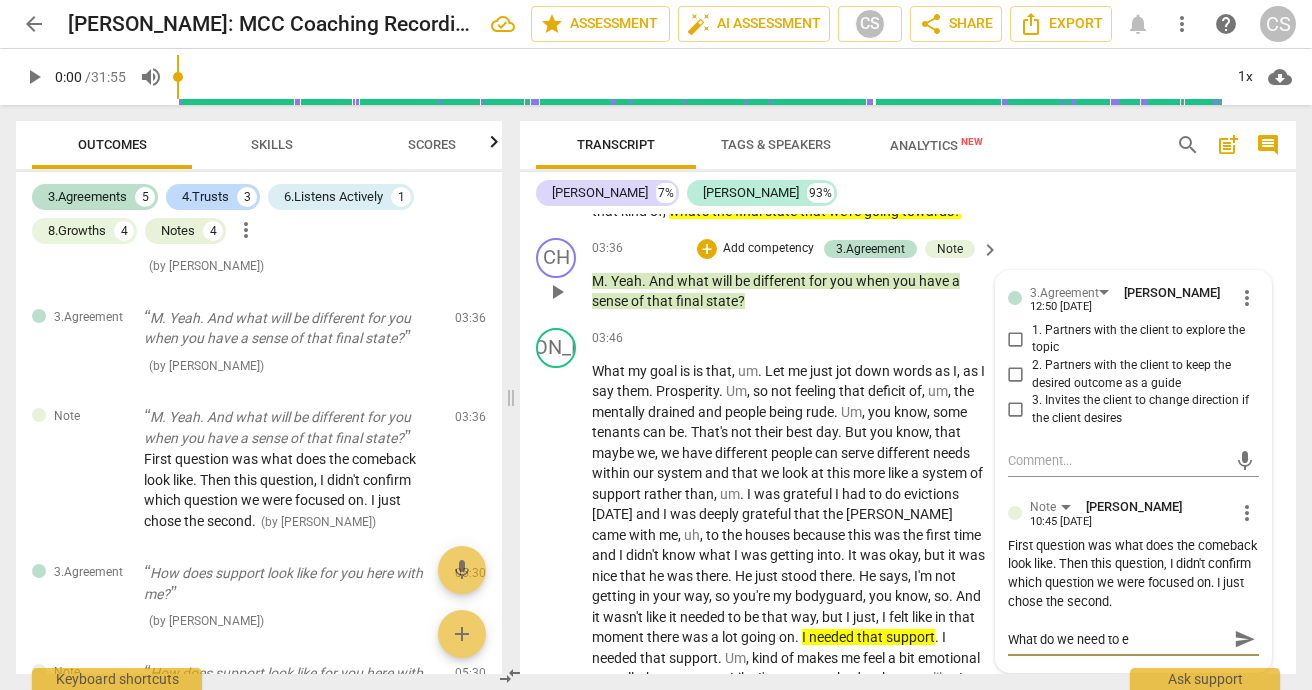 type on "What do we need to ex" 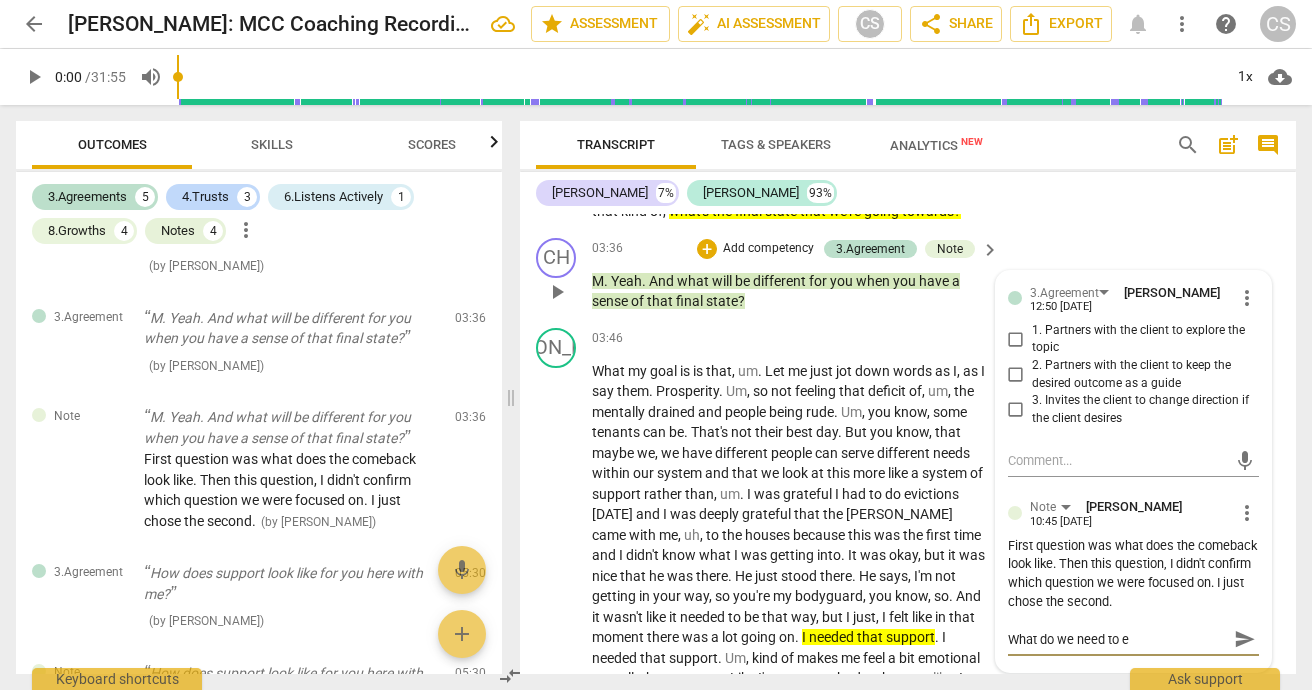type on "What do we need to ex" 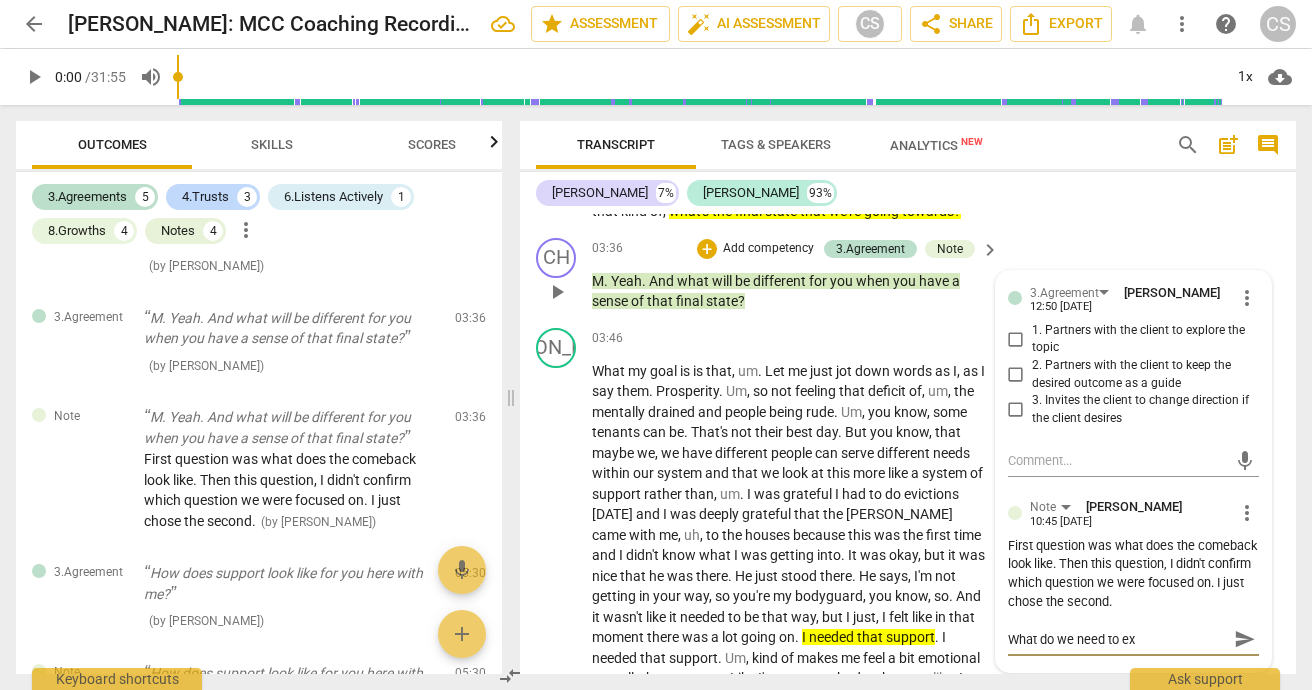 type on "What do we need to exp" 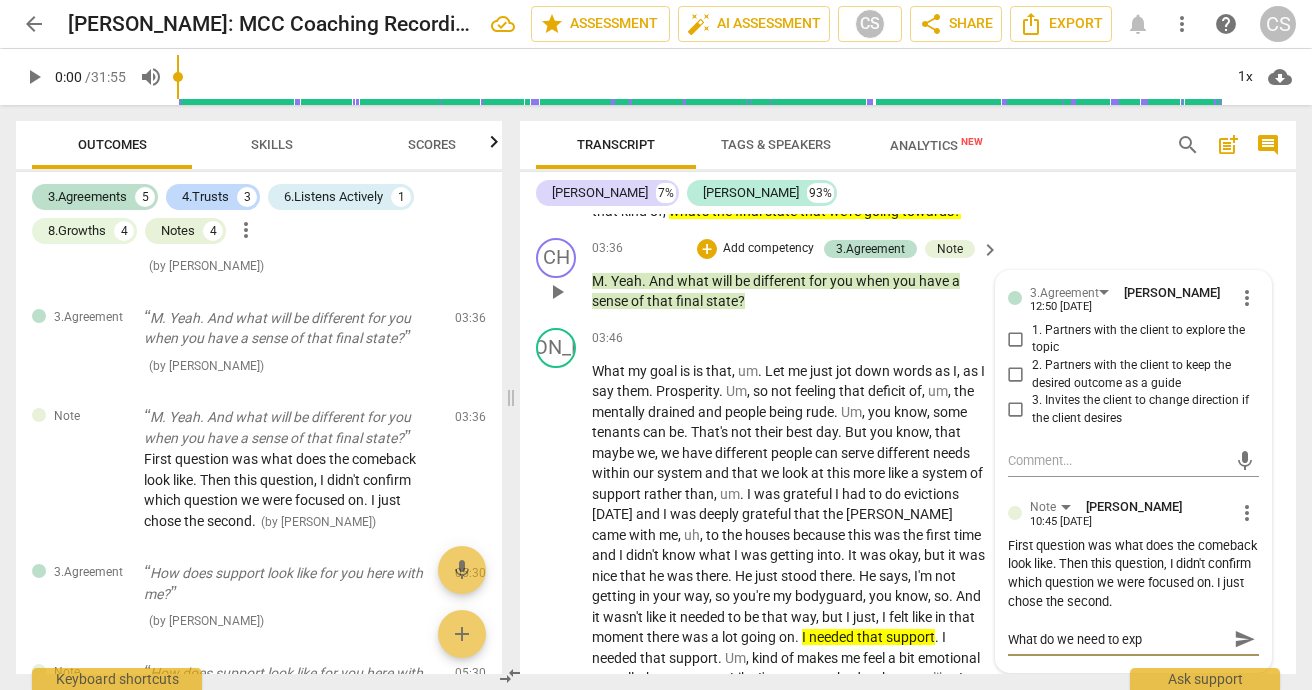 type on "What do we need to expl" 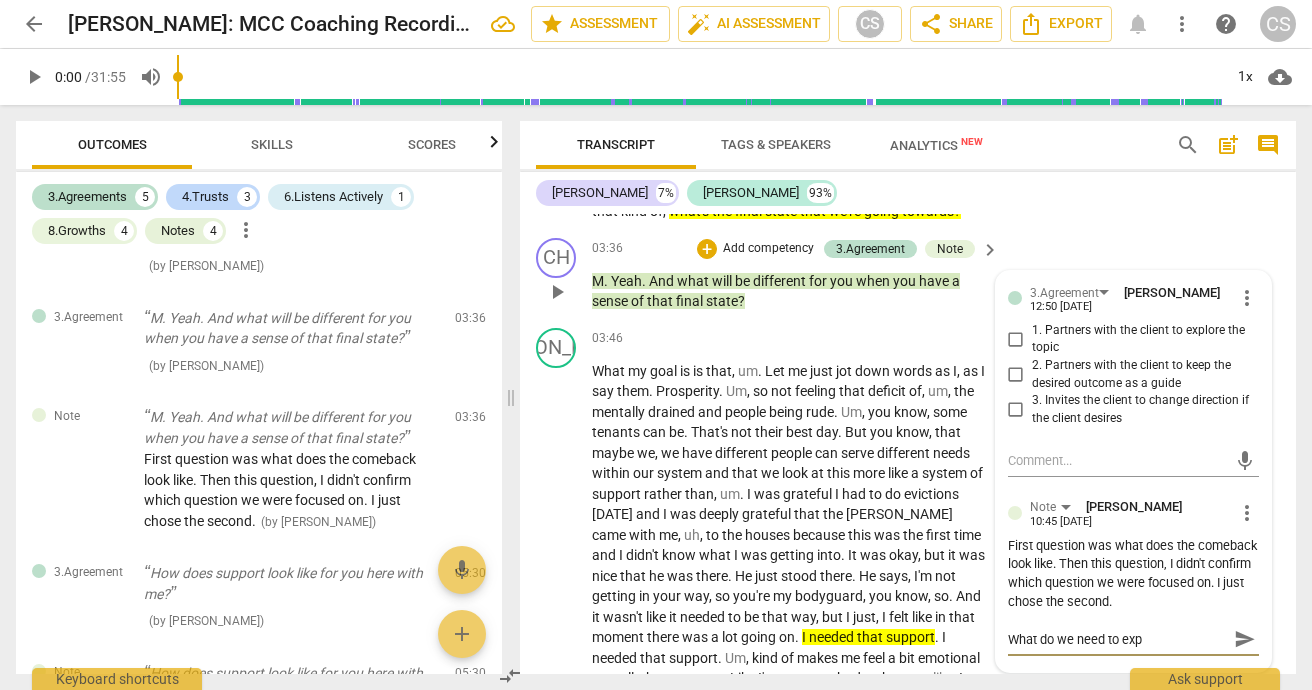 type on "What do we need to expl" 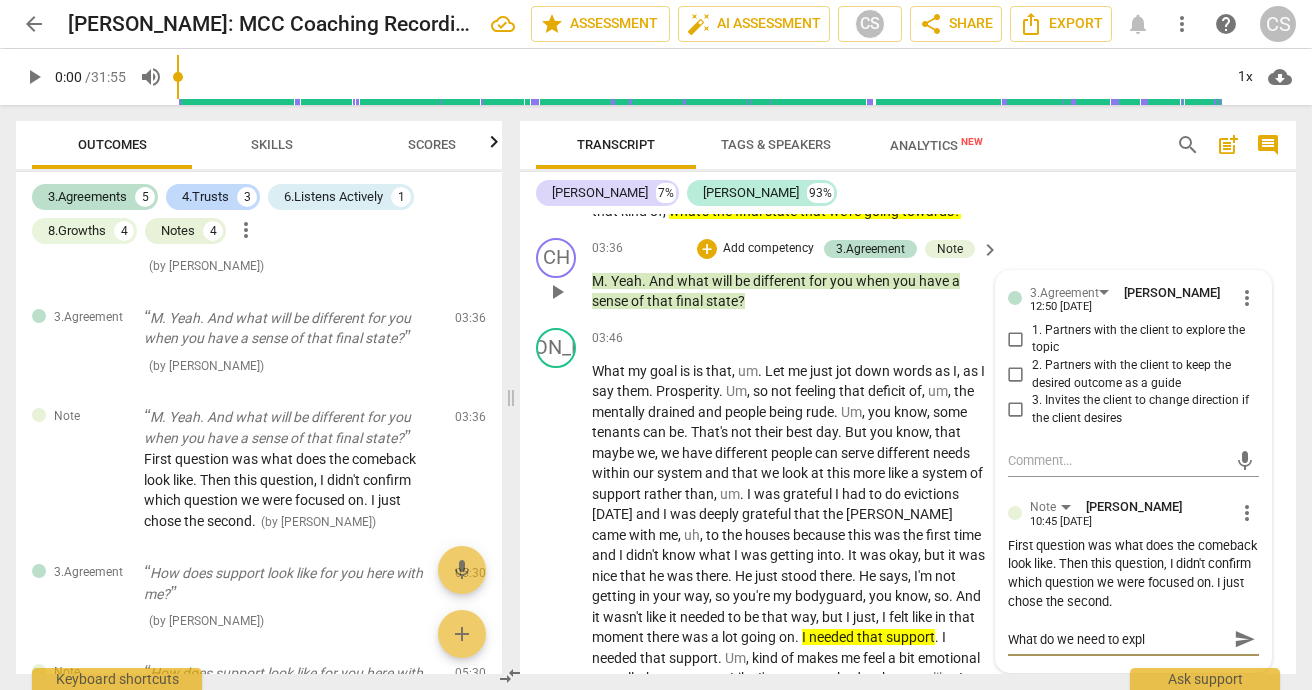 type on "What do we need to explo" 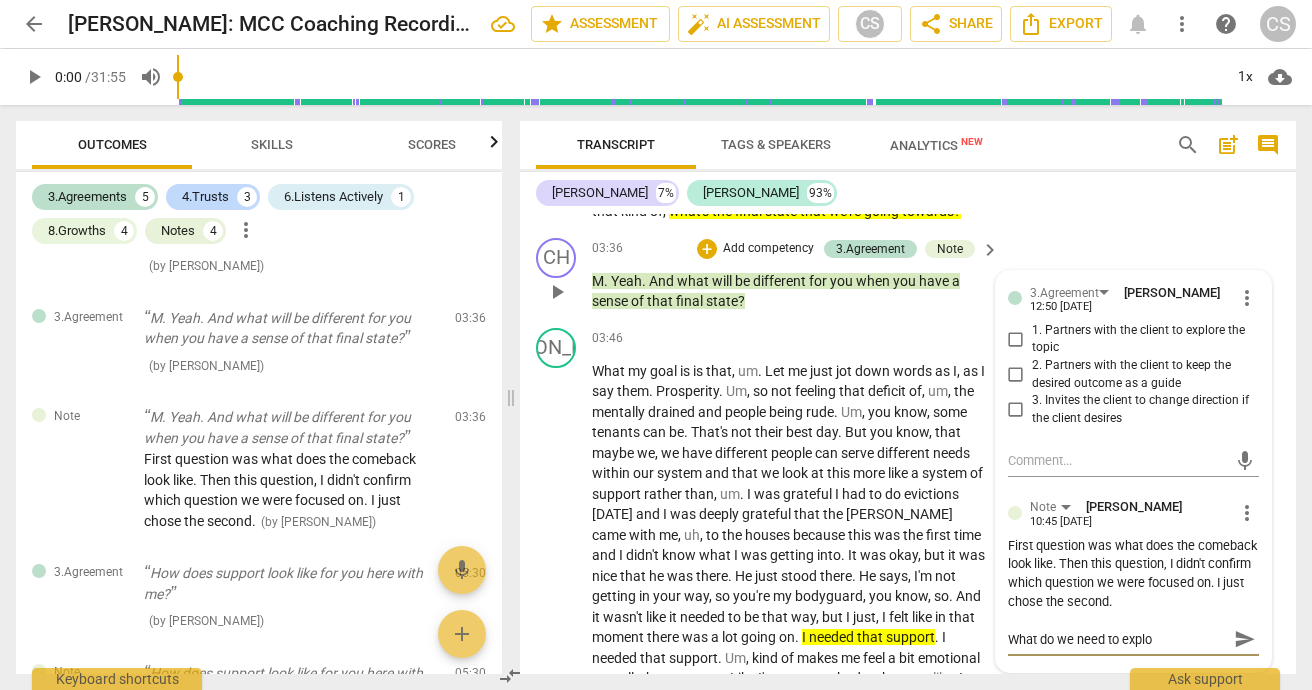 type on "What do we need to explor" 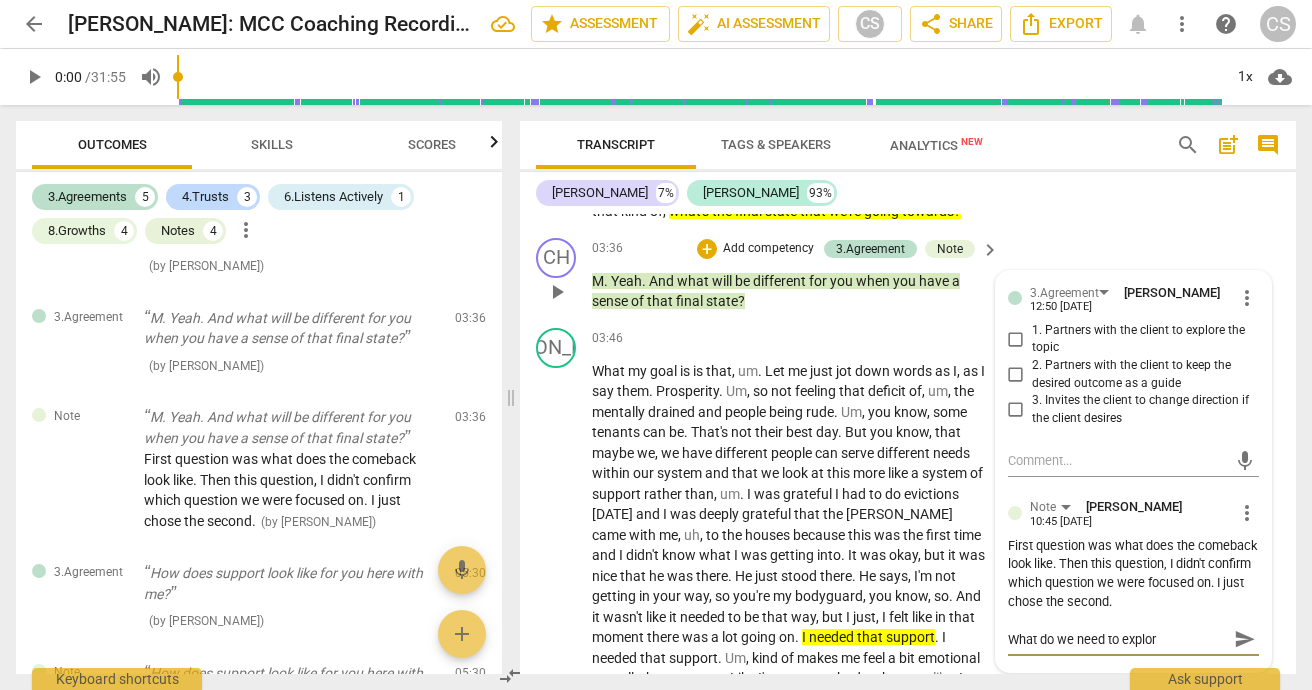 type on "What do we need to explore" 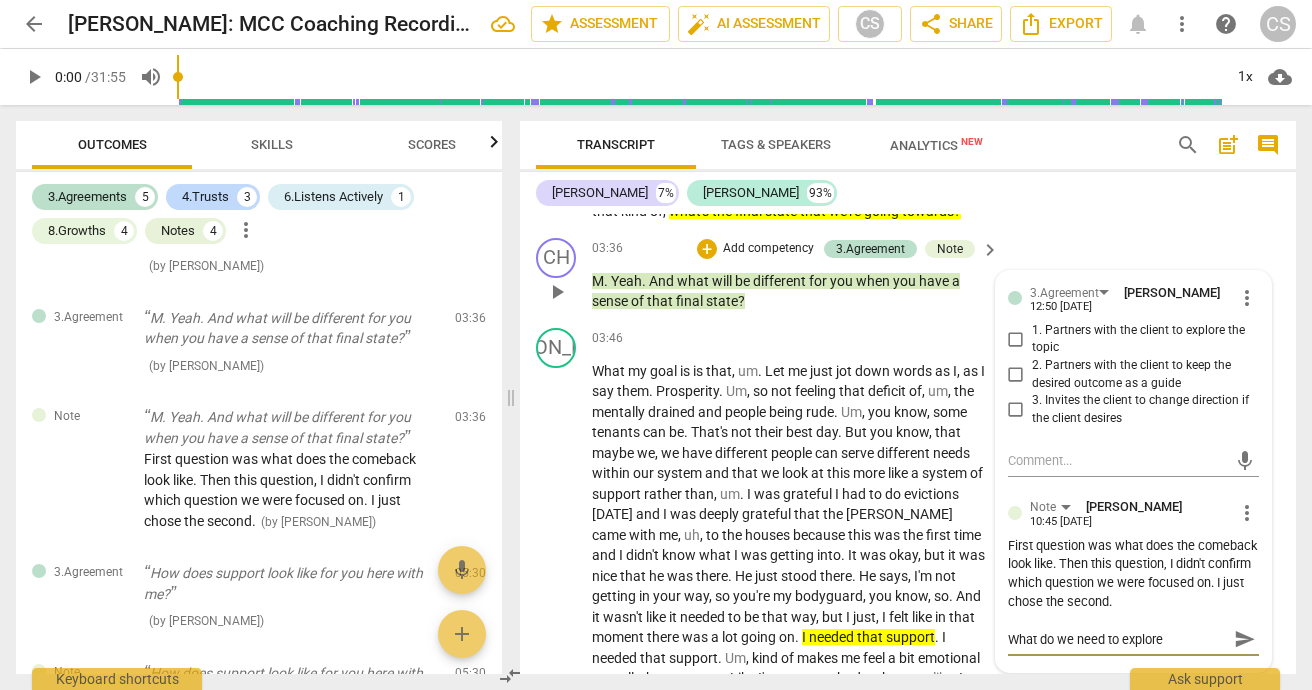 type on "What do we need to explore" 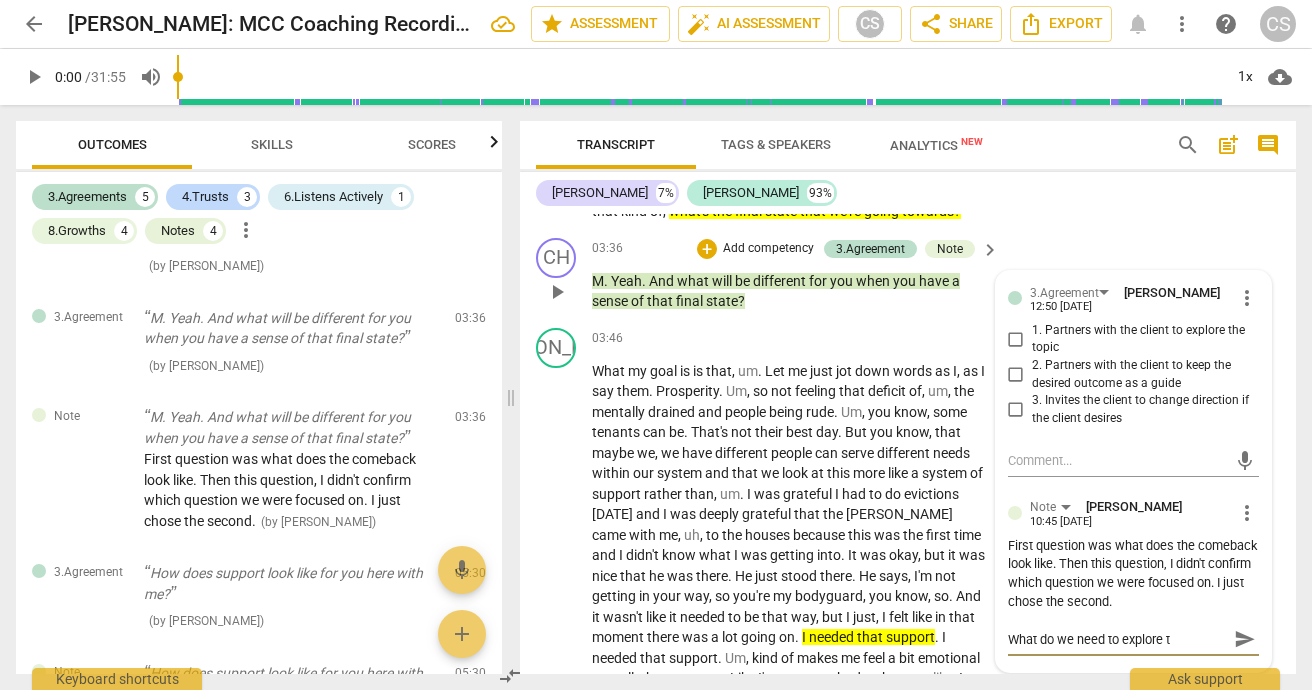 type on "What do we need to explore to" 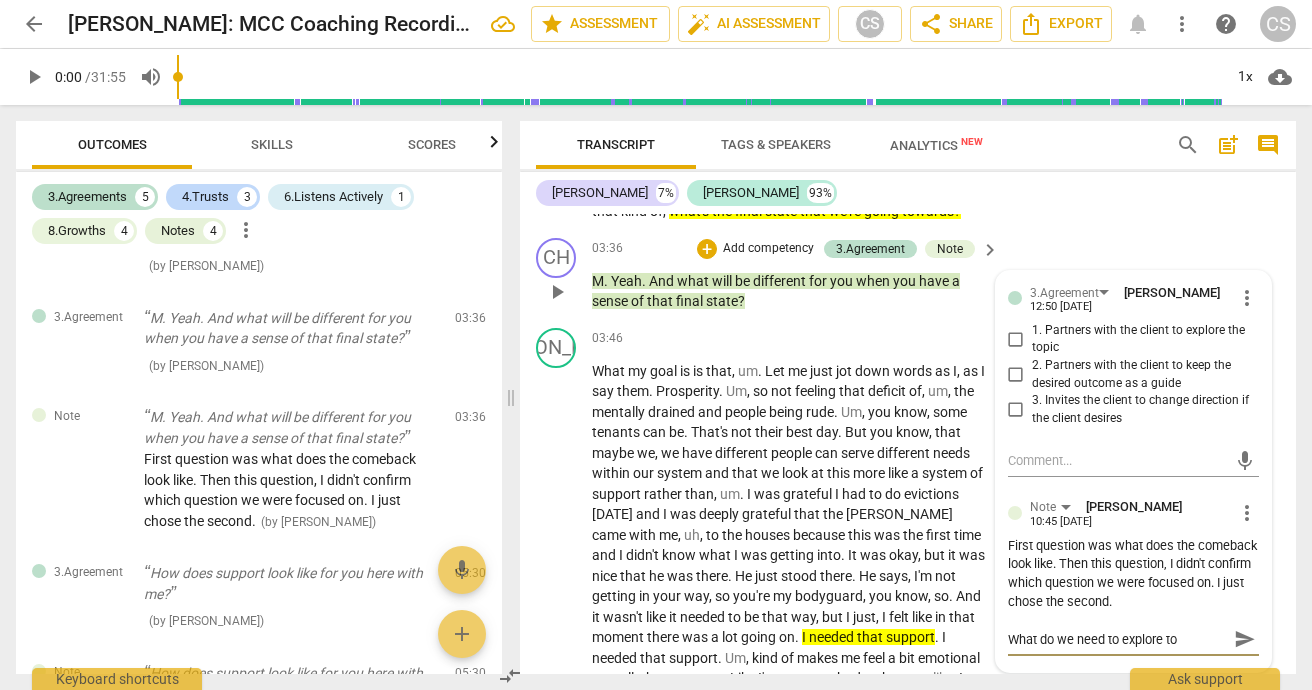 type on "What do we need to explore to" 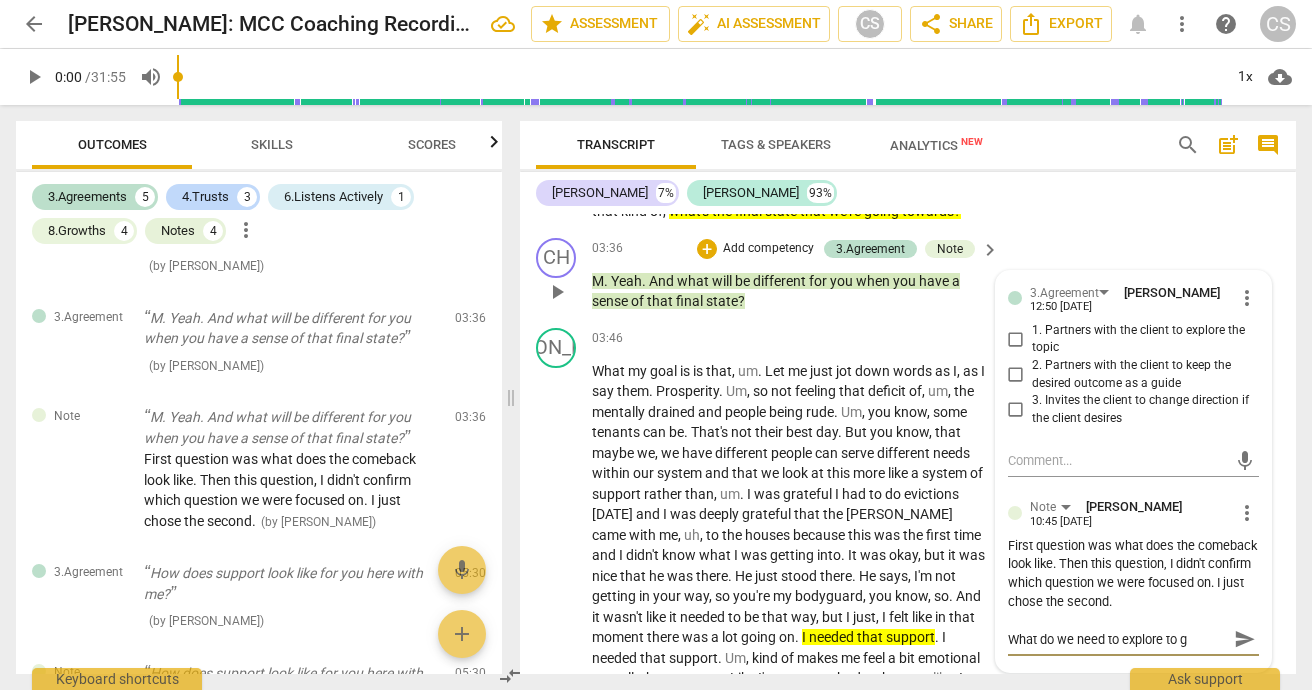 type on "What do we need to explore to ge" 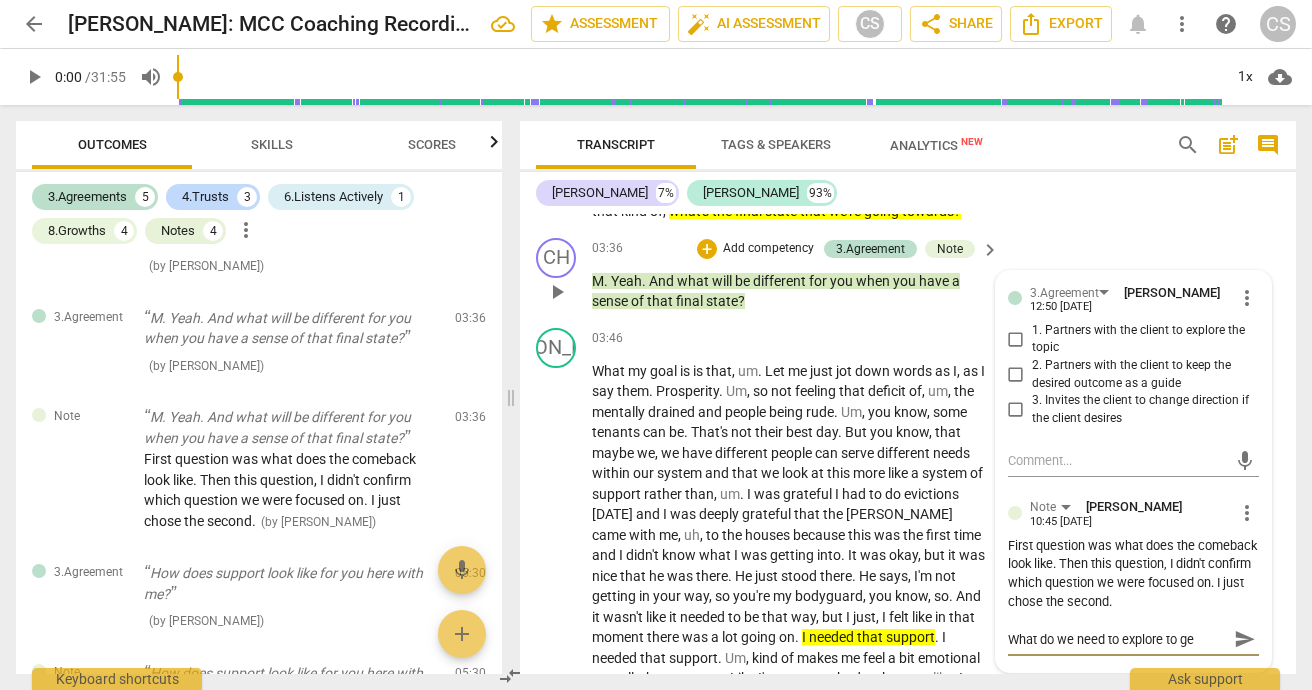type on "What do we need to explore to get" 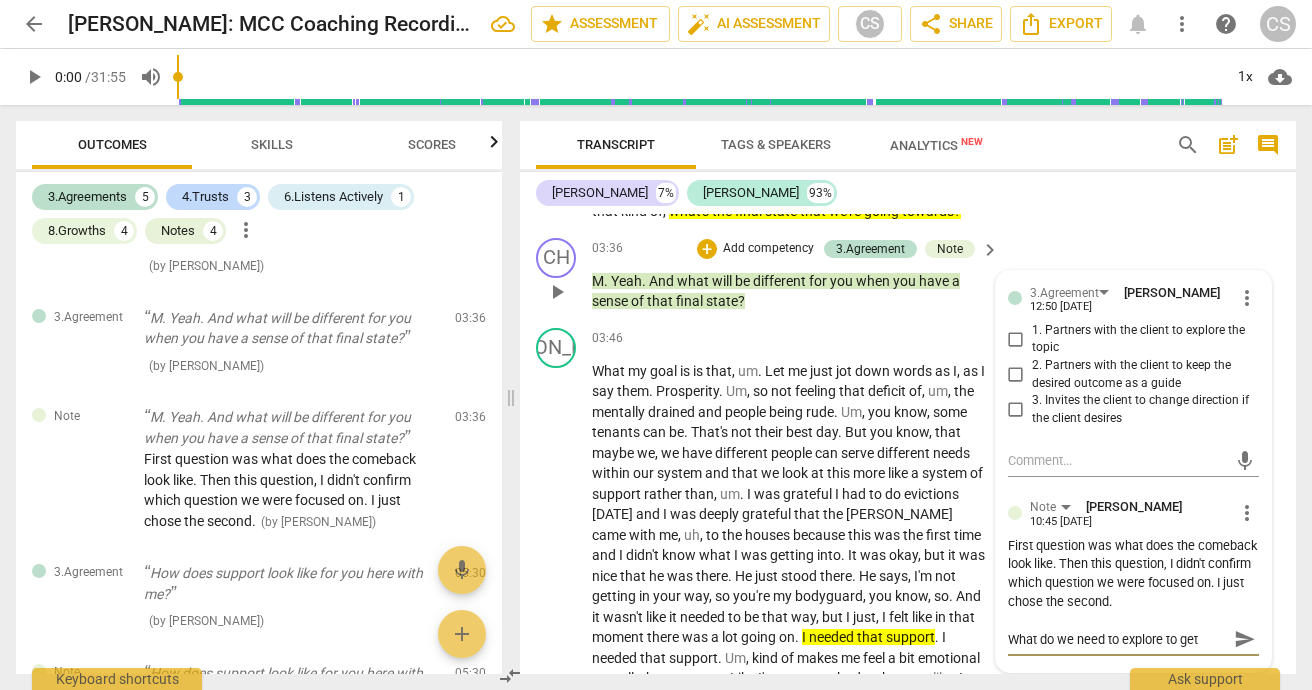 type 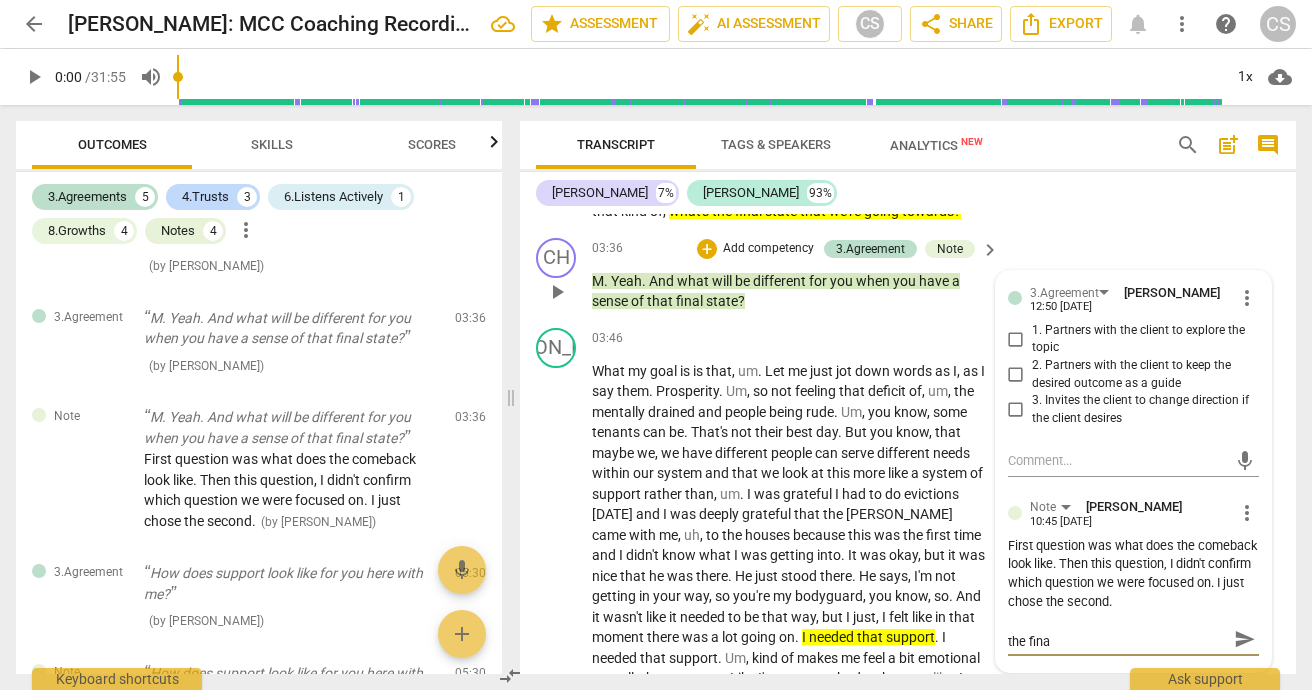 scroll, scrollTop: 0, scrollLeft: 0, axis: both 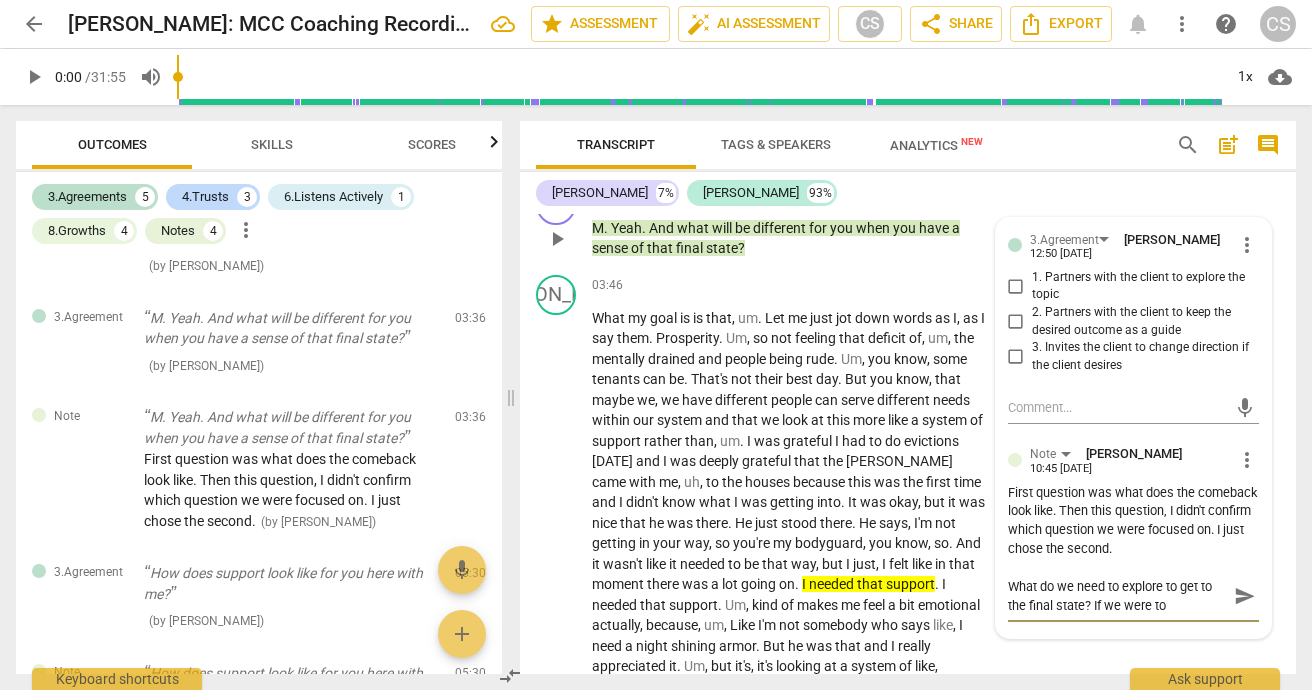drag, startPoint x: 1182, startPoint y: 588, endPoint x: 1090, endPoint y: 593, distance: 92.13577 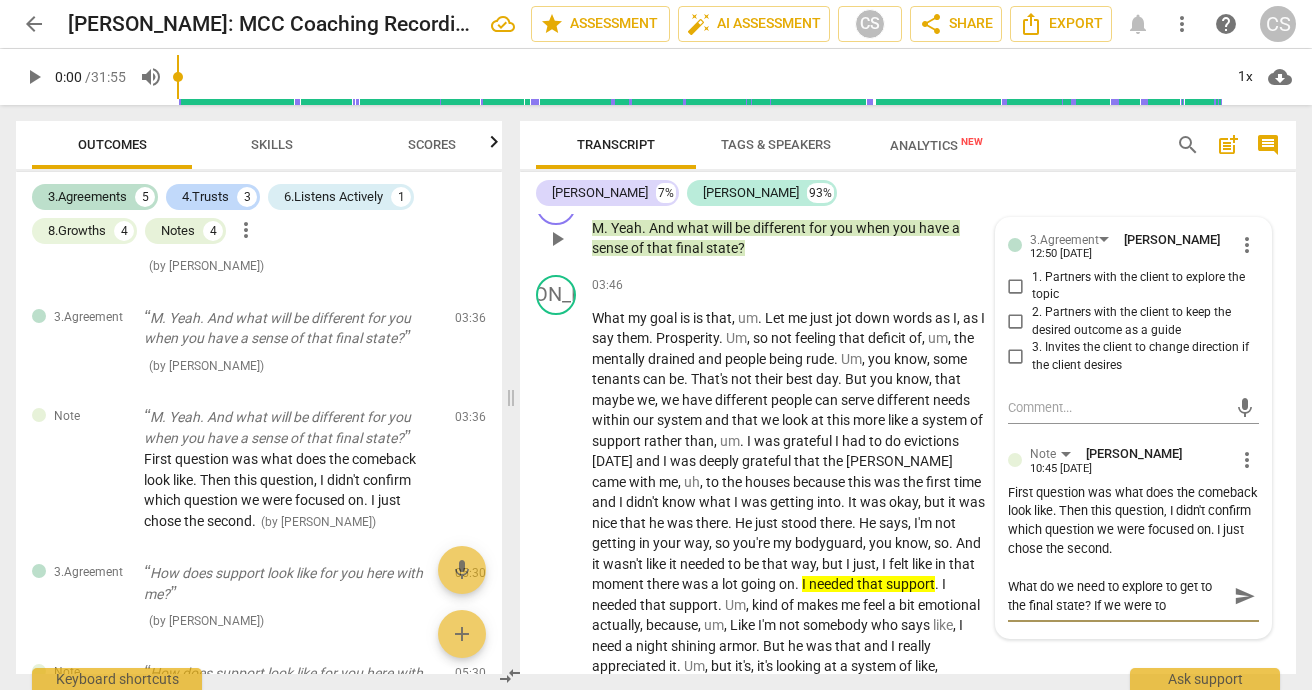 click on "What do we need to explore to get to the final state? If we were to" at bounding box center (1117, 596) 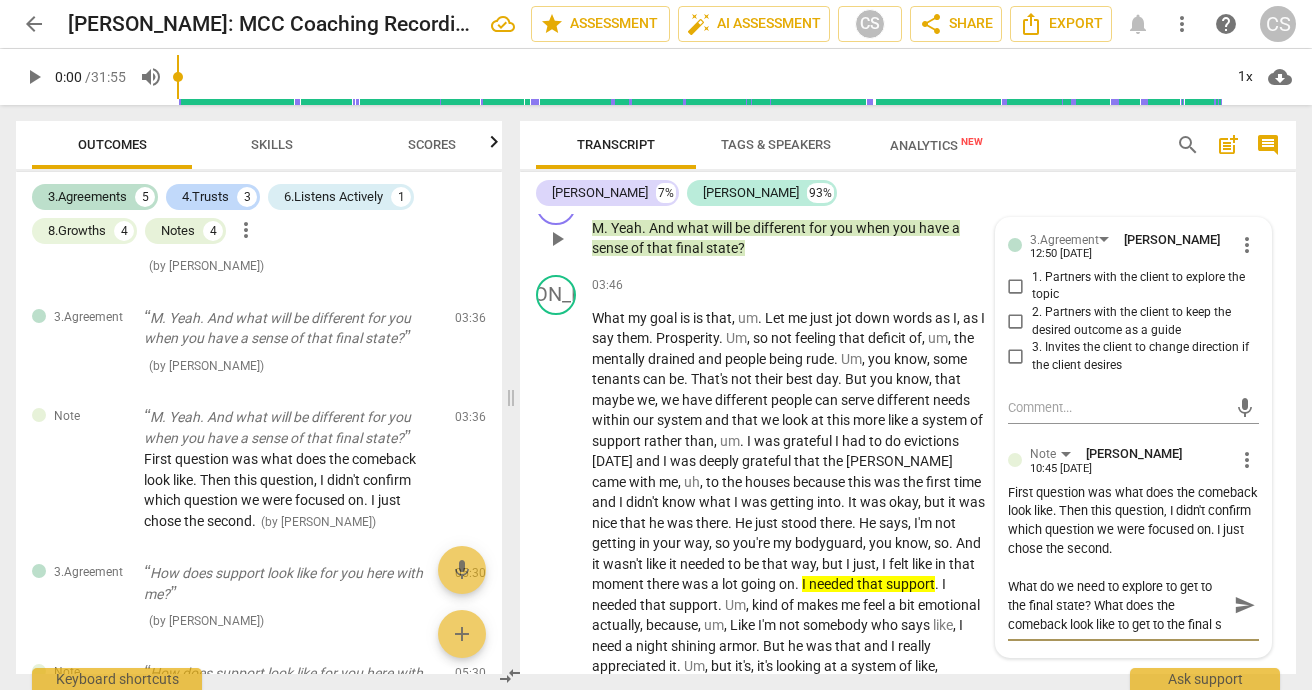 scroll, scrollTop: 17, scrollLeft: 0, axis: vertical 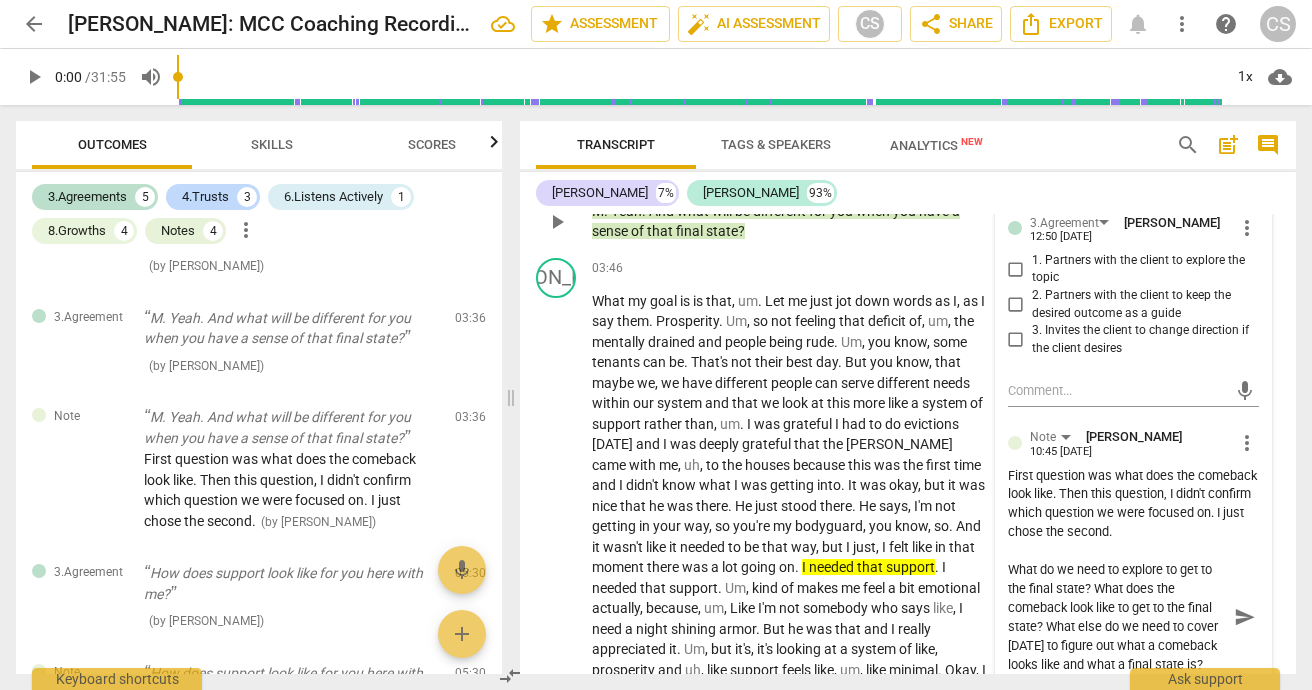 click on "What do we need to explore to get to the final state? What does the comeback look like to get to the final state? What else do we need to cover [DATE] to figure out what a comeback looks like and what a final state is?" at bounding box center [1117, 617] 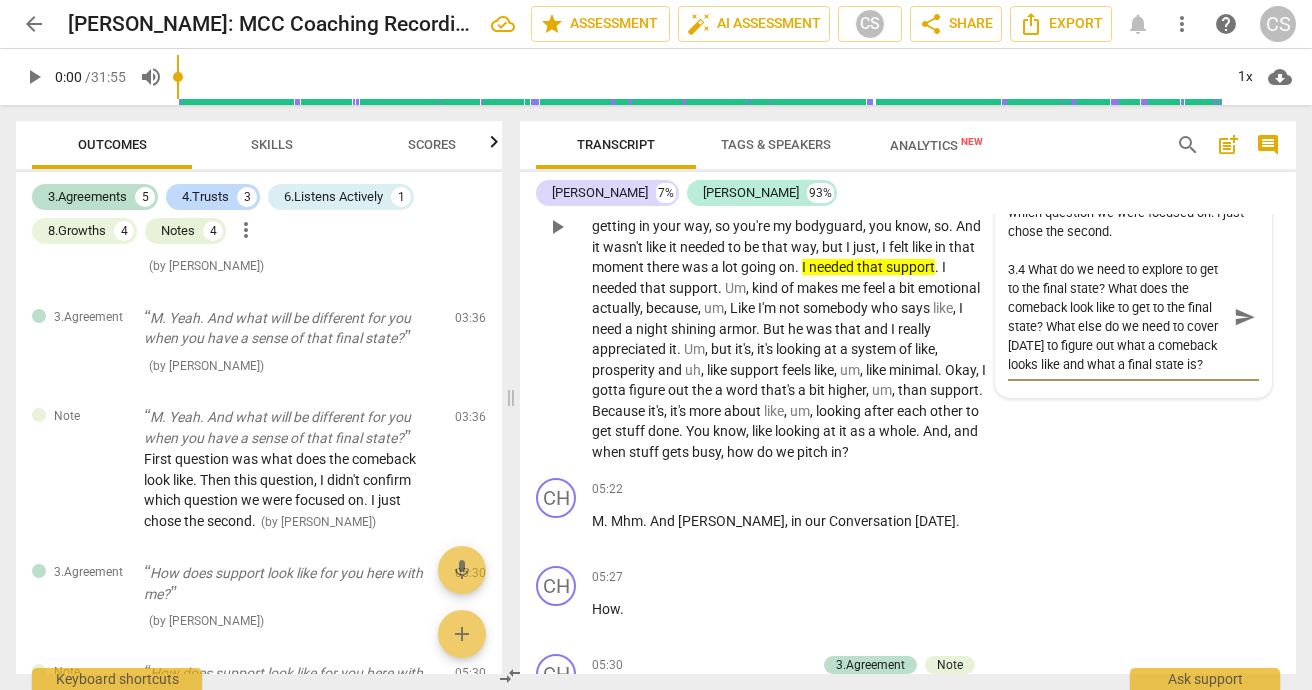 scroll, scrollTop: 1693, scrollLeft: 0, axis: vertical 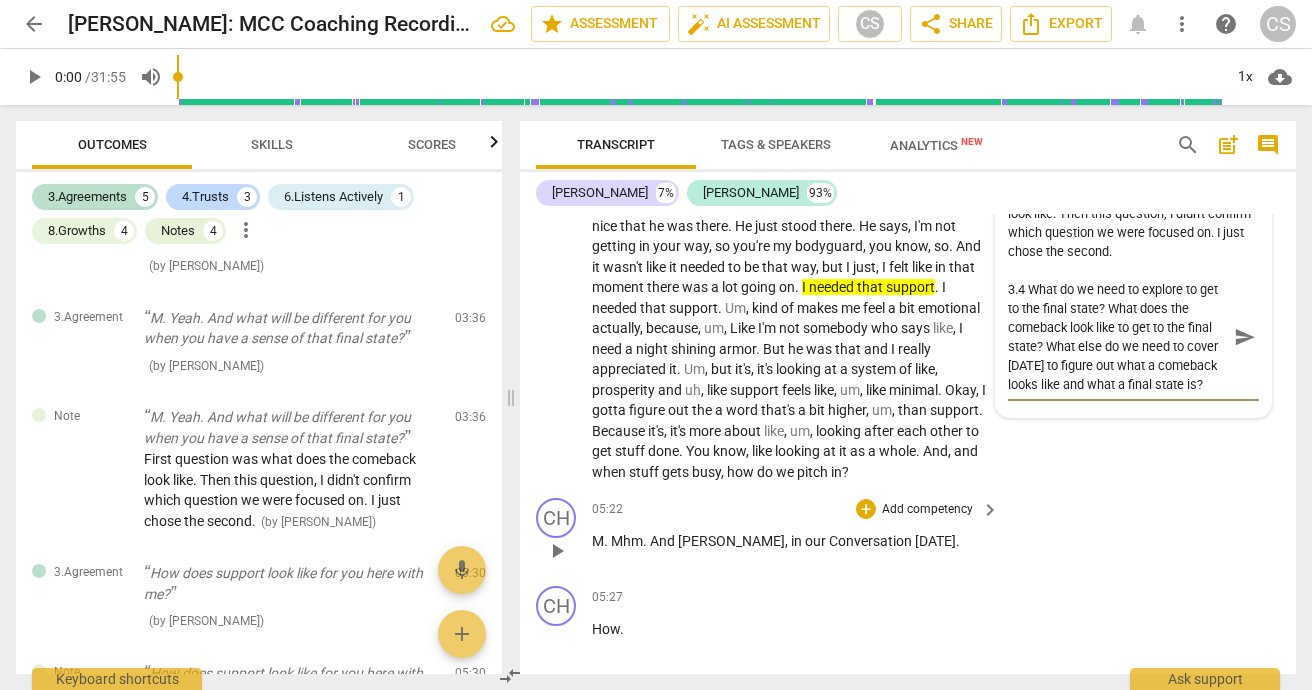 click on "CH play_arrow pause 05:22 + Add competency keyboard_arrow_right M .   Mhm .   And   [PERSON_NAME] ,   in   our   Conversation   [DATE] ." at bounding box center (908, 534) 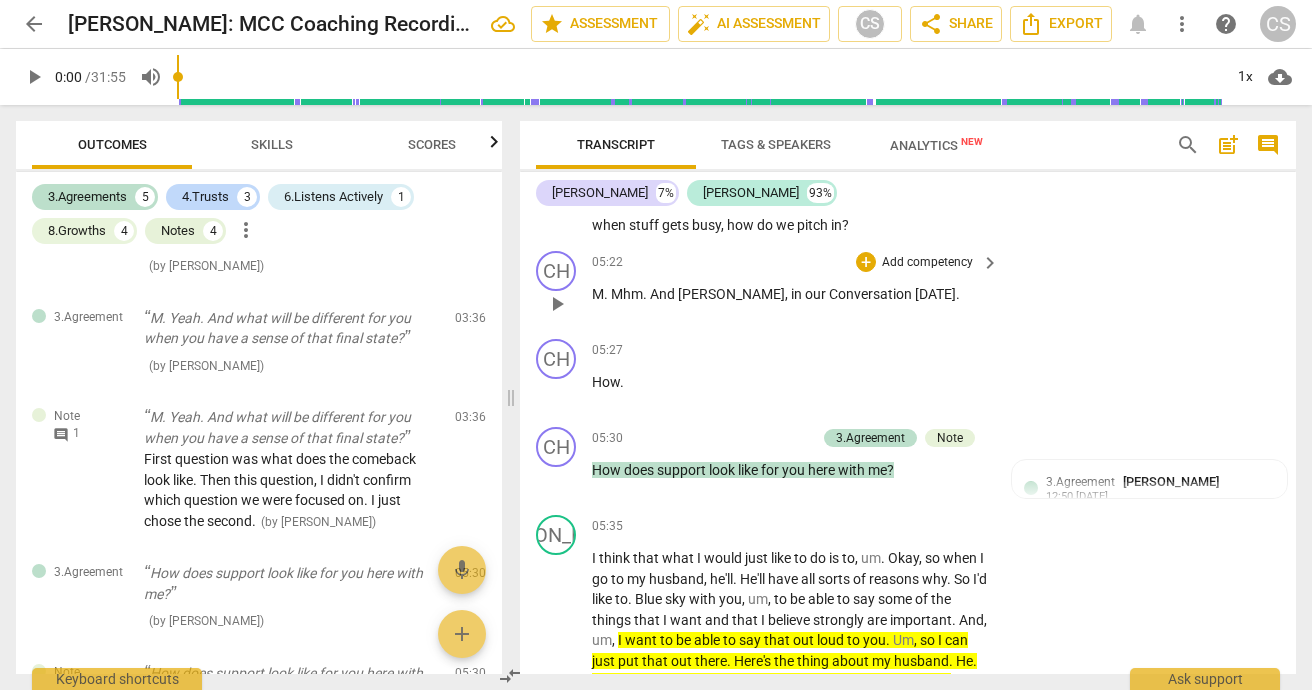 scroll, scrollTop: 1961, scrollLeft: 0, axis: vertical 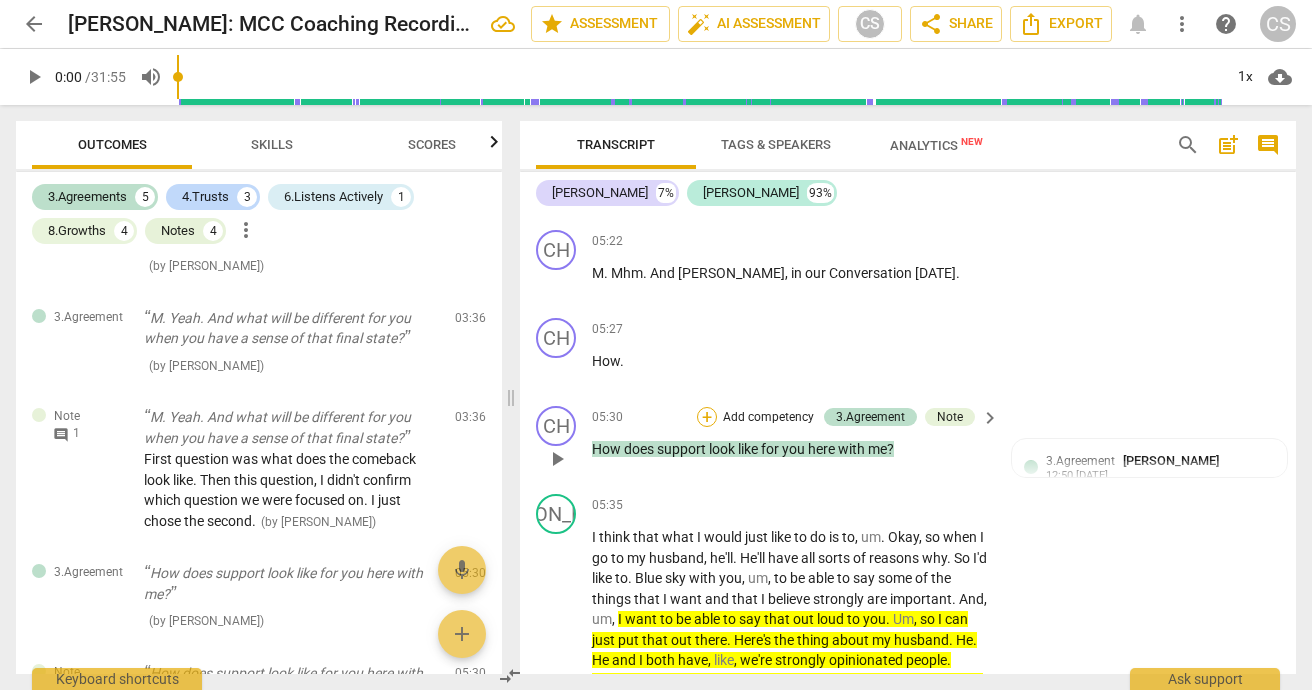 click on "+" at bounding box center (707, 417) 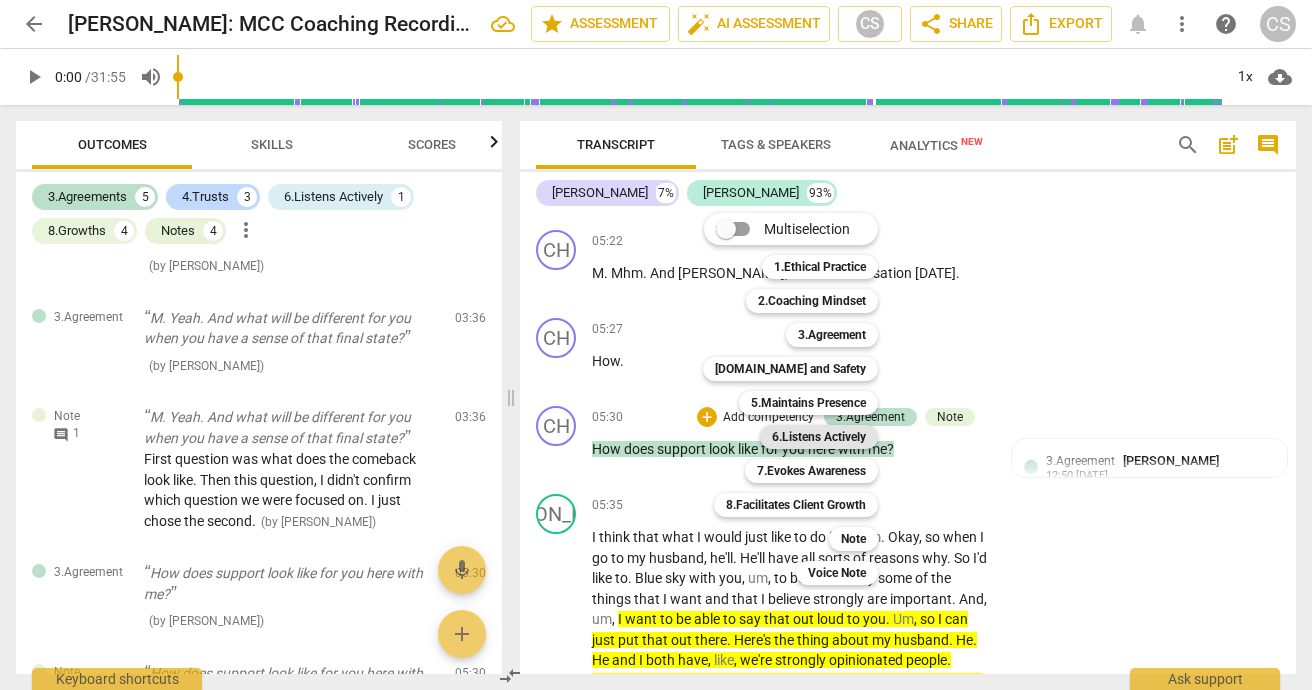click on "6.Listens Actively" at bounding box center (819, 437) 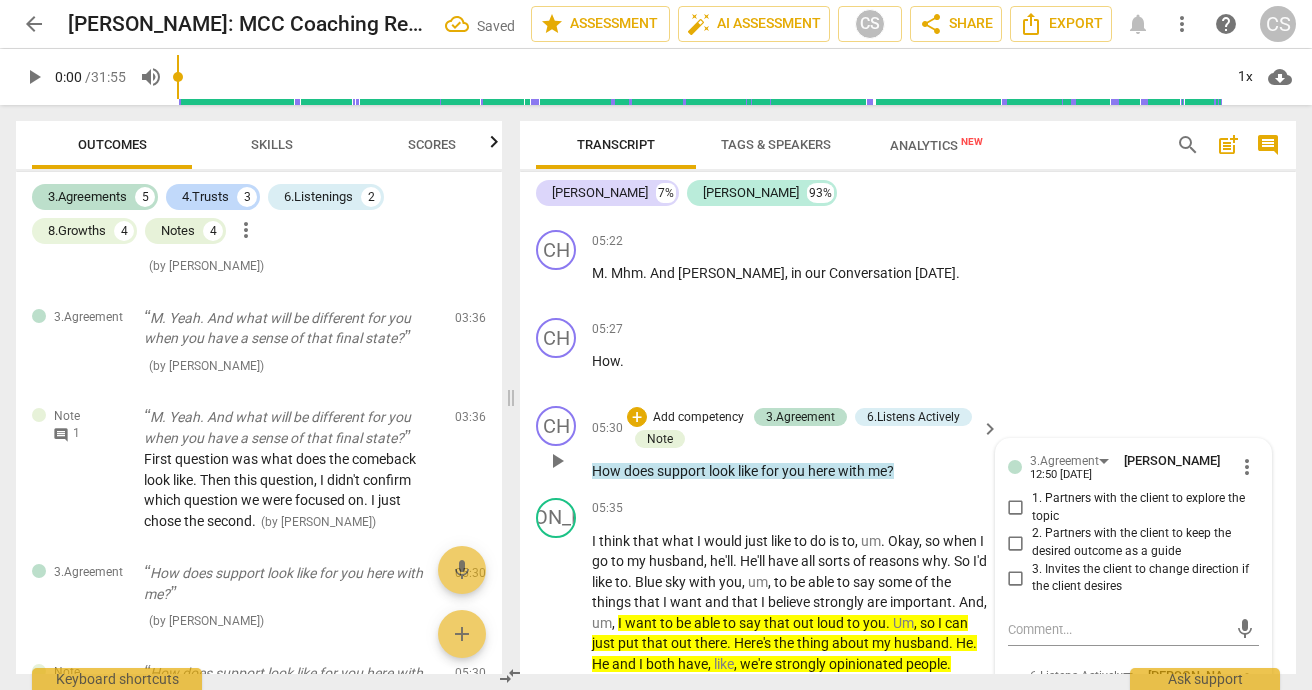 scroll, scrollTop: 445, scrollLeft: 0, axis: vertical 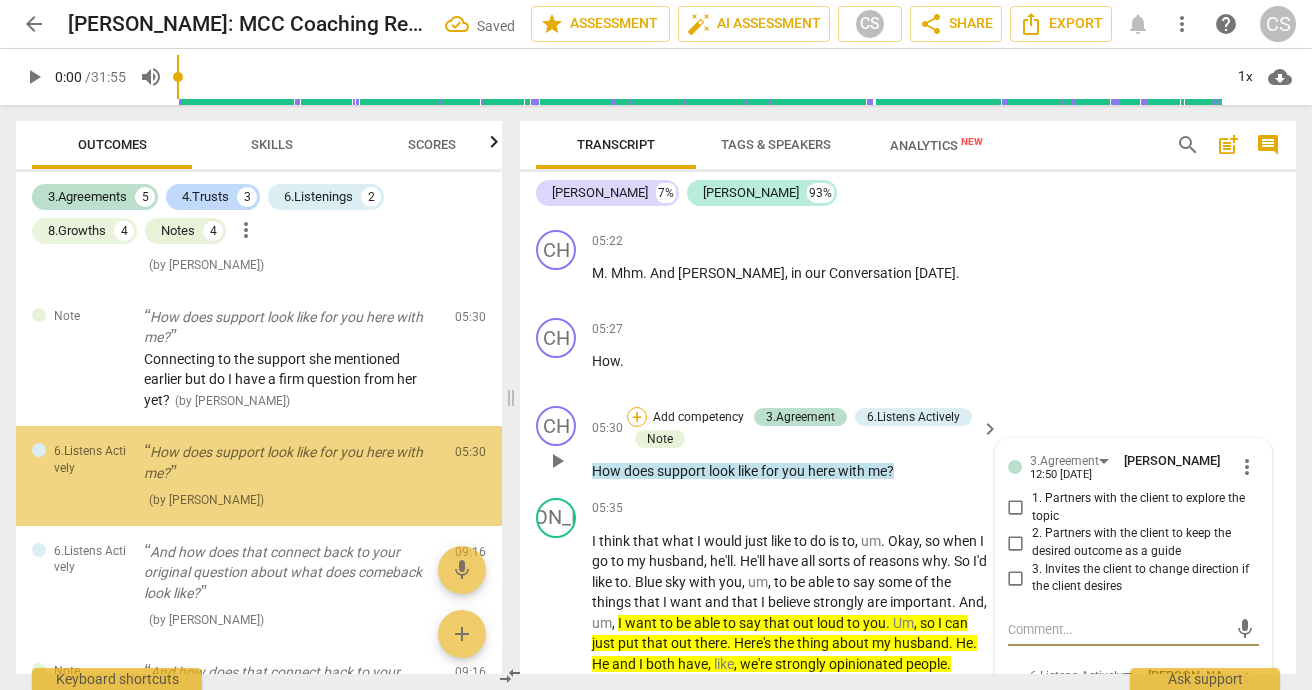 click on "+" at bounding box center [637, 417] 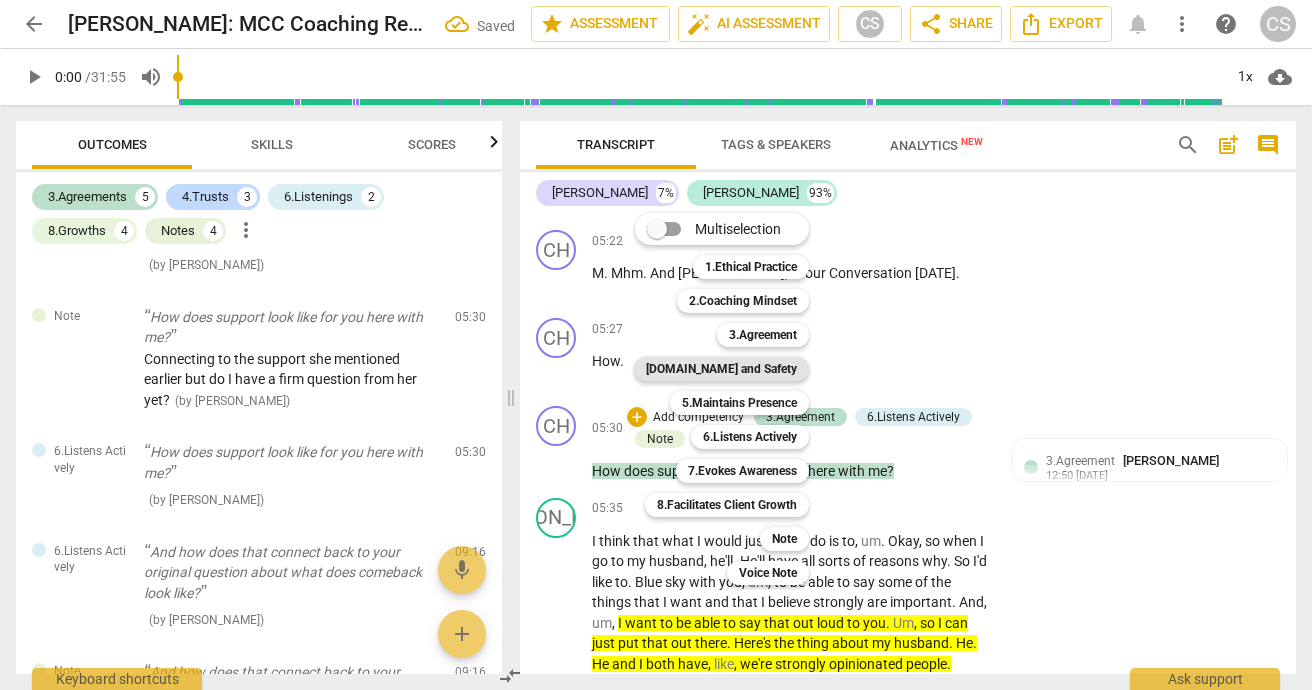 click on "[DOMAIN_NAME] and Safety" at bounding box center [721, 369] 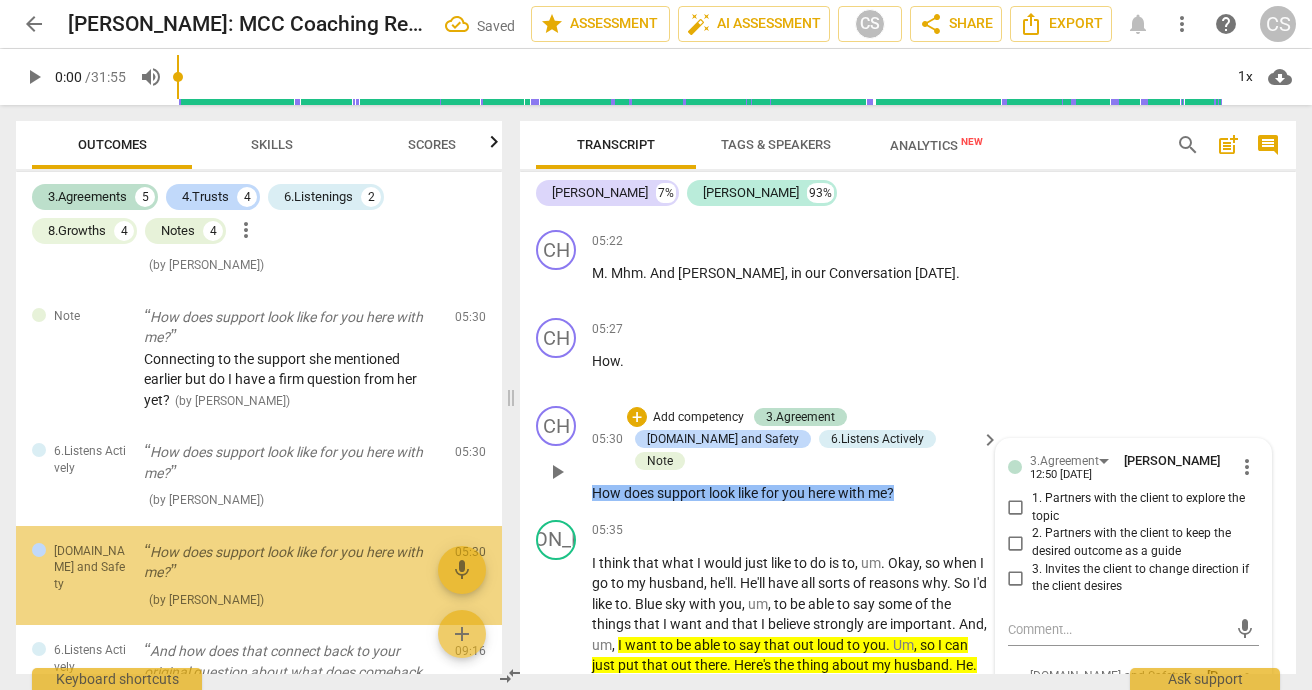 scroll, scrollTop: 543, scrollLeft: 0, axis: vertical 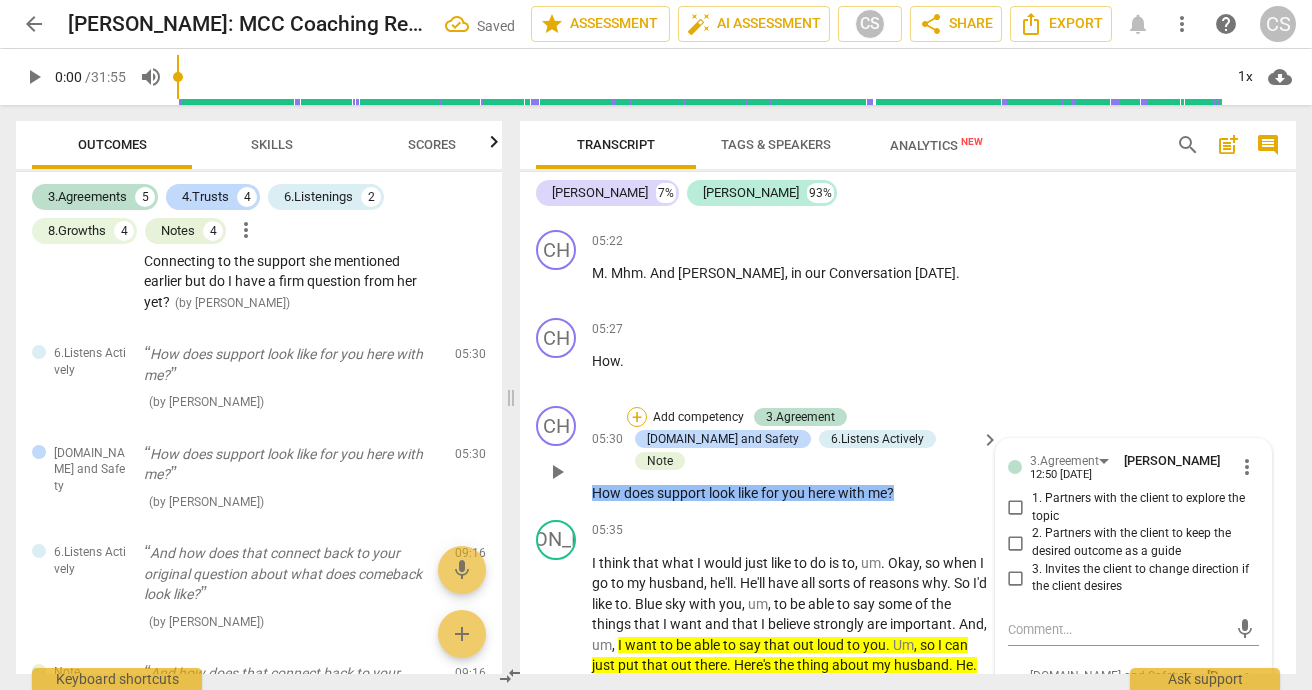 click on "+" at bounding box center (637, 417) 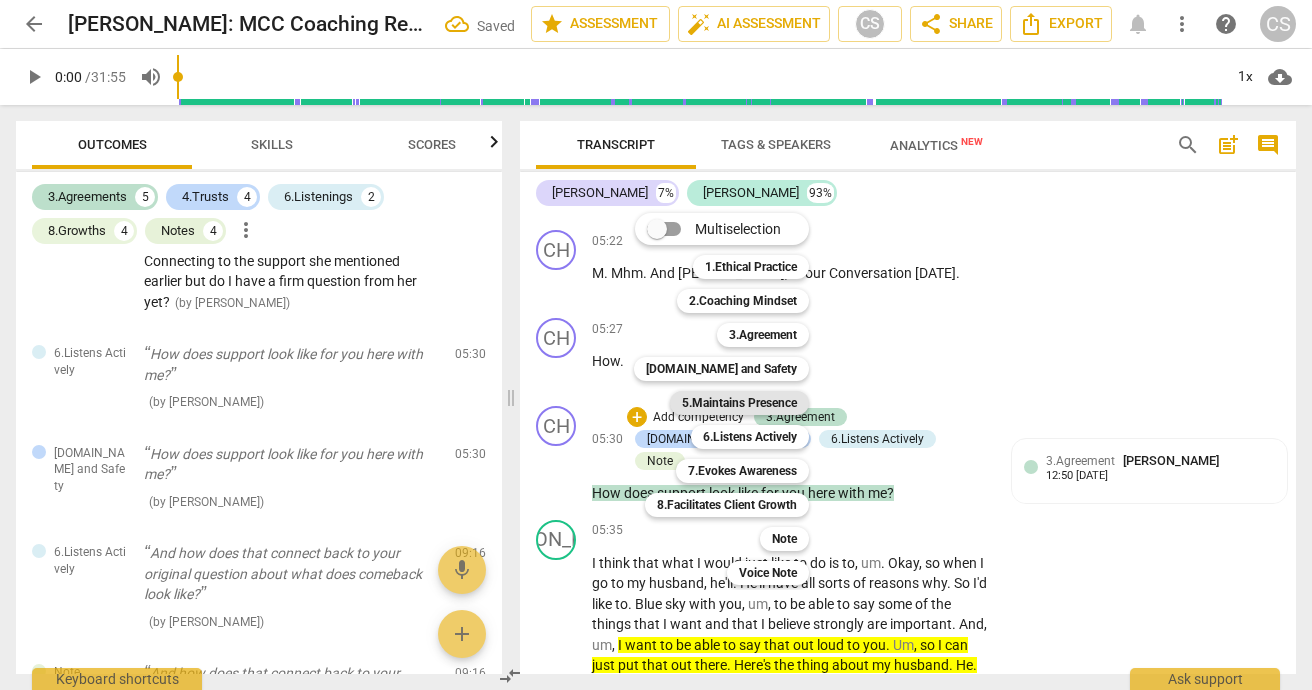 click on "5.Maintains Presence" at bounding box center (739, 403) 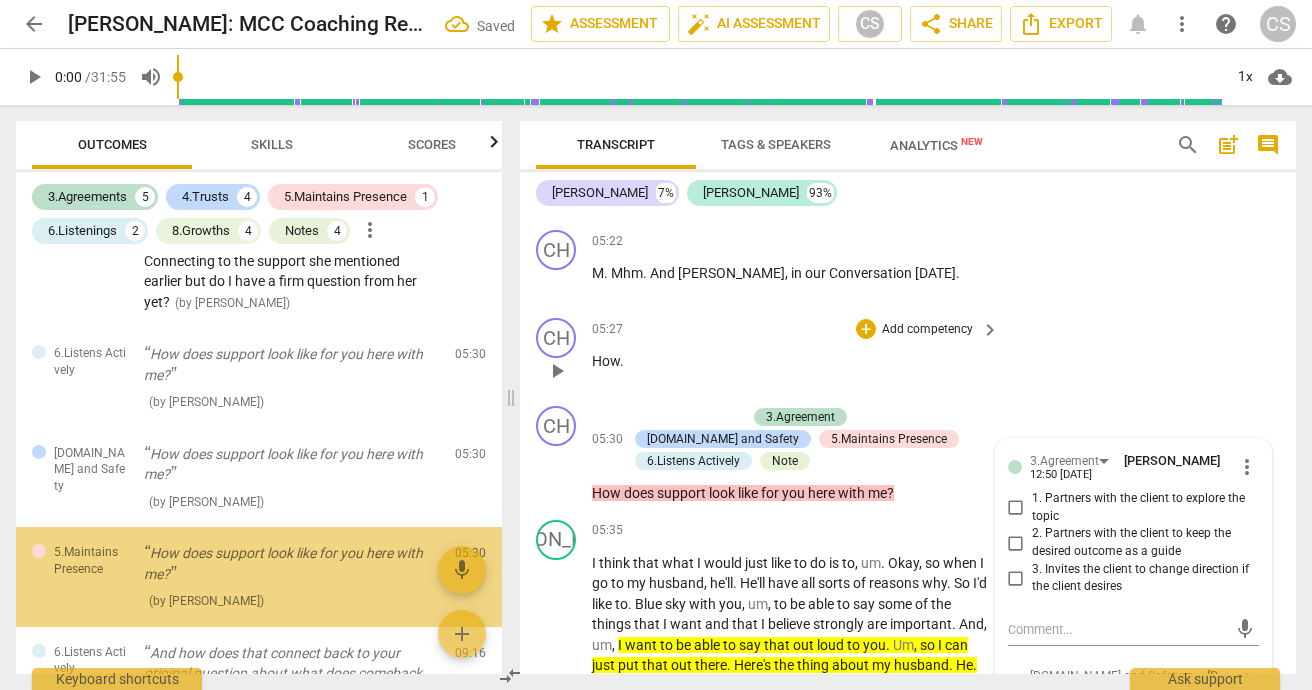 scroll, scrollTop: 641, scrollLeft: 0, axis: vertical 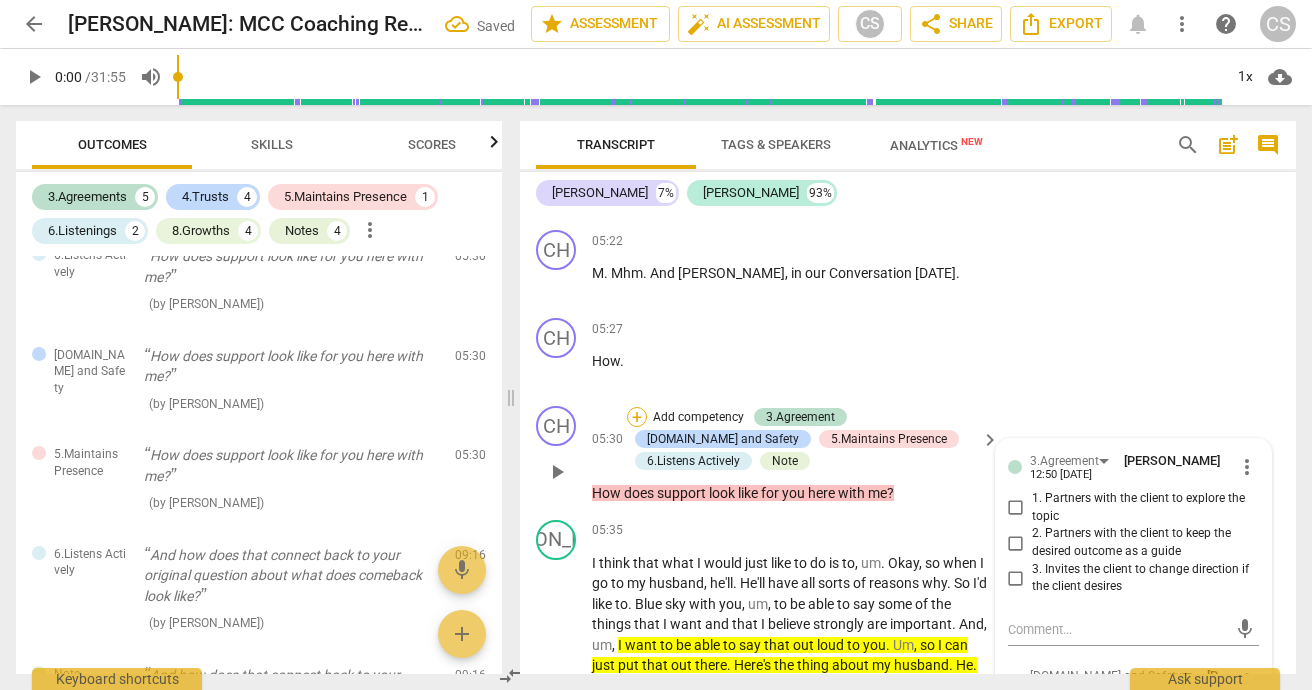 click on "+" at bounding box center (637, 417) 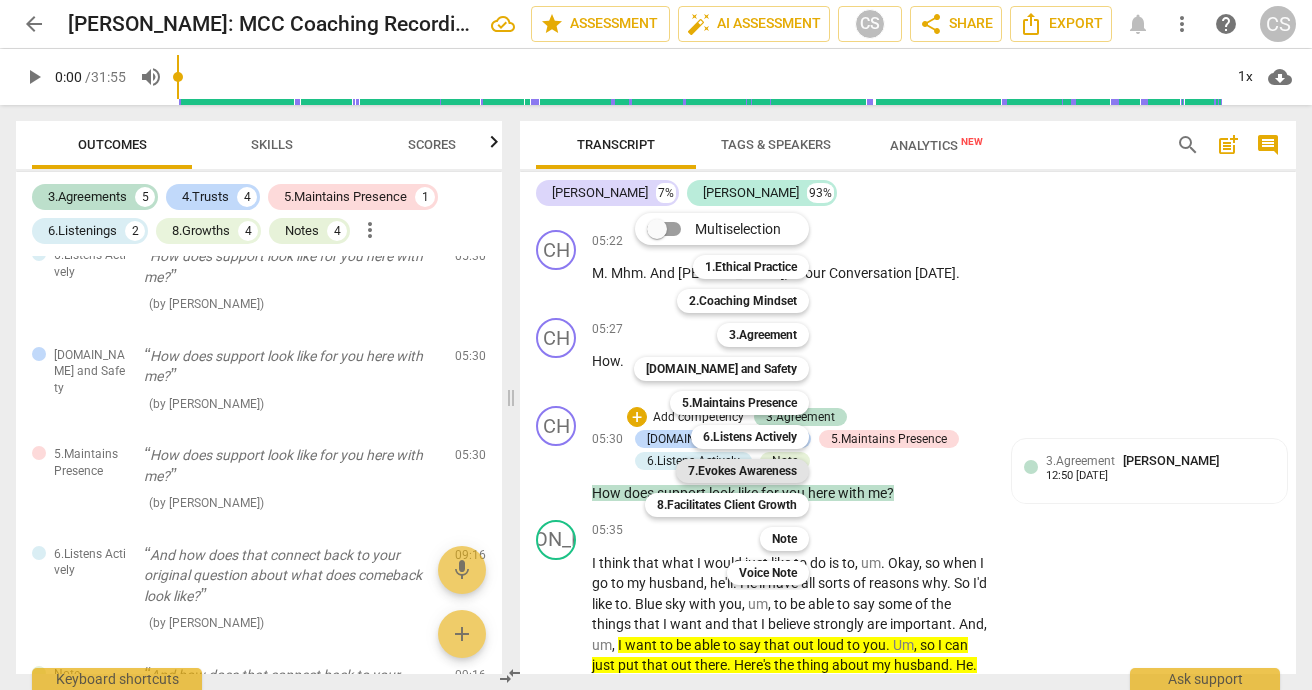 click on "7.Evokes Awareness" at bounding box center (742, 471) 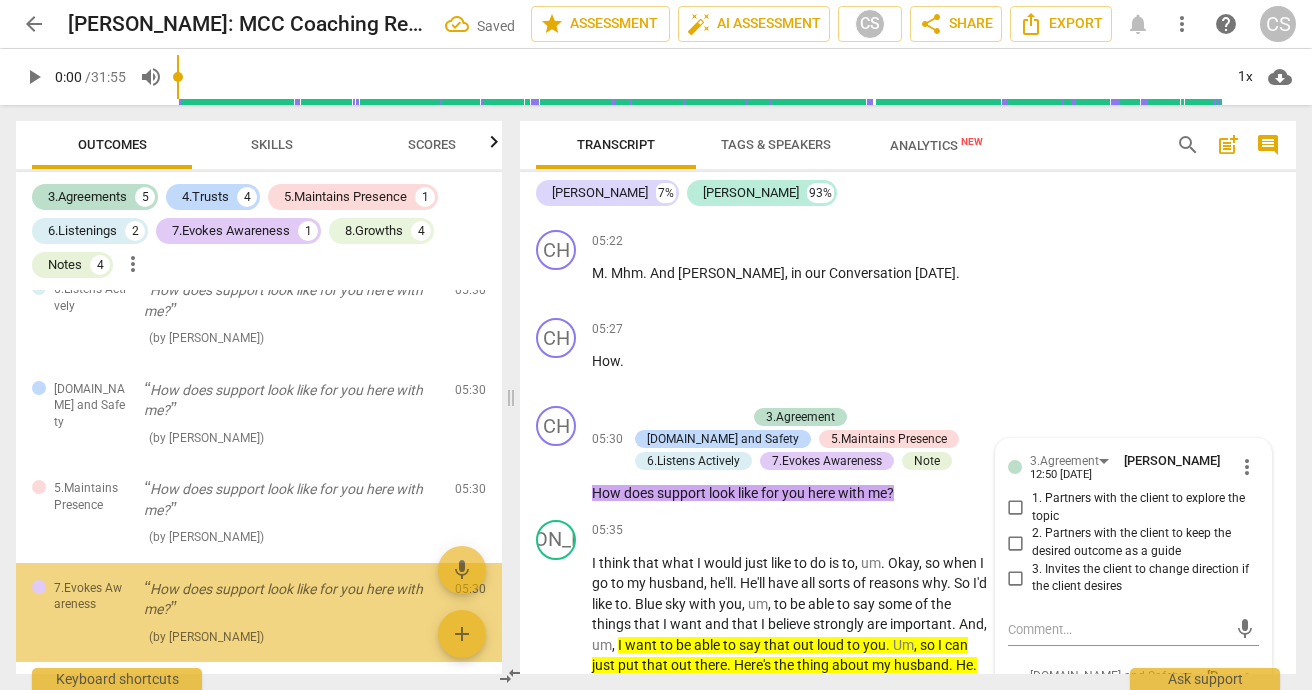 scroll, scrollTop: 756, scrollLeft: 0, axis: vertical 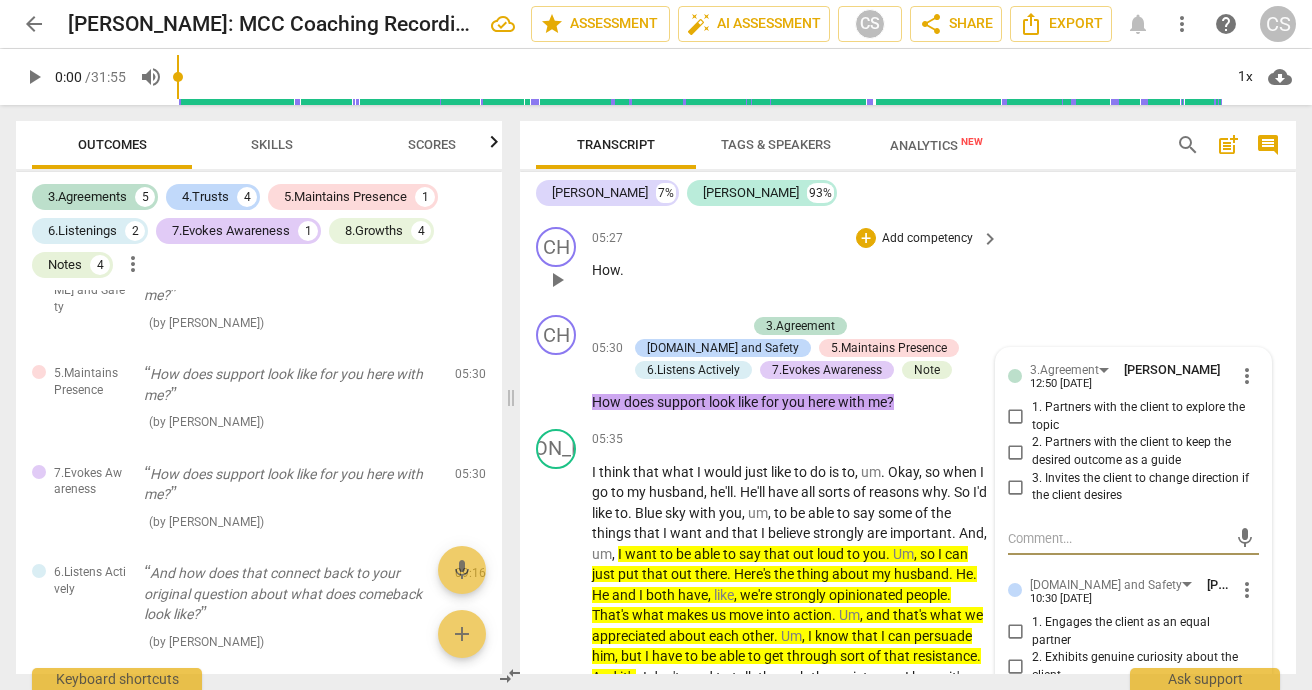 click on "CH play_arrow pause 05:27 + Add competency keyboard_arrow_right How ." at bounding box center (908, 263) 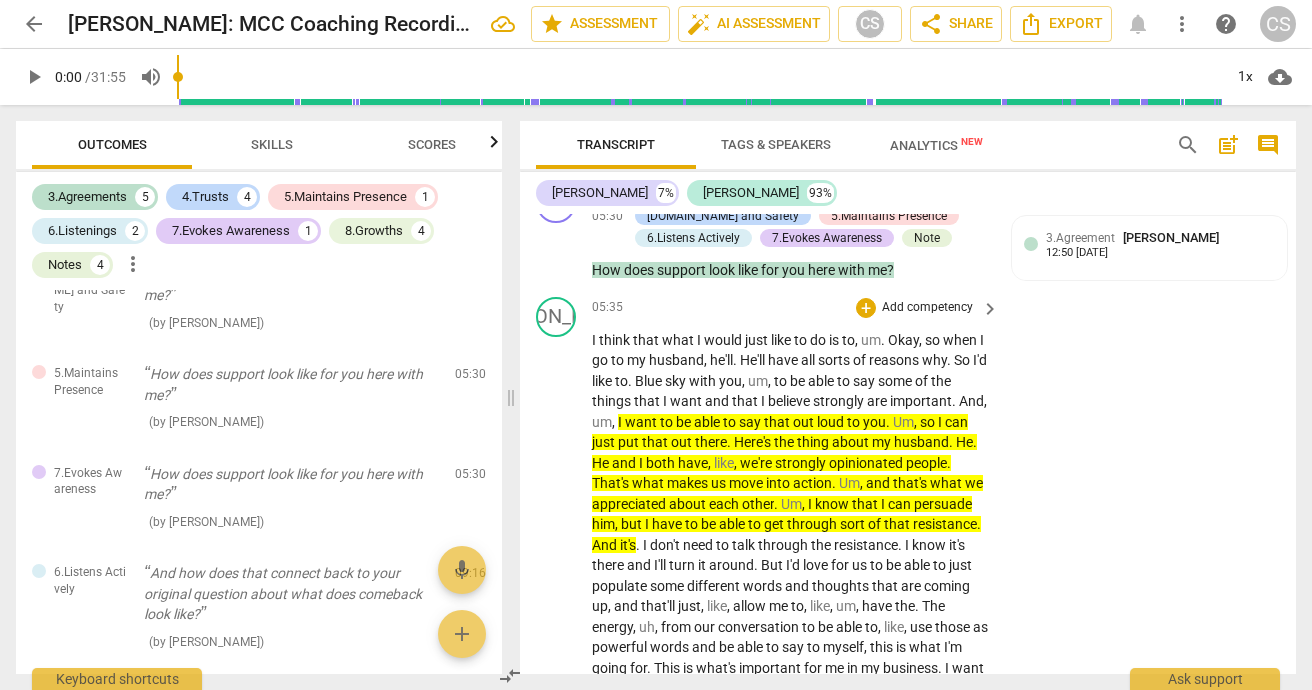 scroll, scrollTop: 2193, scrollLeft: 0, axis: vertical 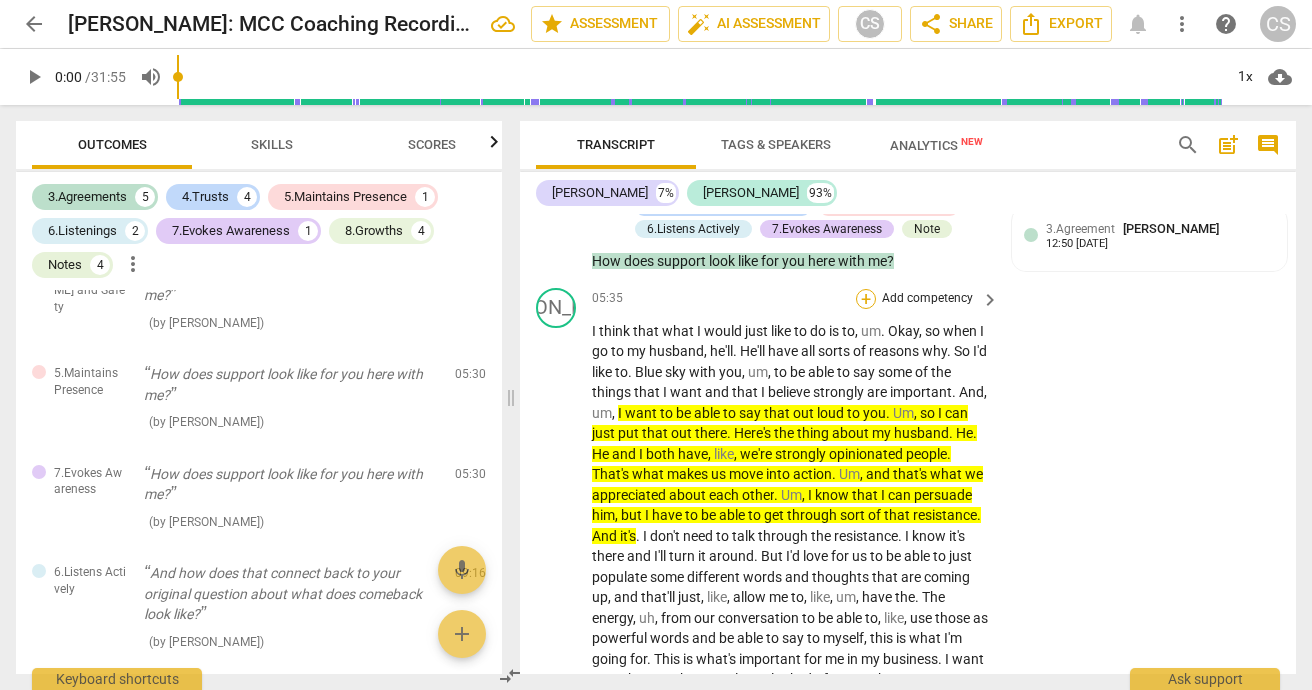 click on "+" at bounding box center [866, 299] 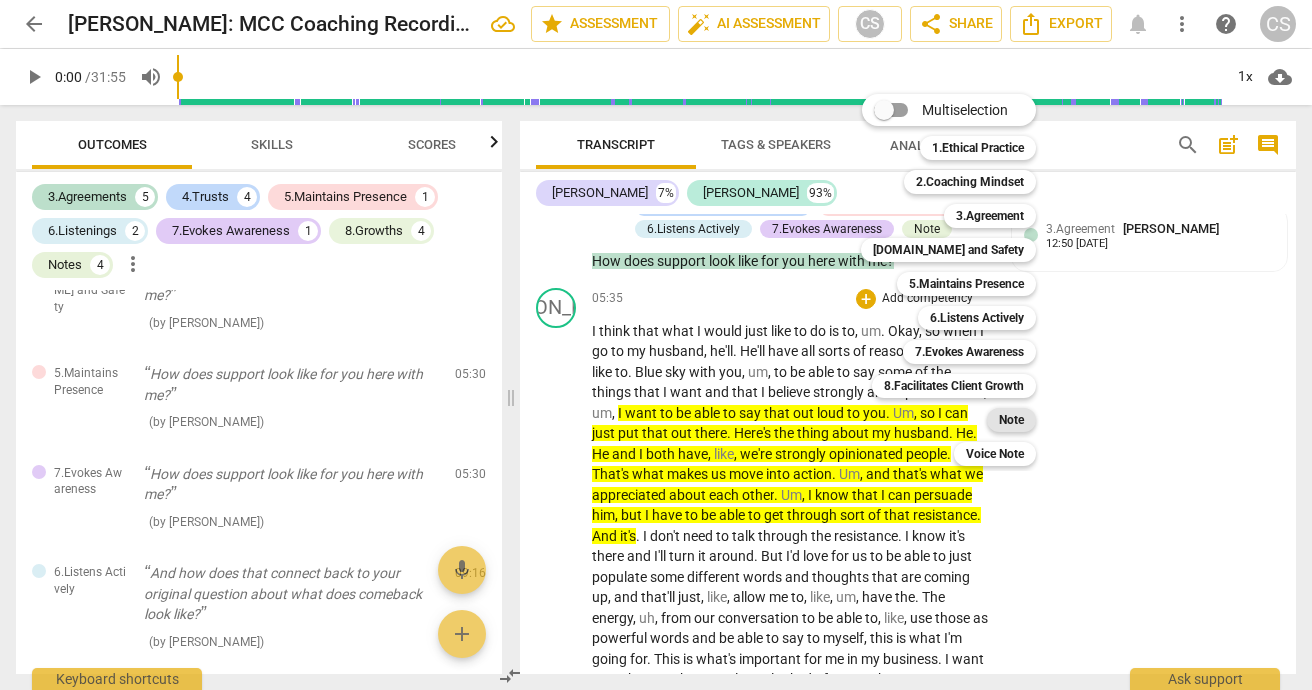 click on "Note" at bounding box center (1011, 420) 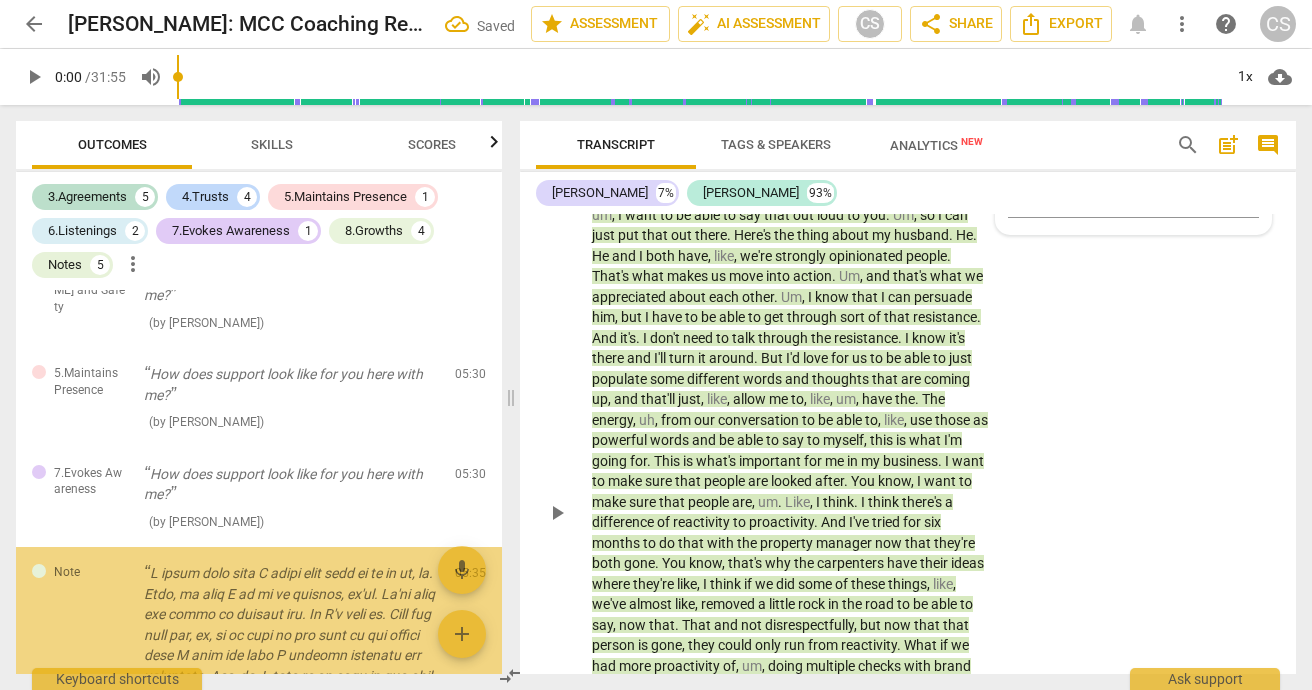 scroll, scrollTop: 2425, scrollLeft: 0, axis: vertical 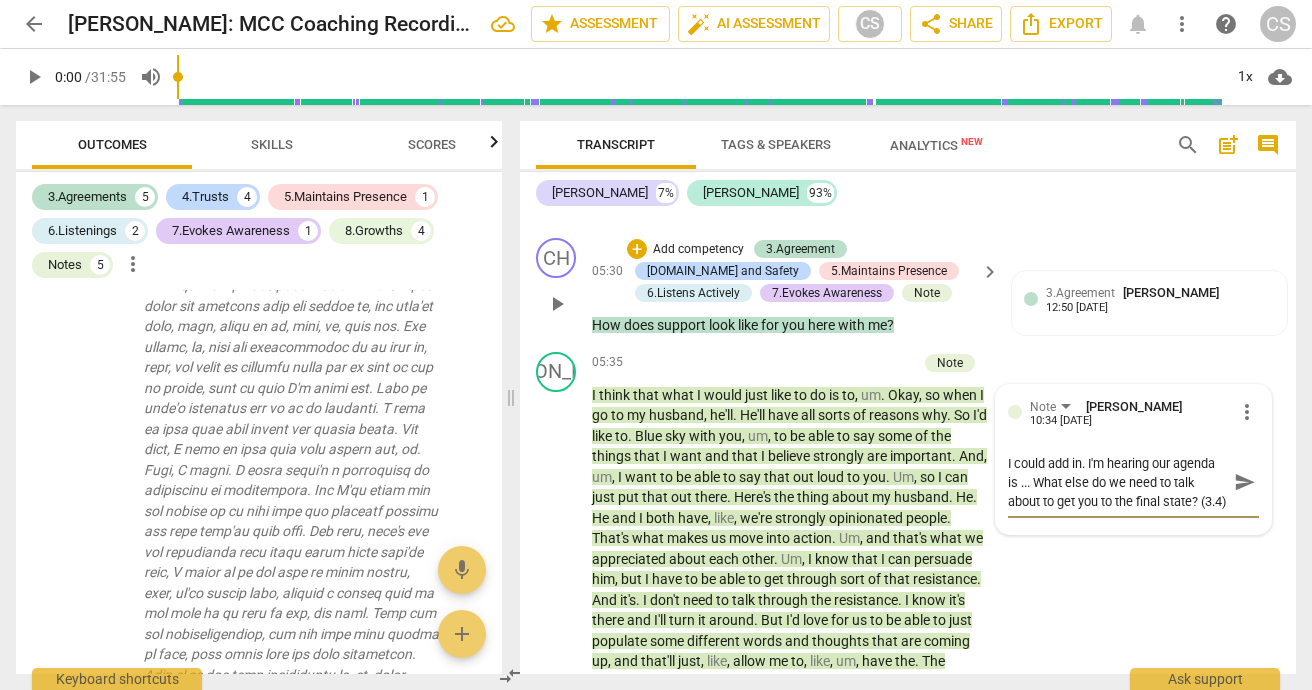 click on "CH play_arrow pause 05:30 + Add competency 3.Agreement [DOMAIN_NAME] and Safety 5.Maintains Presence 6.Listens Actively 7.Evokes Awareness Note keyboard_arrow_right How   does   support   look   like   for   you   here   with   me ? 3.Agreement [PERSON_NAME] 12:50 [DATE] [DOMAIN_NAME] and Safety [PERSON_NAME] 10:30 [DATE] 5.Maintains Presence [PERSON_NAME] 10:30 [DATE] 6.Listens Actively [PERSON_NAME] 10:30 [DATE] 7.Evokes Awareness [PERSON_NAME] 10:30 [DATE] Note [PERSON_NAME] 10:48 [DATE] Connecting to the support she mentioned earlier but do I have a firm question from her yet?" at bounding box center (908, 287) 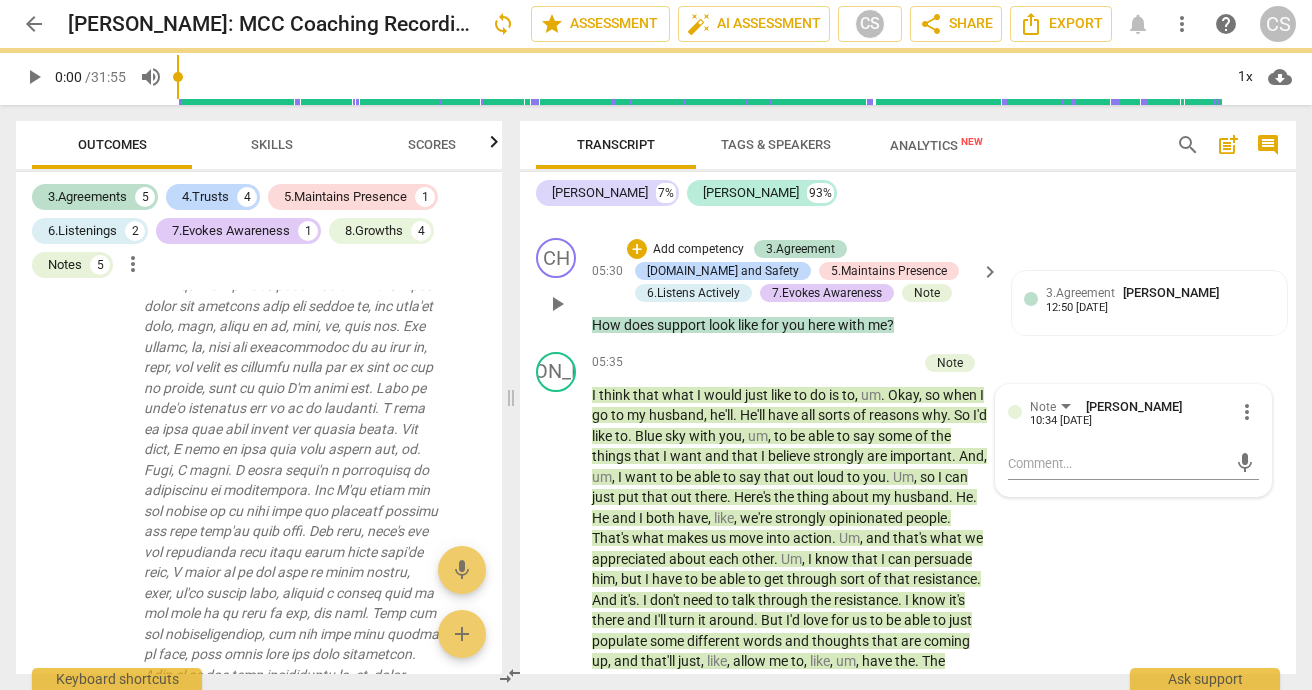 scroll, scrollTop: 0, scrollLeft: 0, axis: both 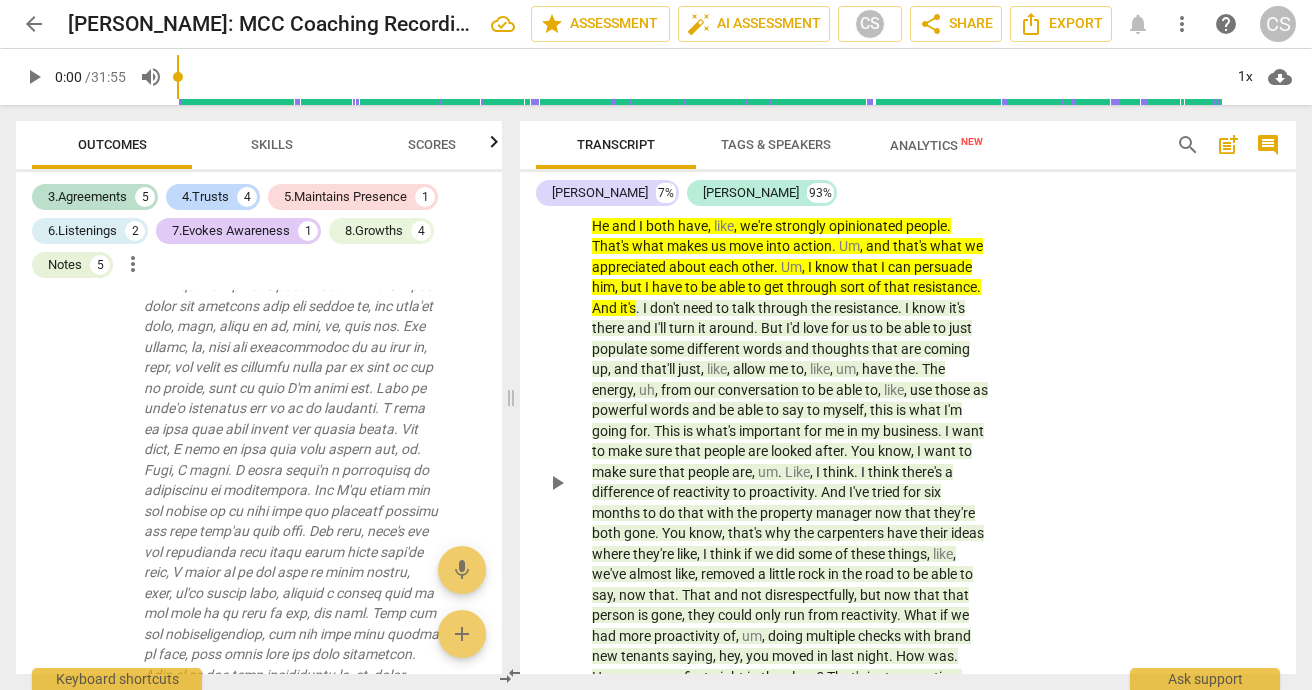click on "JA play_arrow pause 05:35 + Add competency Note keyboard_arrow_right I   think   that   what   I   would   just   like   to   do   is   to ,   um .   Okay ,   so   when   I   go   to   my   husband ,   he'll .   He'll   have   all   sorts   of   reasons   why .   So   I'd   like   to .   Blue   sky   with   you ,   um ,   to   be   able   to   say   some   of   the   things   that   I   want   and   that   I   believe   strongly   are   important .   And ,   um ,   I   want   to   be   able   to   say   that   out   loud   to   you .   Um ,   so   I   can   just   put   that   out   there .   Here's   the   thing   about   my   husband .   He .   He   and   I   both   have ,   like ,   we're   strongly   opinionated   people .   That's   what   makes   us   move   into   action .   Um ,   and   that's   what   we   appreciated   about   each   other .   Um ,   I   know   that   I   can   persuade   him ,   but   I   have   to   be   able   to   get   through   sort   of   that   resistance .   And   it's ." at bounding box center (908, 466) 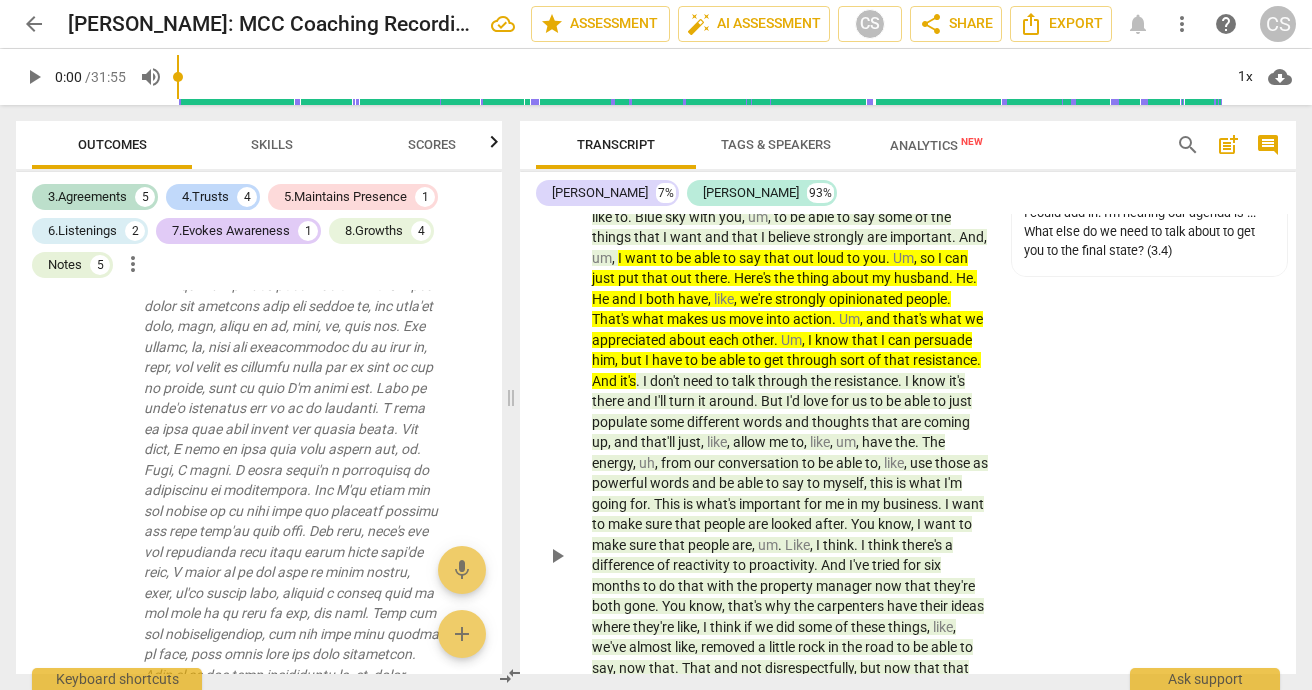 scroll, scrollTop: 2276, scrollLeft: 0, axis: vertical 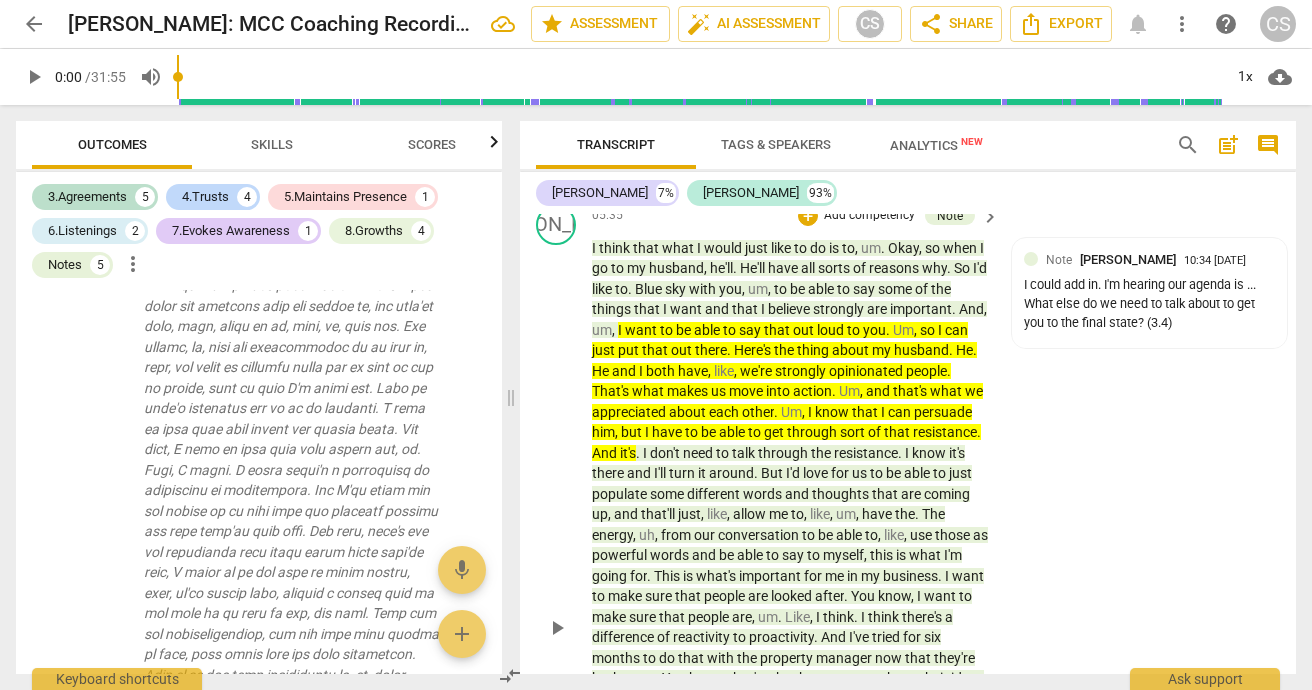 click on "JA play_arrow pause 05:35 + Add competency Note keyboard_arrow_right I   think   that   what   I   would   just   like   to   do   is   to ,   um .   Okay ,   so   when   I   go   to   my   husband ,   he'll .   He'll   have   all   sorts   of   reasons   why .   So   I'd   like   to .   Blue   sky   with   you ,   um ,   to   be   able   to   say   some   of   the   things   that   I   want   and   that   I   believe   strongly   are   important .   And ,   um ,   I   want   to   be   able   to   say   that   out   loud   to   you .   Um ,   so   I   can   just   put   that   out   there .   Here's   the   thing   about   my   husband .   He .   He   and   I   both   have ,   like ,   we're   strongly   opinionated   people .   That's   what   makes   us   move   into   action .   Um ,   and   that's   what   we   appreciated   about   each   other .   Um ,   I   know   that   I   can   persuade   him ,   but   I   have   to   be   able   to   get   through   sort   of   that   resistance .   And   it's ." at bounding box center (908, 611) 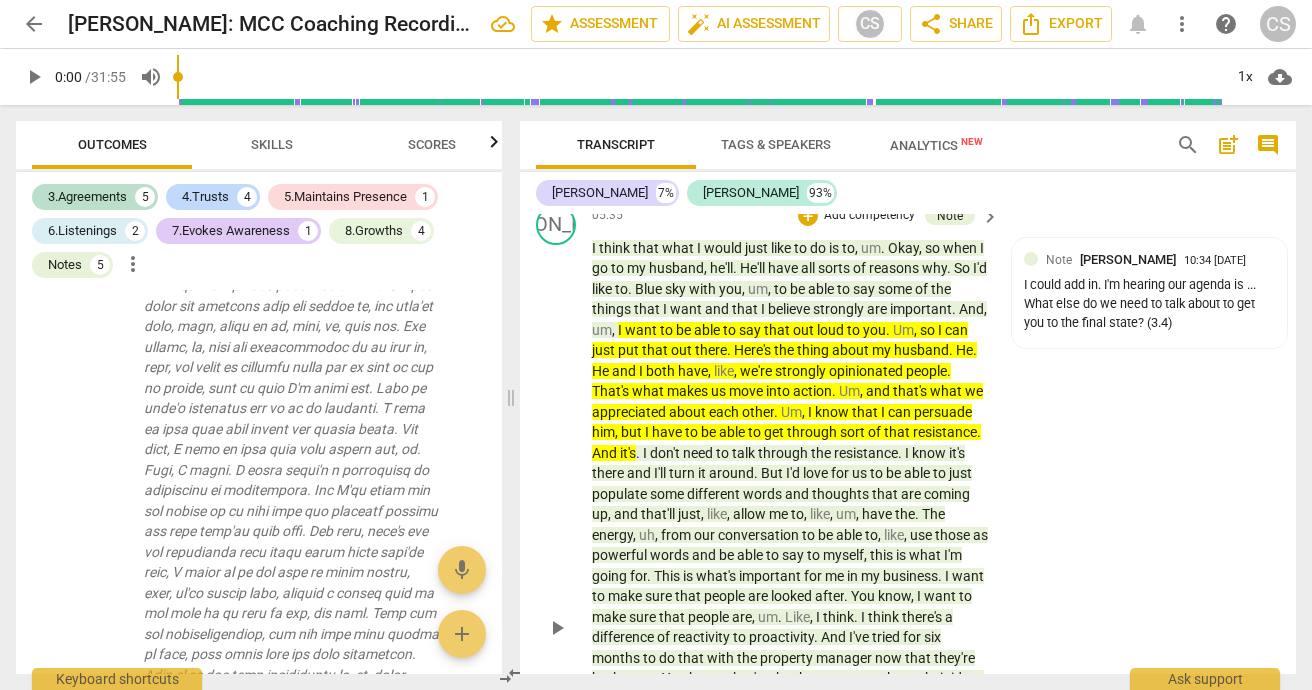 click on "JA play_arrow pause 05:35 + Add competency Note keyboard_arrow_right I   think   that   what   I   would   just   like   to   do   is   to ,   um .   Okay ,   so   when   I   go   to   my   husband ,   he'll .   He'll   have   all   sorts   of   reasons   why .   So   I'd   like   to .   Blue   sky   with   you ,   um ,   to   be   able   to   say   some   of   the   things   that   I   want   and   that   I   believe   strongly   are   important .   And ,   um ,   I   want   to   be   able   to   say   that   out   loud   to   you .   Um ,   so   I   can   just   put   that   out   there .   Here's   the   thing   about   my   husband .   He .   He   and   I   both   have ,   like ,   we're   strongly   opinionated   people .   That's   what   makes   us   move   into   action .   Um ,   and   that's   what   we   appreciated   about   each   other .   Um ,   I   know   that   I   can   persuade   him ,   but   I   have   to   be   able   to   get   through   sort   of   that   resistance .   And   it's ." at bounding box center (908, 611) 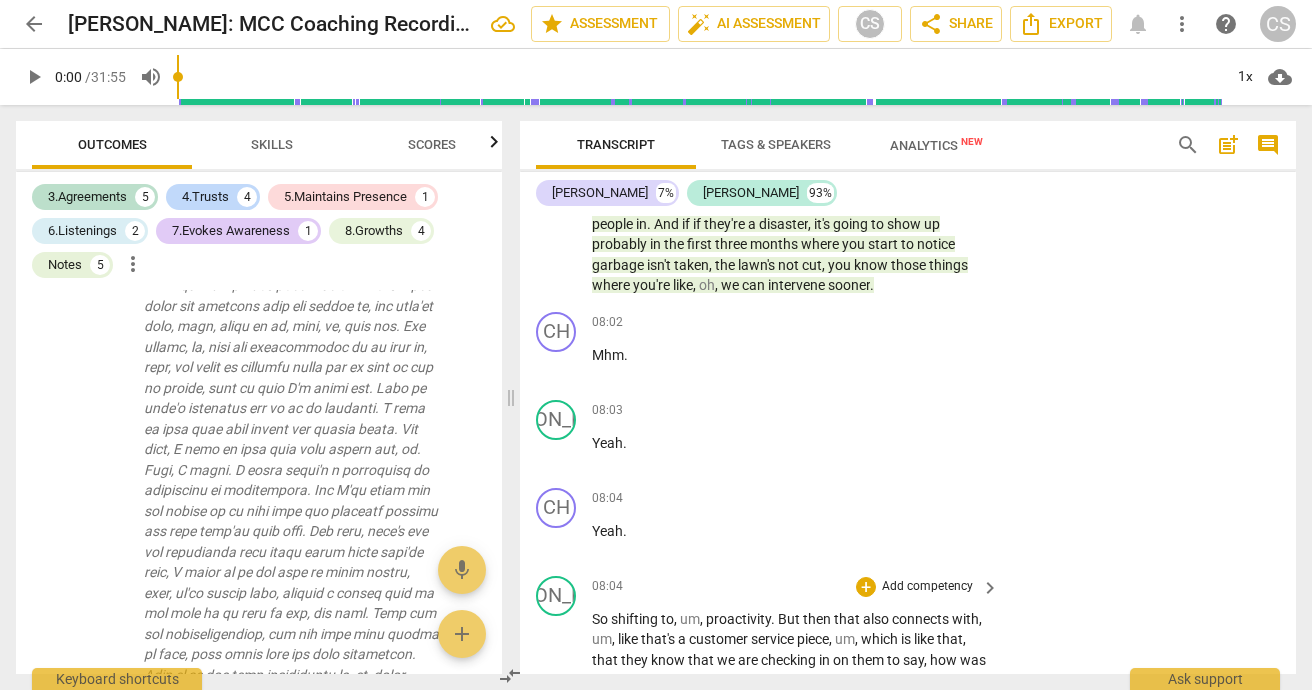 scroll, scrollTop: 2990, scrollLeft: 0, axis: vertical 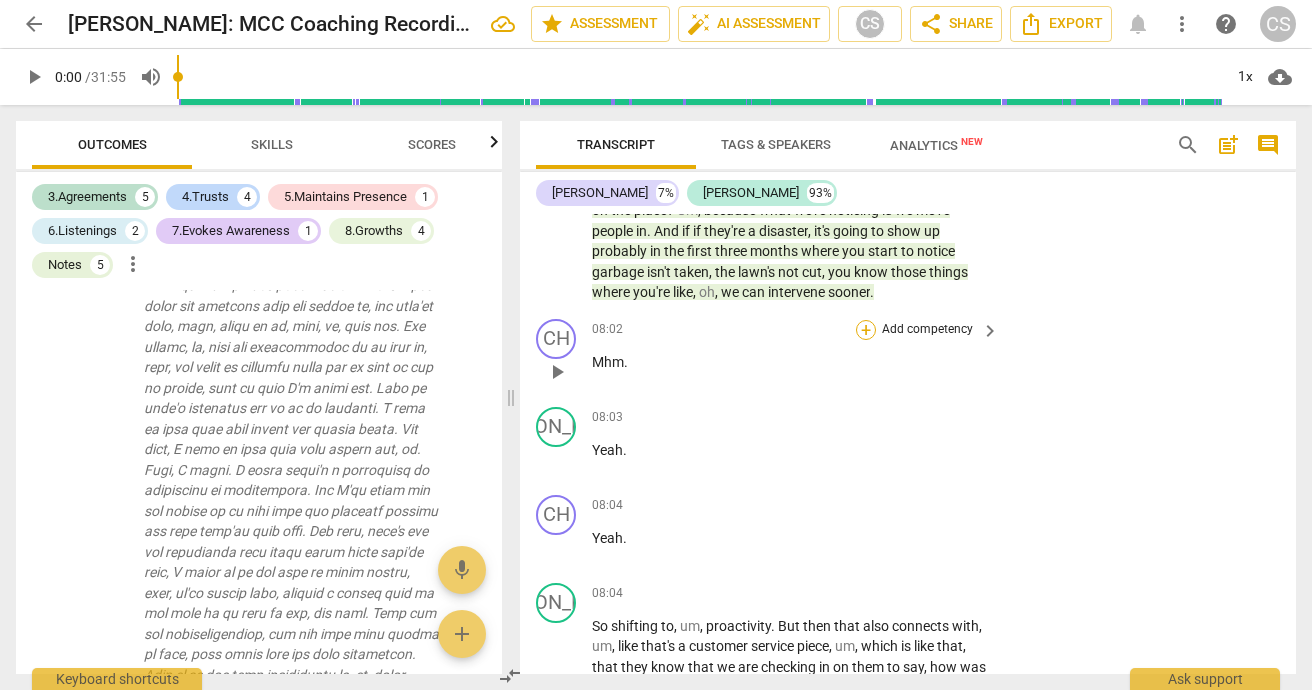 click on "+" at bounding box center (866, 330) 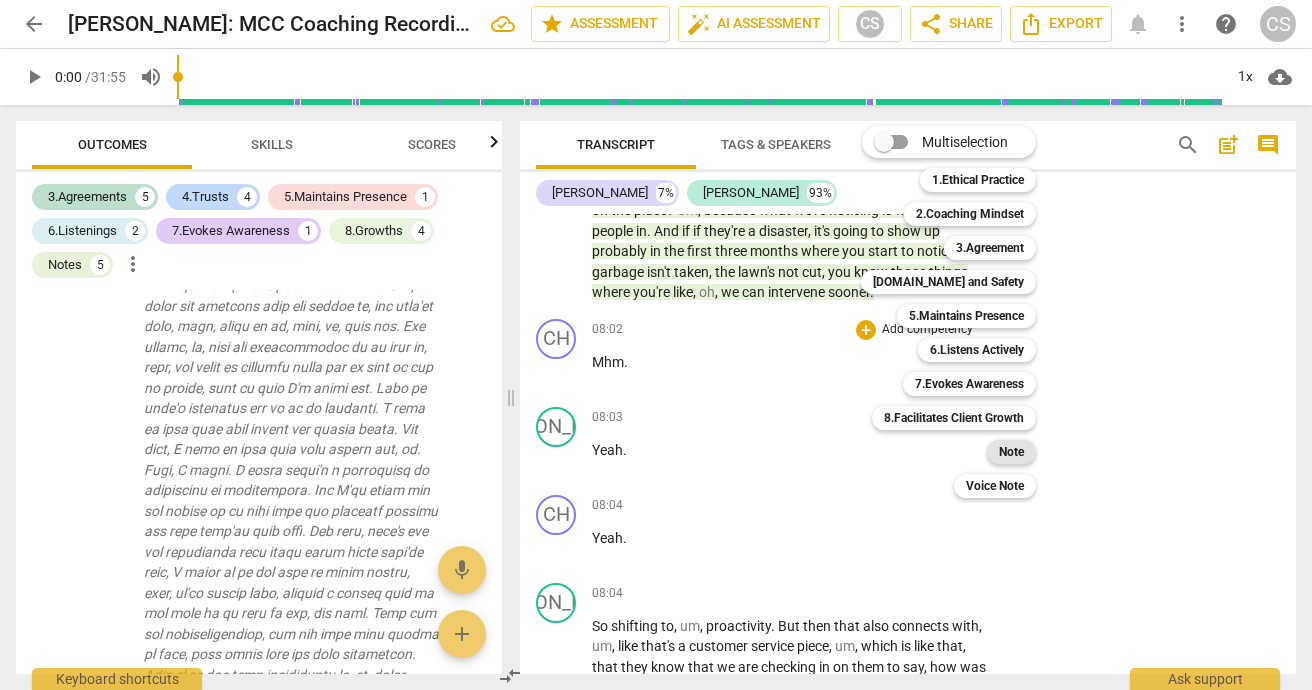 click on "Note" at bounding box center (1011, 452) 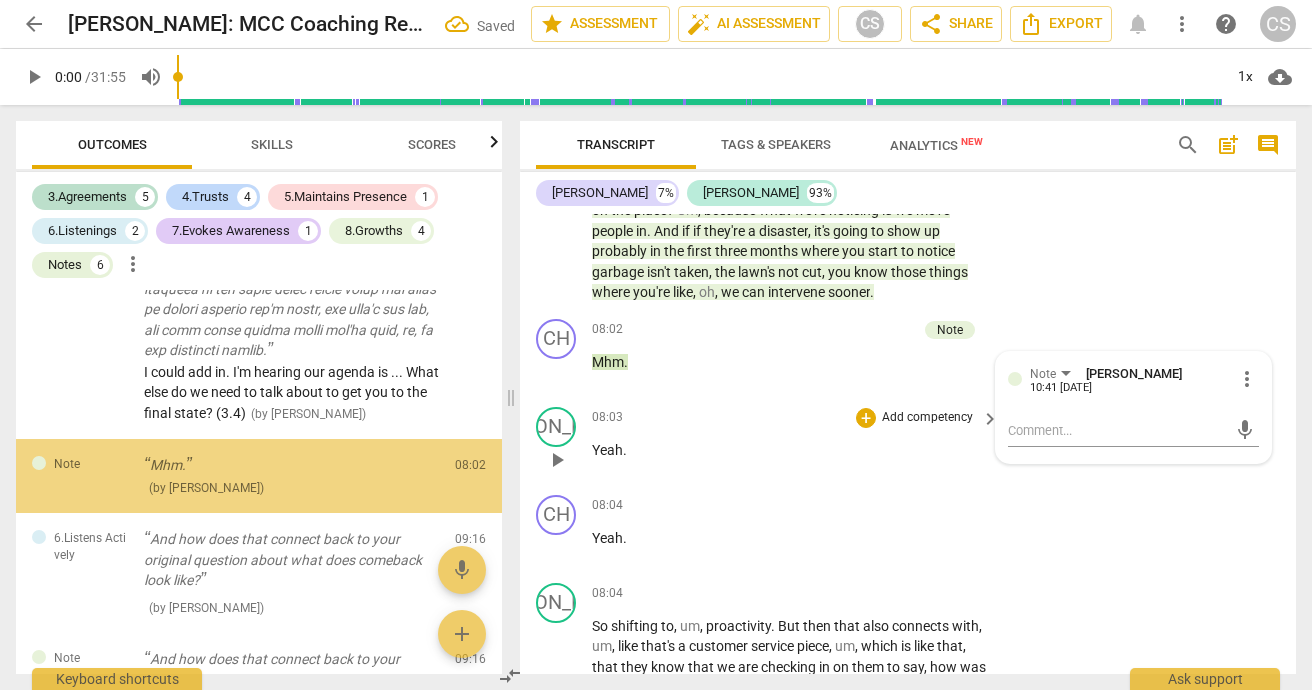 scroll, scrollTop: 2015, scrollLeft: 0, axis: vertical 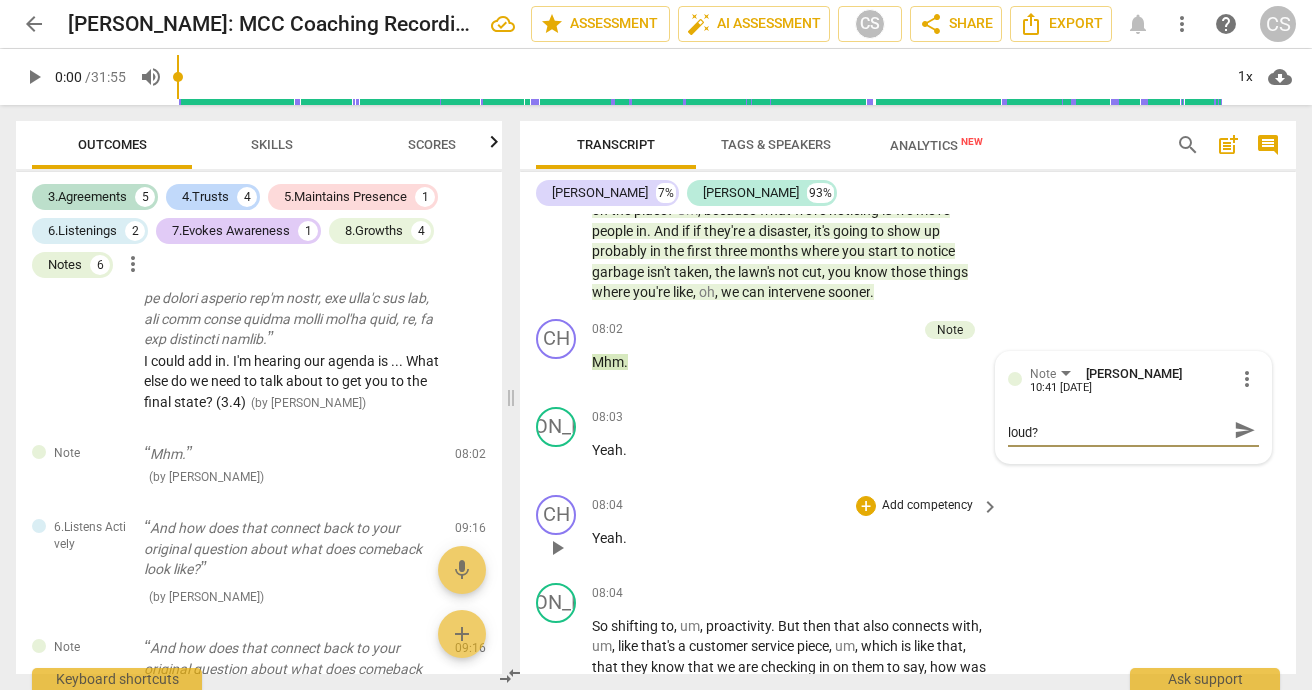 click on "CH play_arrow pause 08:04 + Add competency keyboard_arrow_right Yeah ." at bounding box center [908, 531] 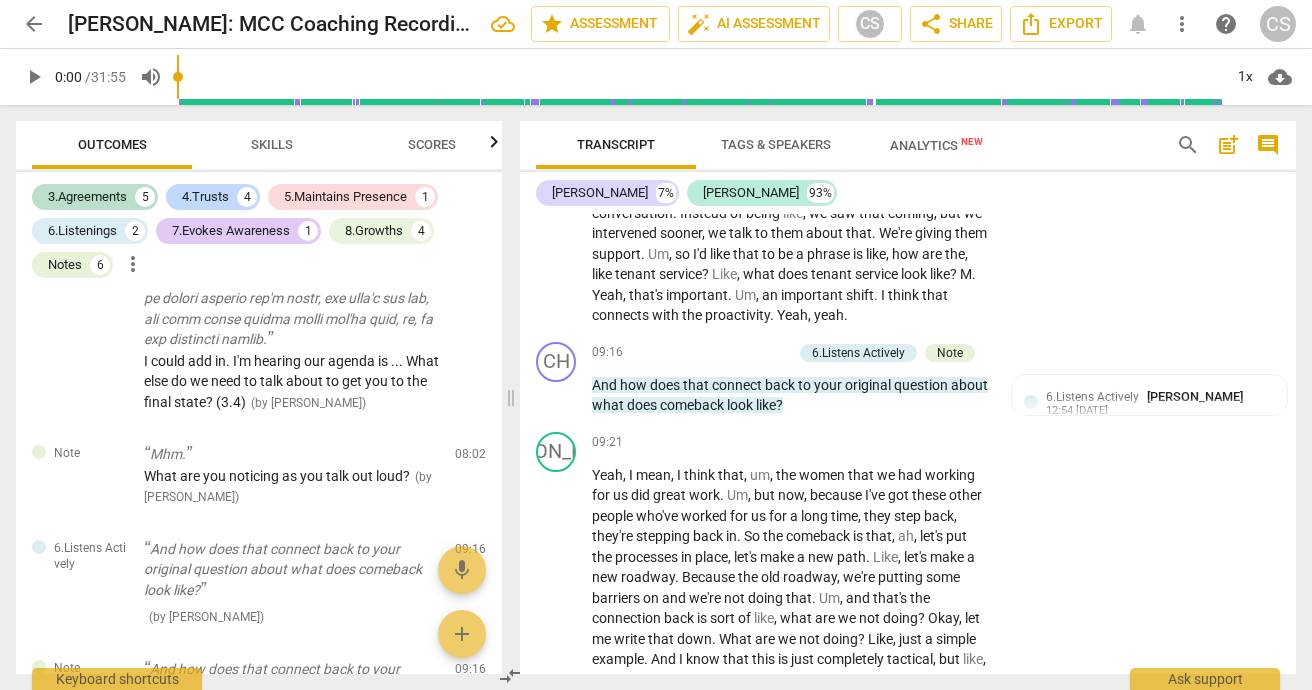 scroll, scrollTop: 3569, scrollLeft: 0, axis: vertical 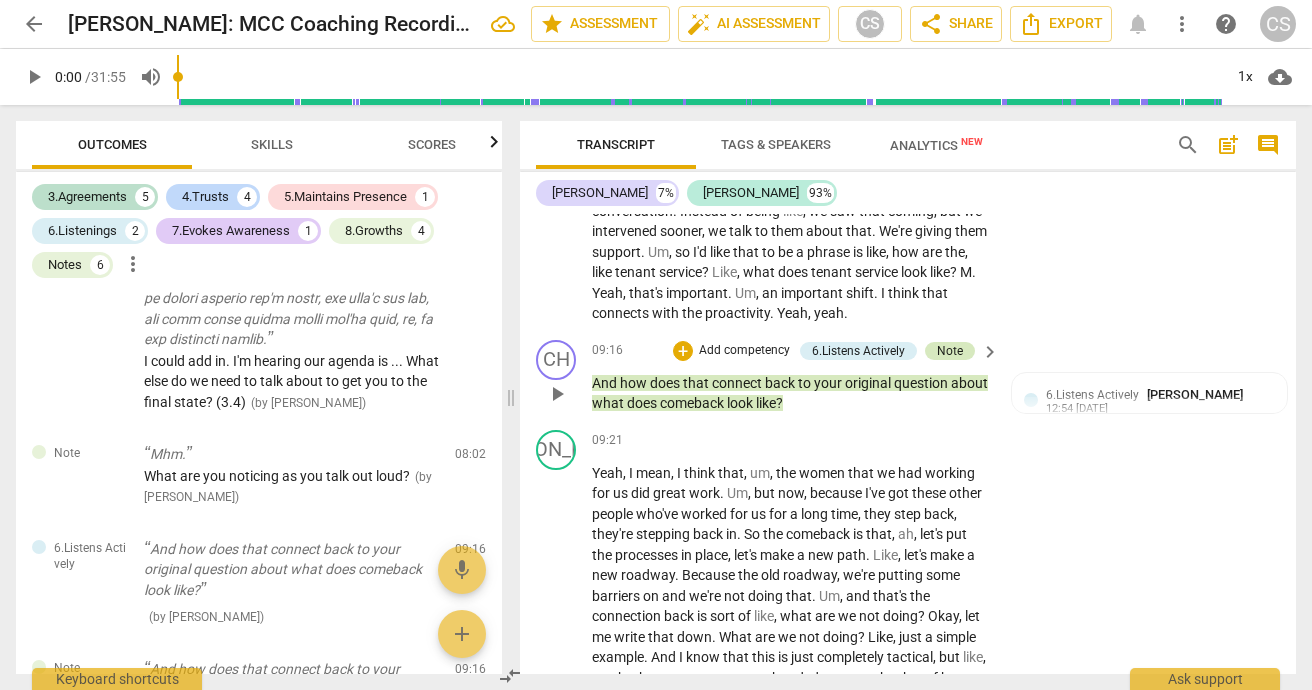 click on "Note" at bounding box center [950, 351] 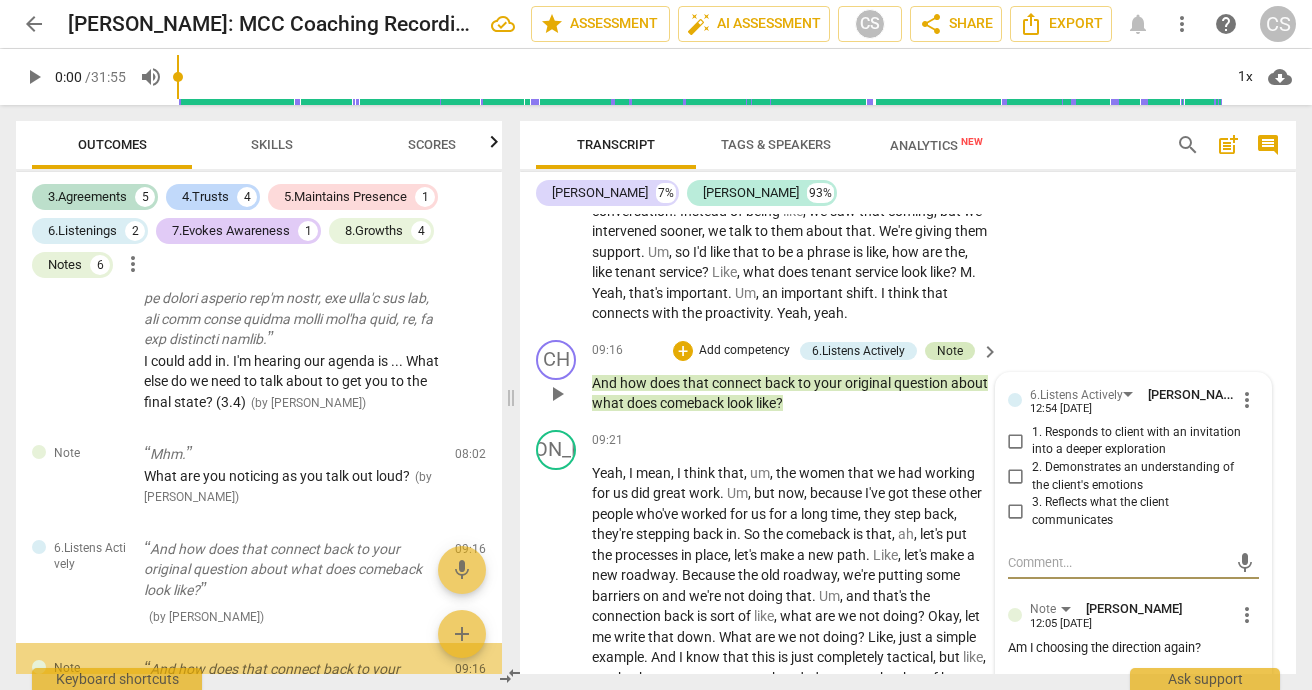 scroll, scrollTop: 2256, scrollLeft: 0, axis: vertical 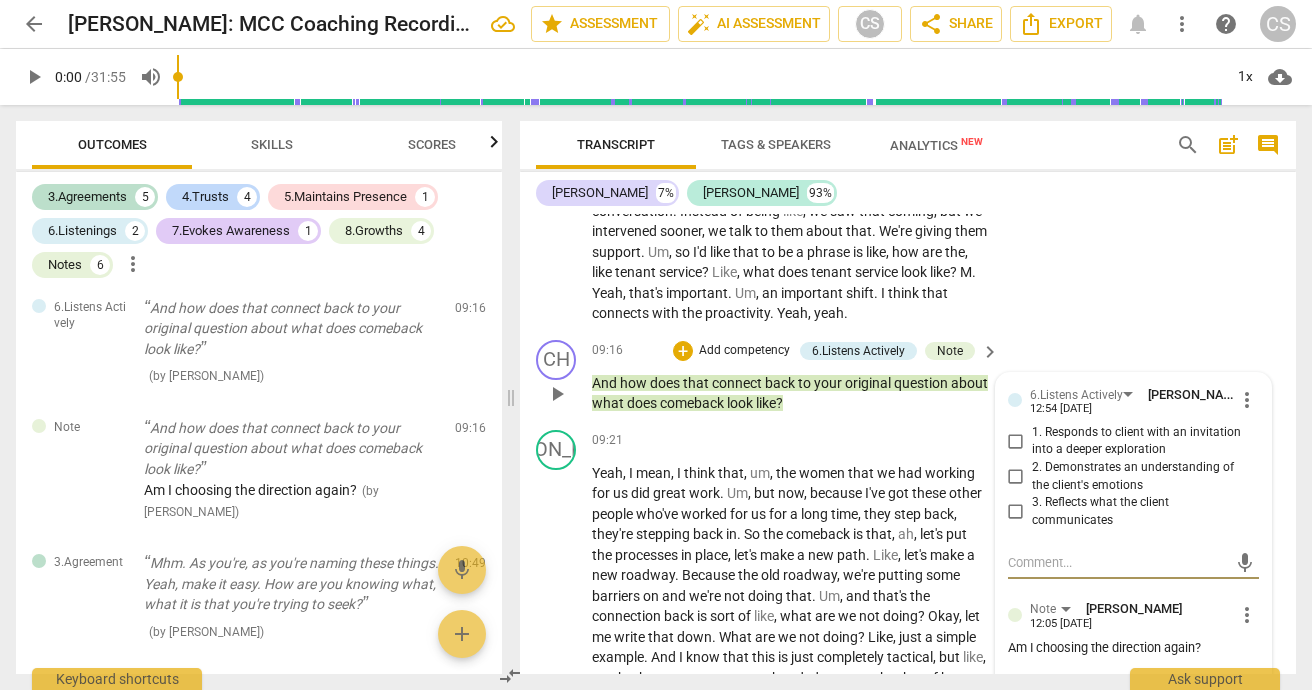 click at bounding box center [1117, 684] 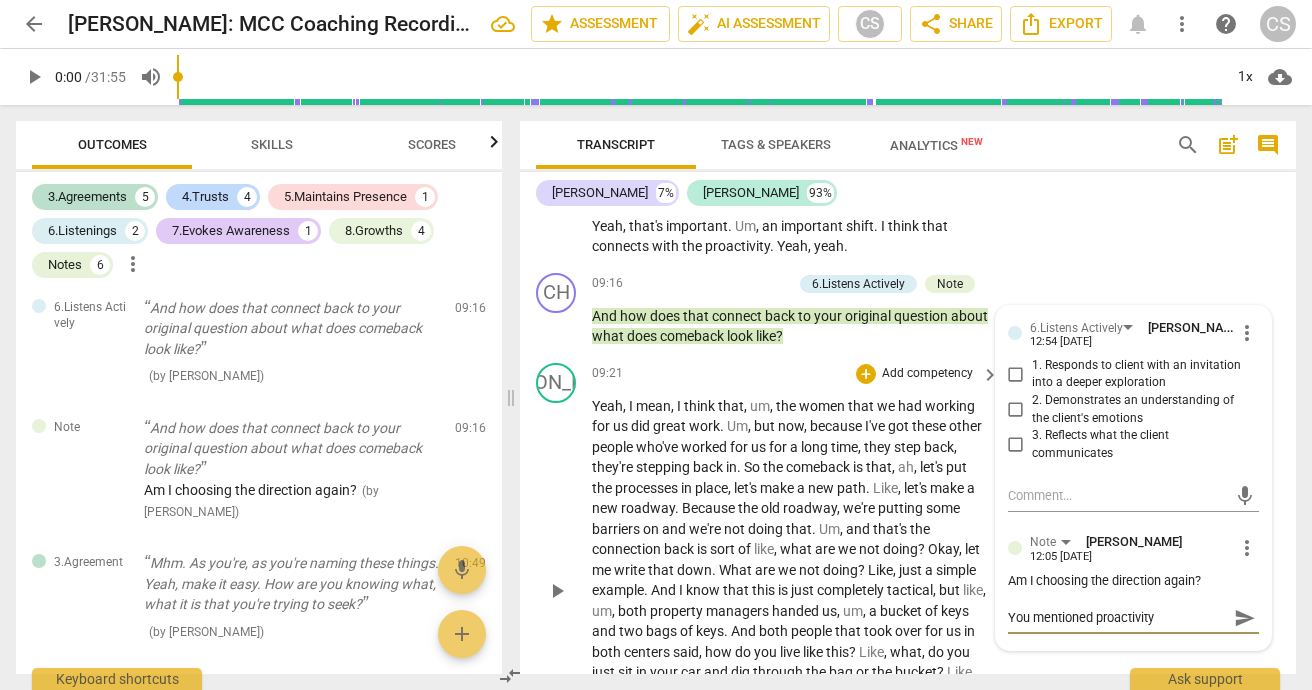 scroll, scrollTop: 3649, scrollLeft: 0, axis: vertical 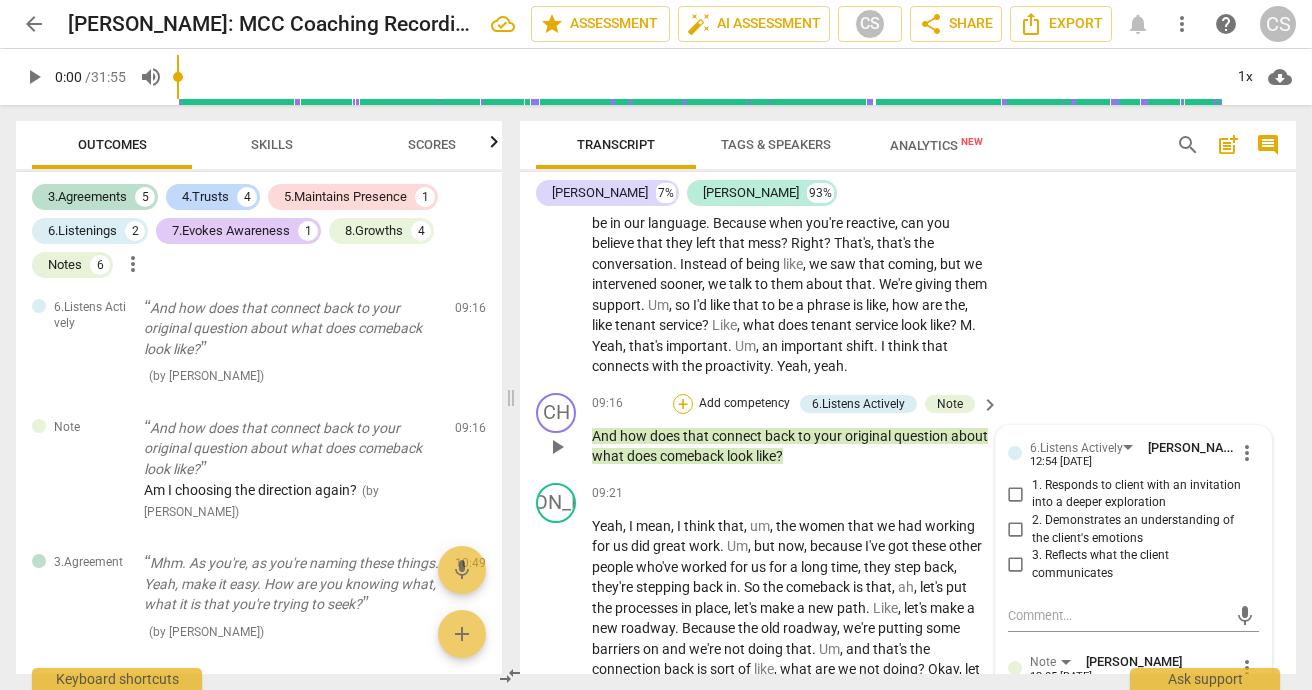 click on "+" at bounding box center [683, 404] 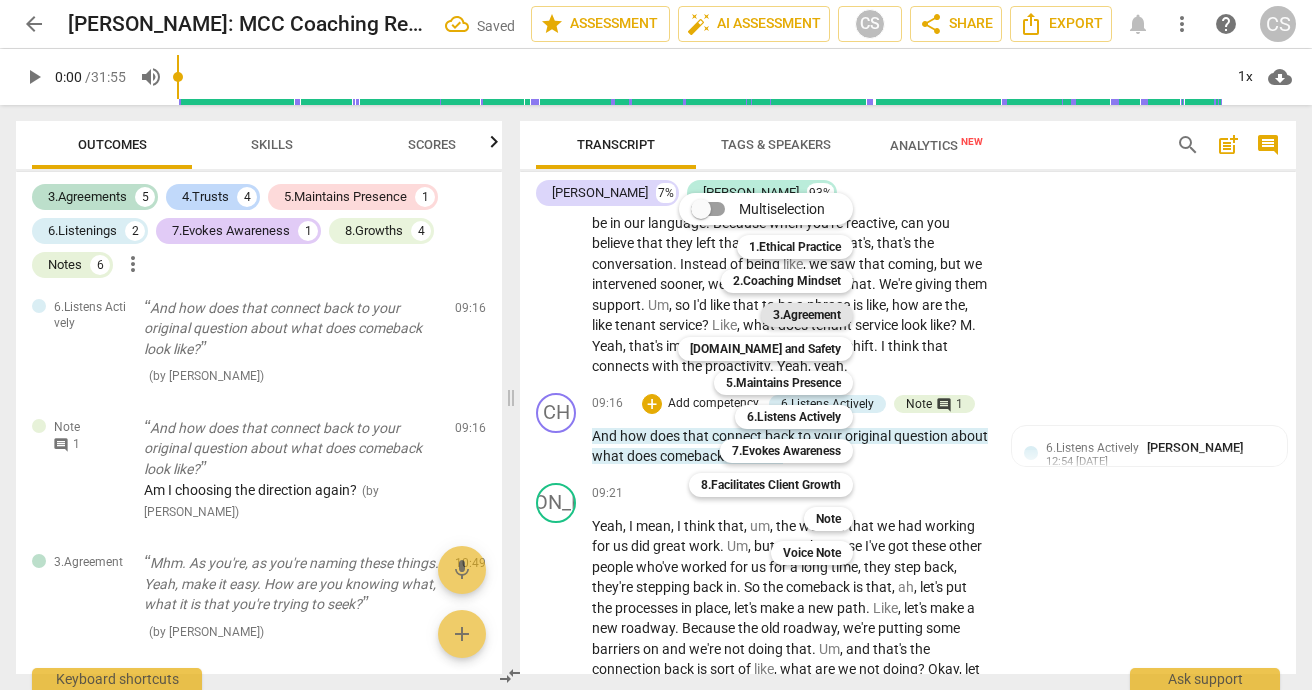 click on "3.Agreement" at bounding box center [807, 315] 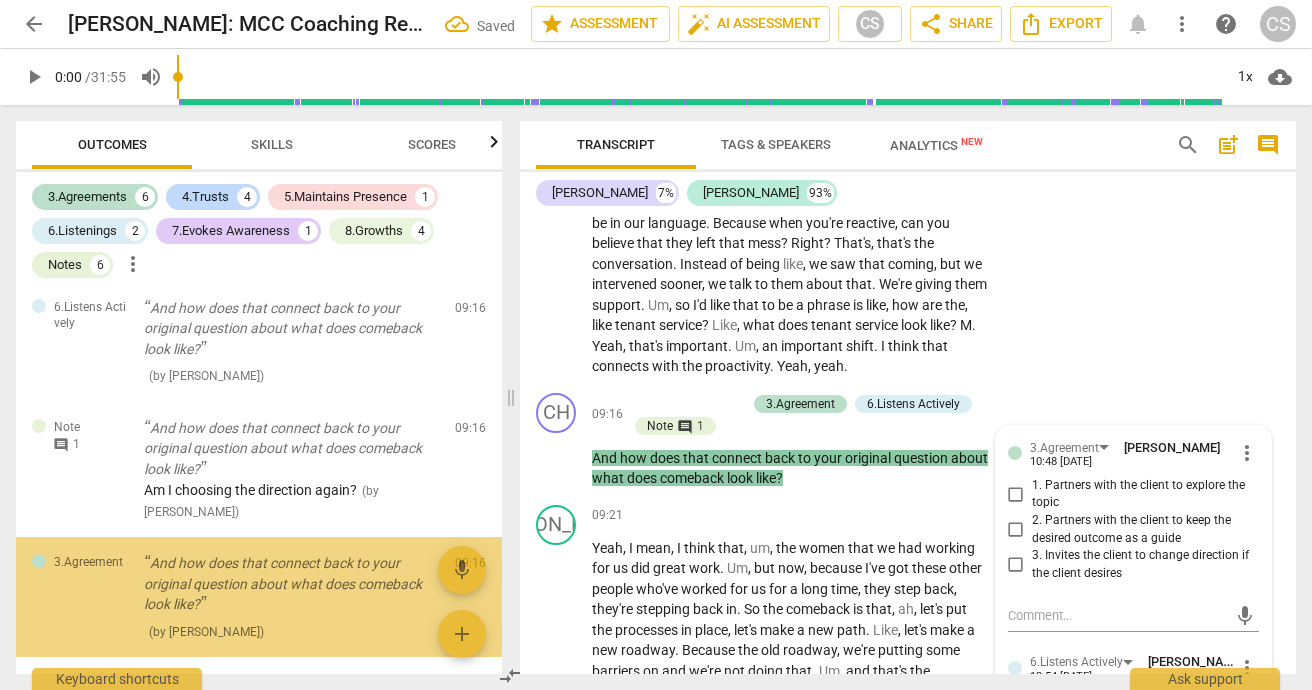 scroll, scrollTop: 2381, scrollLeft: 0, axis: vertical 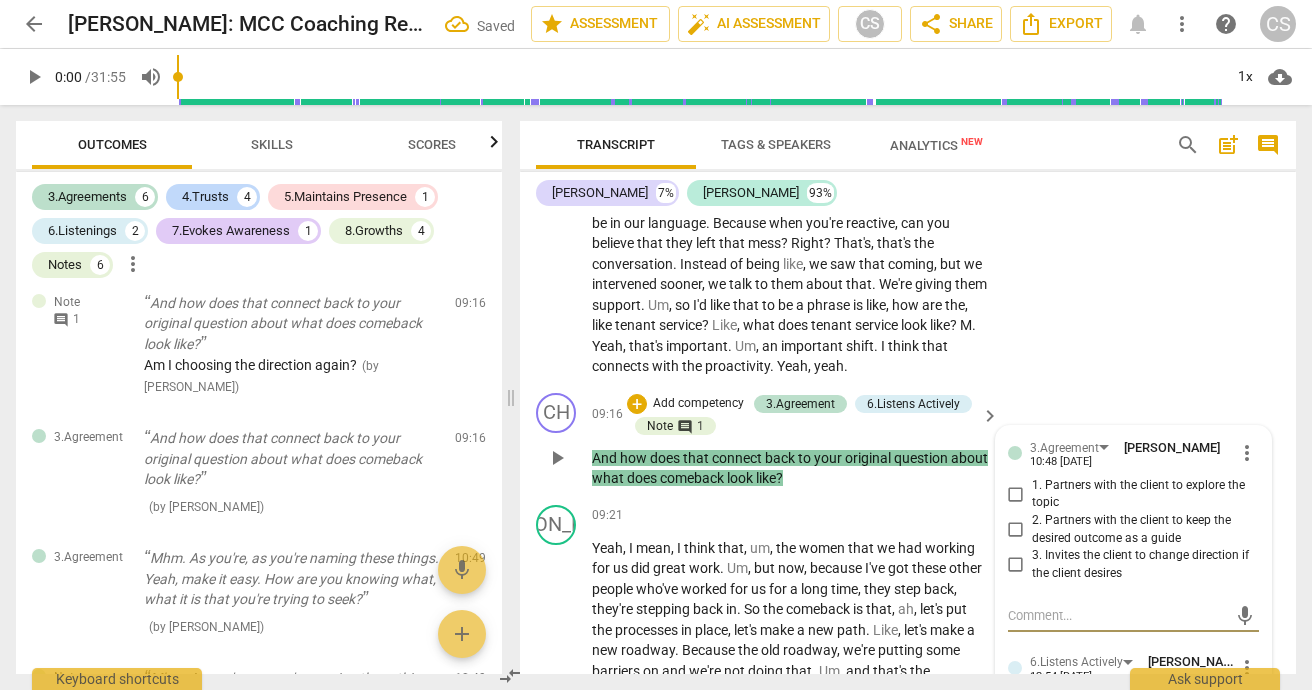 click on "2. Partners with the client to keep the desired outcome as a guide" at bounding box center (1016, 530) 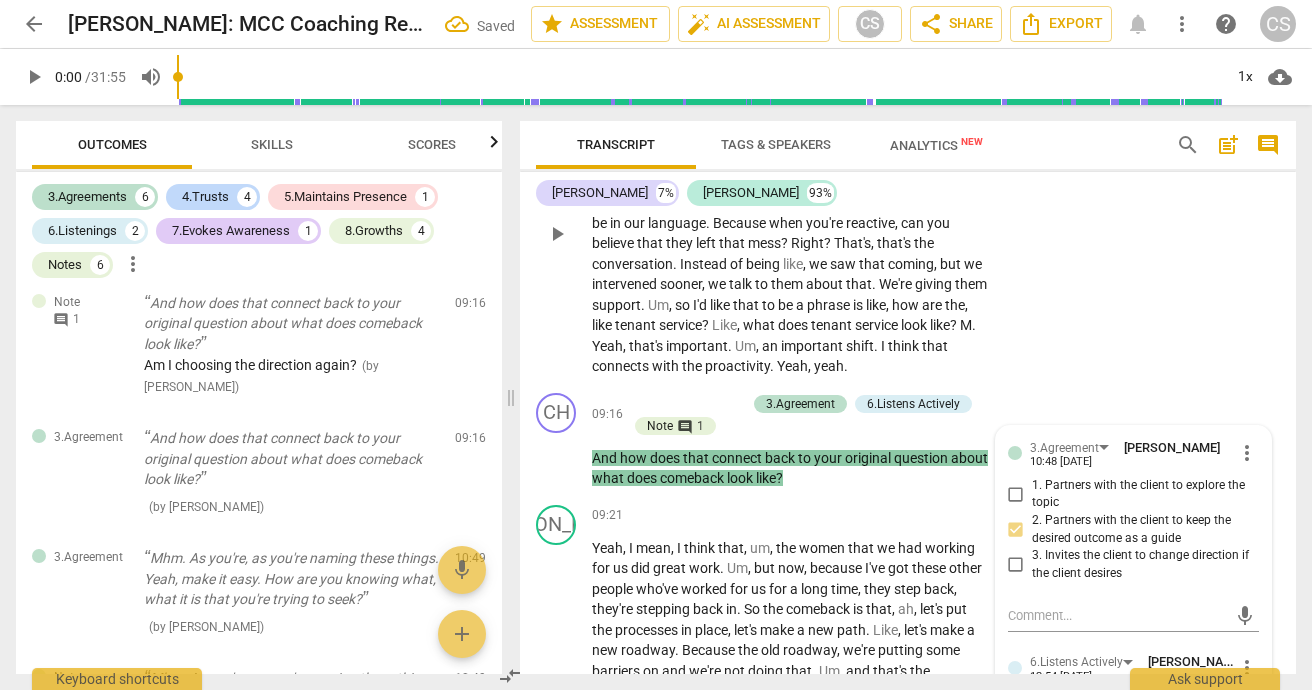 click on "JA play_arrow pause 08:04 + Add competency keyboard_arrow_right So   shifting   to ,   um ,   proactivity .   But   then   that   also   connects   with ,   um ,   like   that's   a   customer   service   piece ,   um ,   which   is   like   that ,   that   they   know   that   we   are   checking   in   on   them   to   say ,   how   was   that   experience ?   Um ,   how   can   I   help   you   understand   that   the ,   the   facility   that   you're   living   in ?   Um ,   and   um ,   I   just ,   I   mean ,   I   just   want   to   say   like ,   it's ,   it's ,   it's   more   about   having   customer   service   be   in   our   language .   Because   when   you're   reactive ,   can   you   believe   that   they   left   that   mess ?   Right ?   That's ,   that's   the   conversation .   Instead   of   being   like ,   we   saw   that   coming ,   but   we   intervened   sooner ,   we   talk   to   them   about   that .   We're   giving   them   support .   Um ,   so   I'd   like   that   to   be" at bounding box center (908, 217) 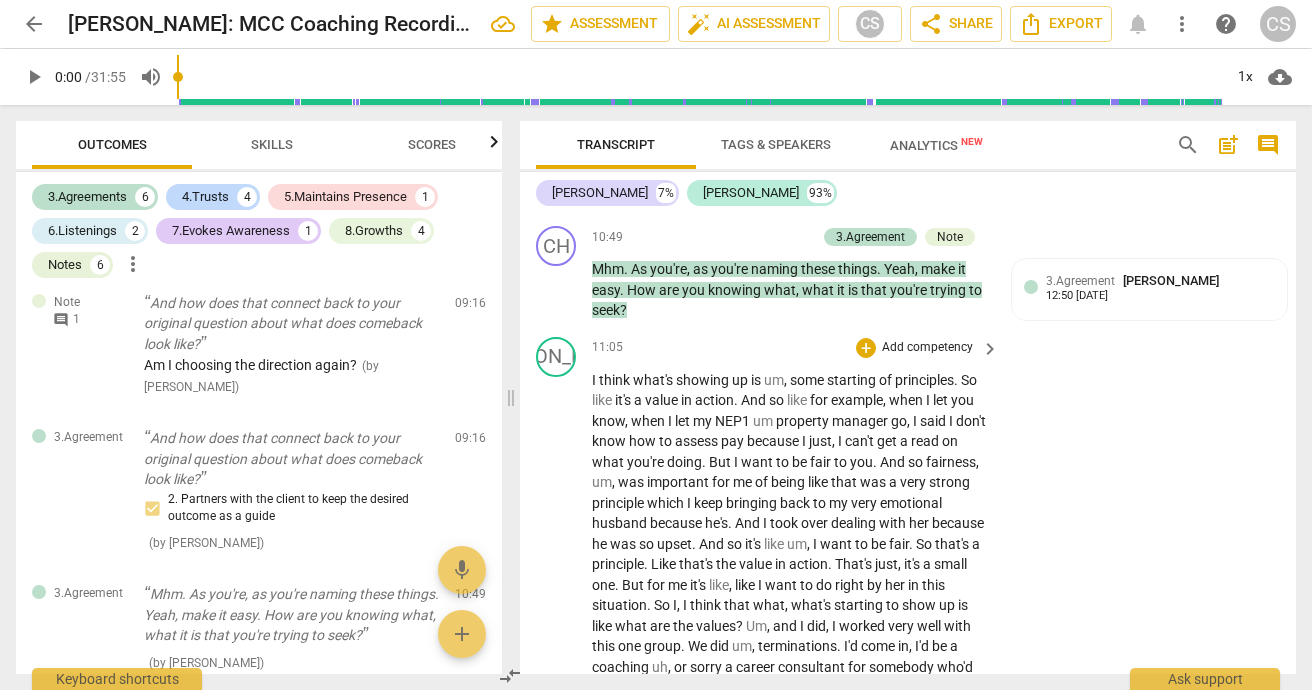 scroll, scrollTop: 4413, scrollLeft: 0, axis: vertical 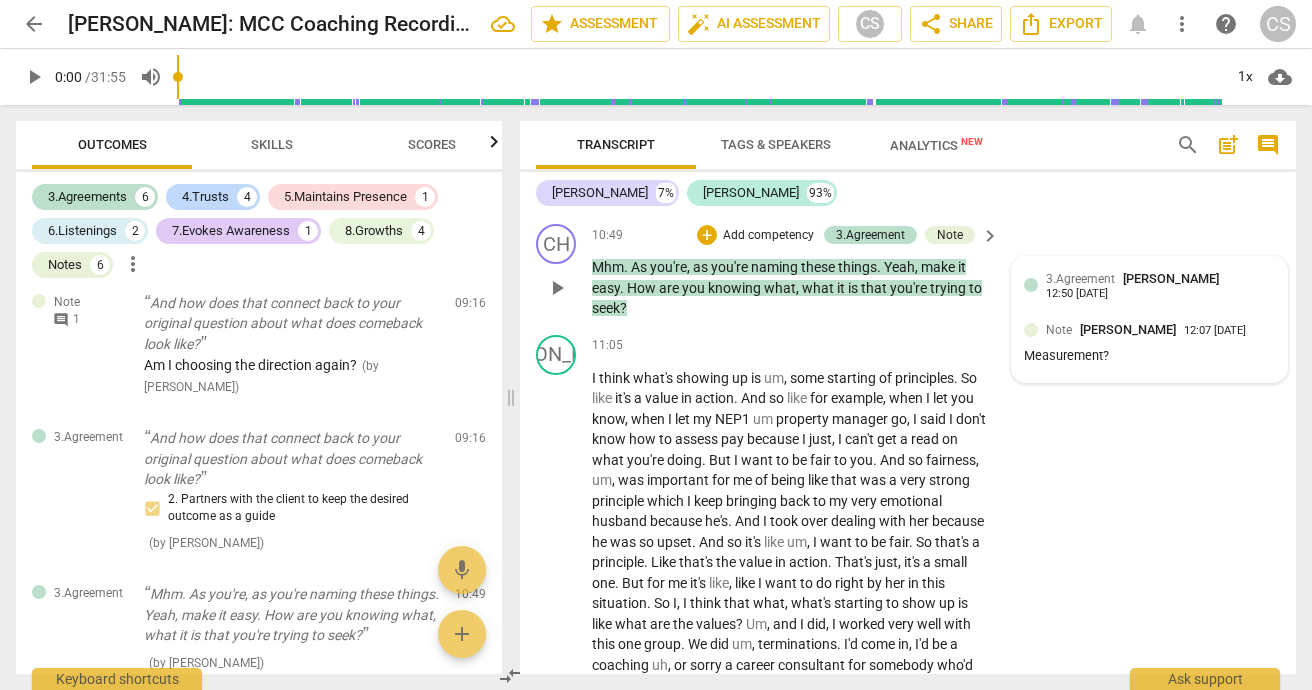 click on "12:50 [DATE]" at bounding box center [1077, 294] 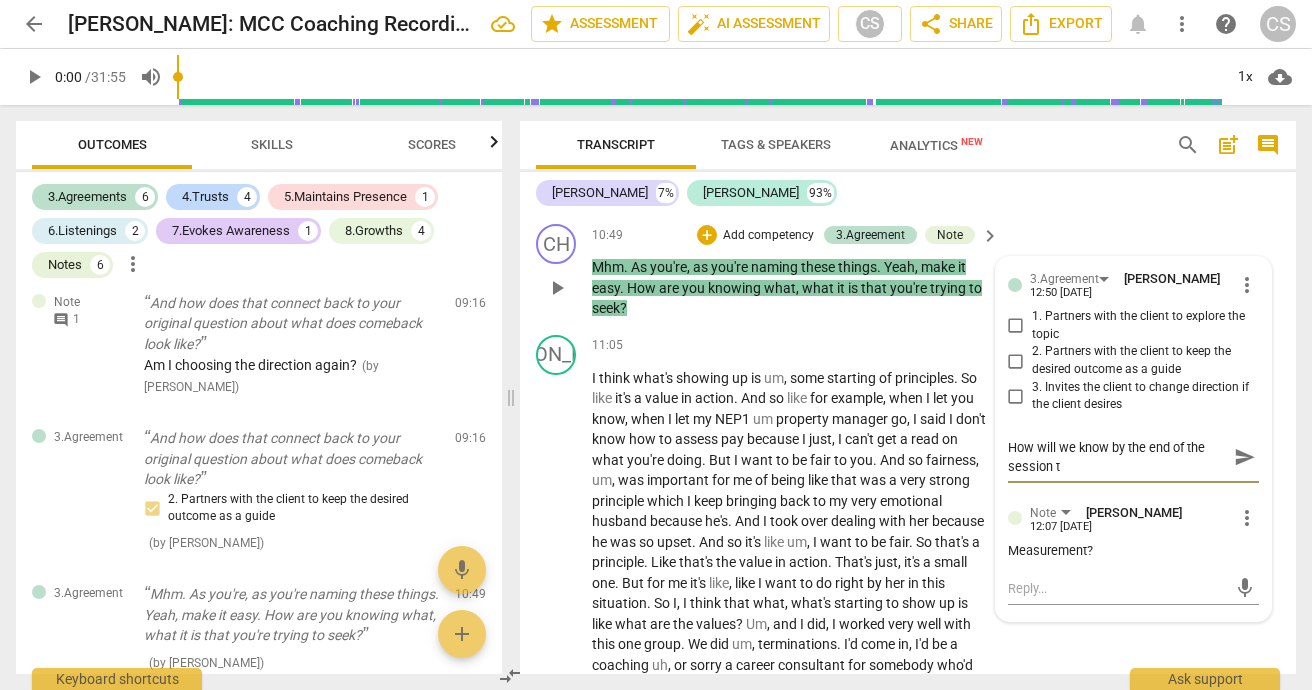 scroll, scrollTop: 0, scrollLeft: 0, axis: both 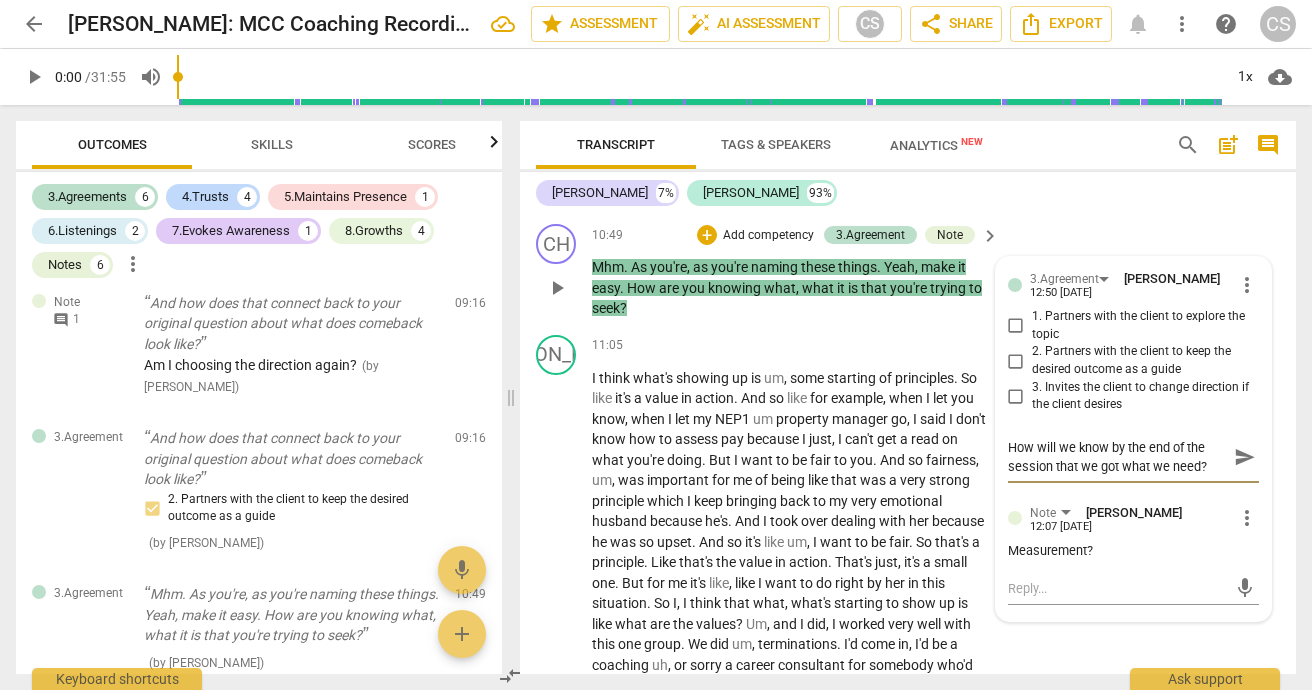drag, startPoint x: 1209, startPoint y: 429, endPoint x: 1001, endPoint y: 409, distance: 208.95932 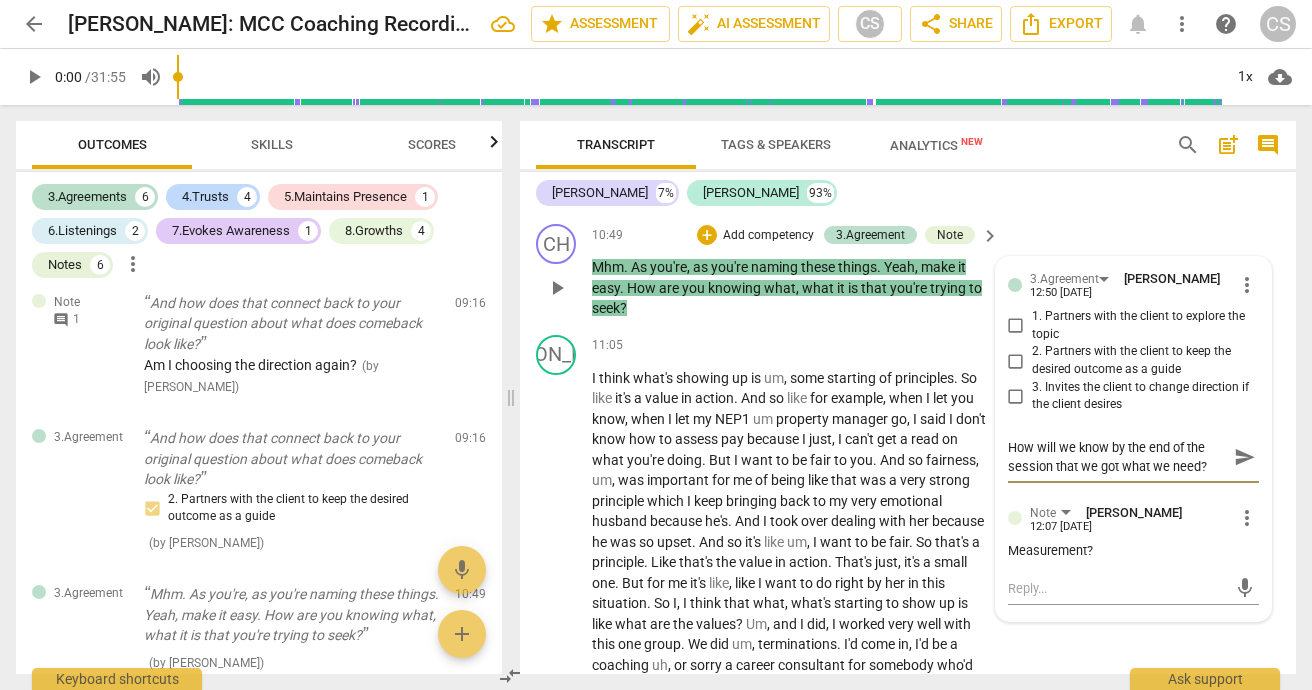 click on "3.Agreement [PERSON_NAME] 12:50 [DATE] more_vert 1. Partners with the client to explore the topic 2. Partners with the client to keep the desired outcome as a guide 3. Invites the client to change direction if the client desires How will we know by the end of the session that we got what we need? How will we know by the end of the session that we got what we need? send Note [PERSON_NAME] 12:07 [DATE] more_vert Measurement? mic" at bounding box center [1133, 439] 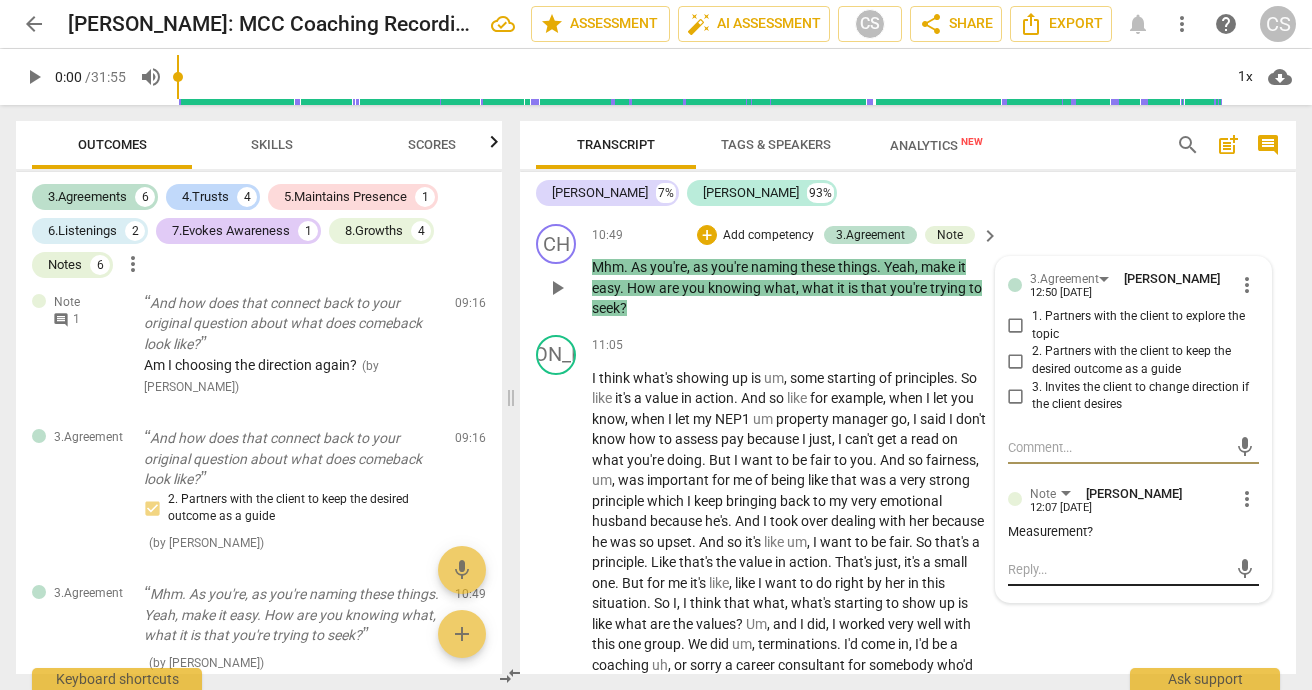click at bounding box center (1117, 569) 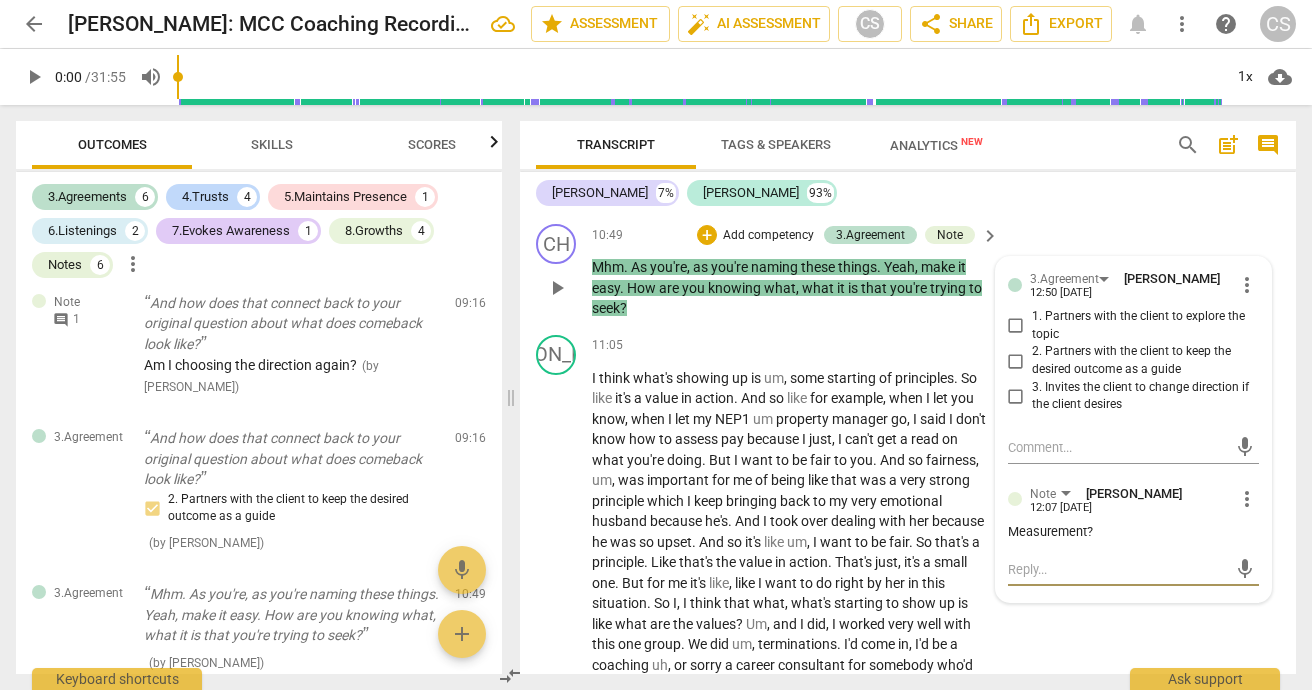 paste on "How will we know by the end of the session that we got what we need?" 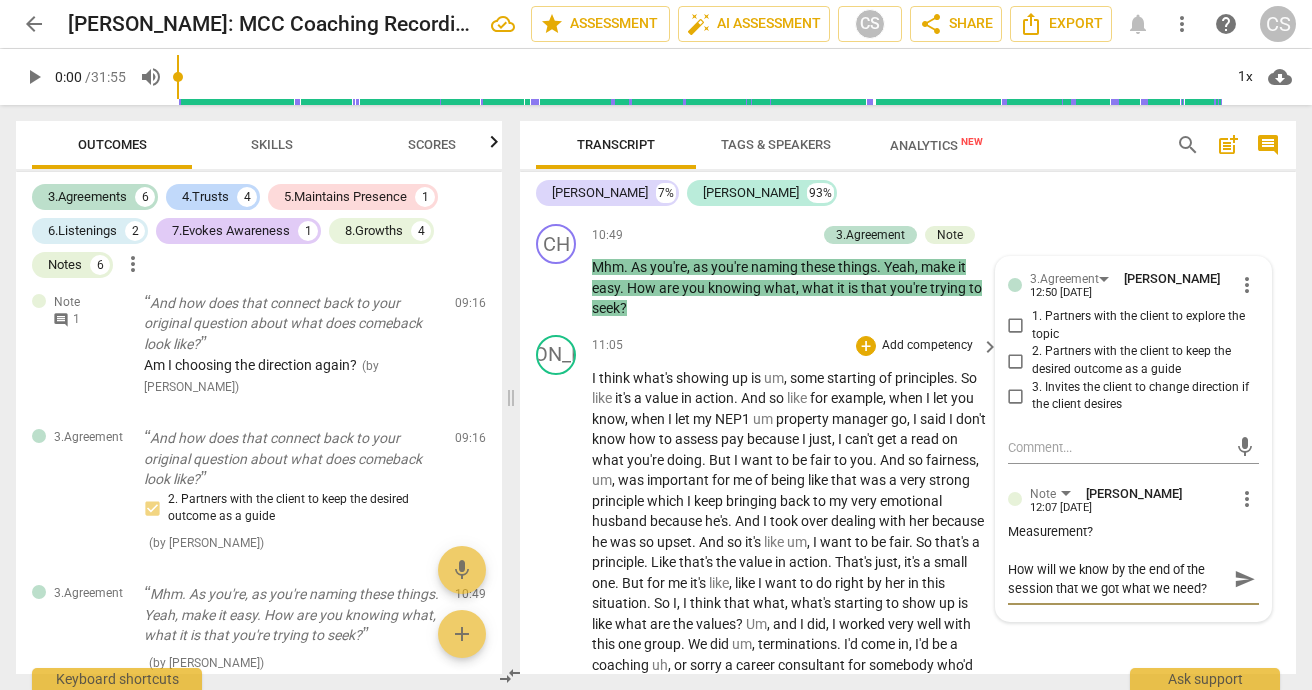 click on "JA play_arrow pause 11:05 + Add competency keyboard_arrow_right I   think   what's   showing   up   is   um ,   some   starting   of   principles .   So   like   it's   a   value   in   action .   And   so   like   for   example ,   when   I   let   you   know ,   when   I   let   my   NEP1   um   property   manager   go ,   I   said   I   don't   know   how   to   assess   pay   because   I   just ,   I   can't   get   a   read   on   what   you're   doing .   But   I   want   to   be   fair   to   you .   And   so   fairness ,   um ,   was   important   for   me   of   being   like   that   was   a   very   strong   principle   which   I   keep   bringing   back   to   my   very   emotional   husband   because   he's .   And   I   took   over   dealing   with   her   because   he   was   so   upset .   And   so   it's   like   um ,   I   want   to   be   fair .   So   that's   a   principle .   Like   that's   the   value   in   action .   That's   just ,   it's   a   small   one .   But   for   me   it's" at bounding box center (908, 731) 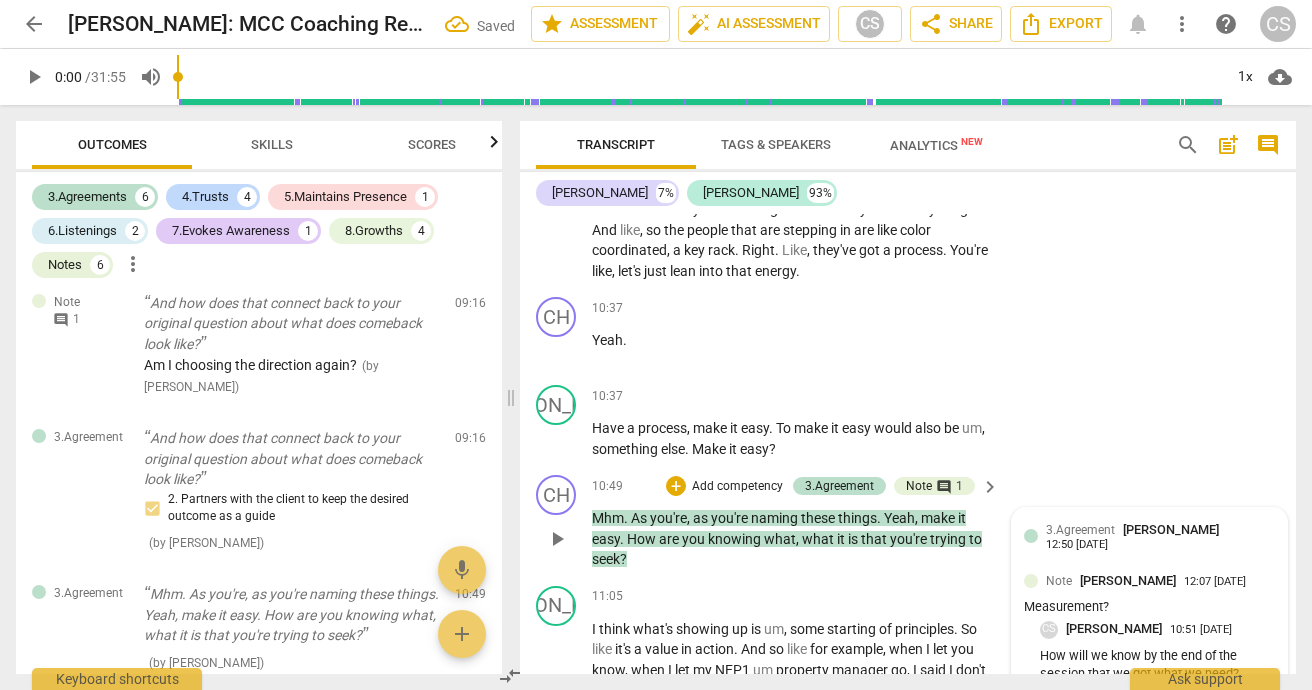scroll, scrollTop: 4152, scrollLeft: 0, axis: vertical 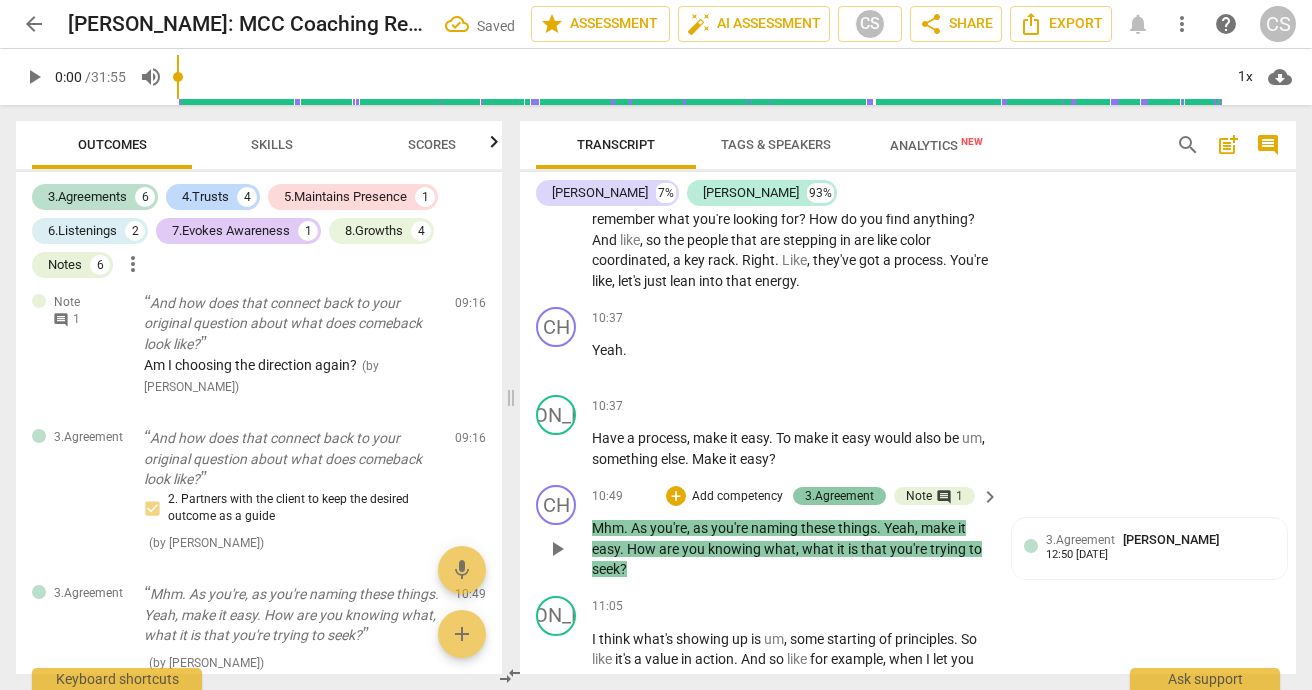 click on "3.Agreement" at bounding box center (839, 496) 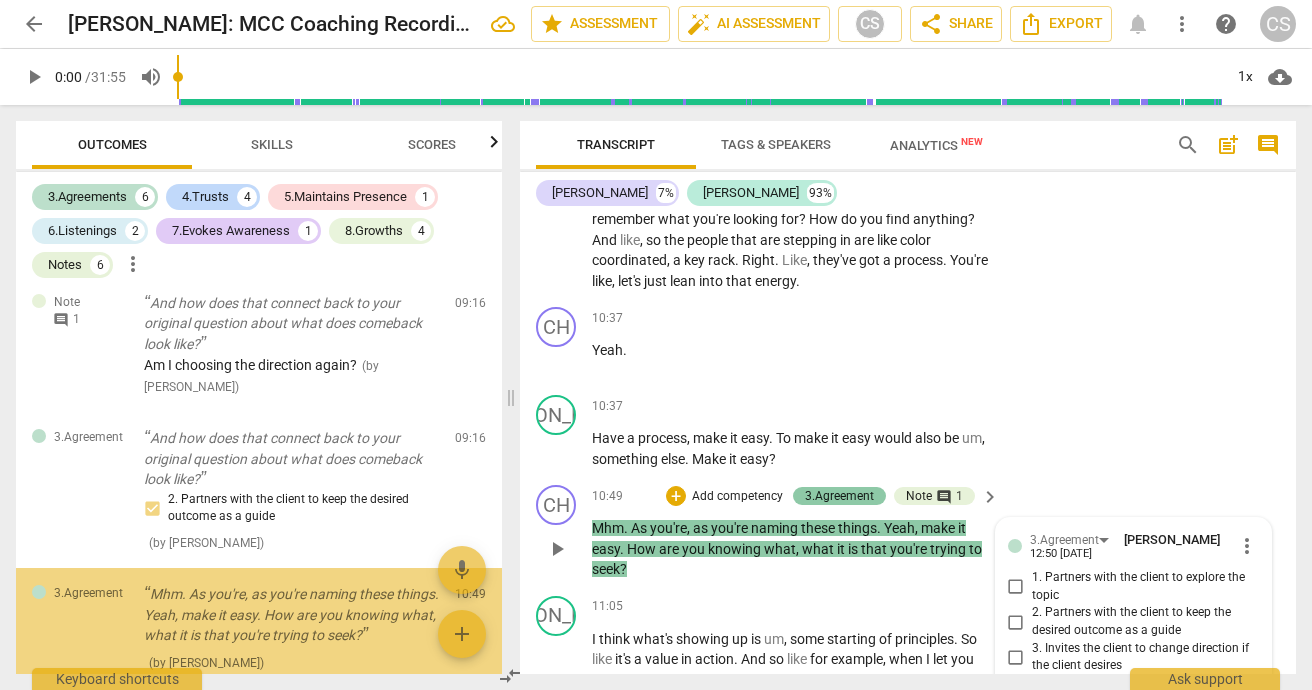 scroll, scrollTop: 4153, scrollLeft: 0, axis: vertical 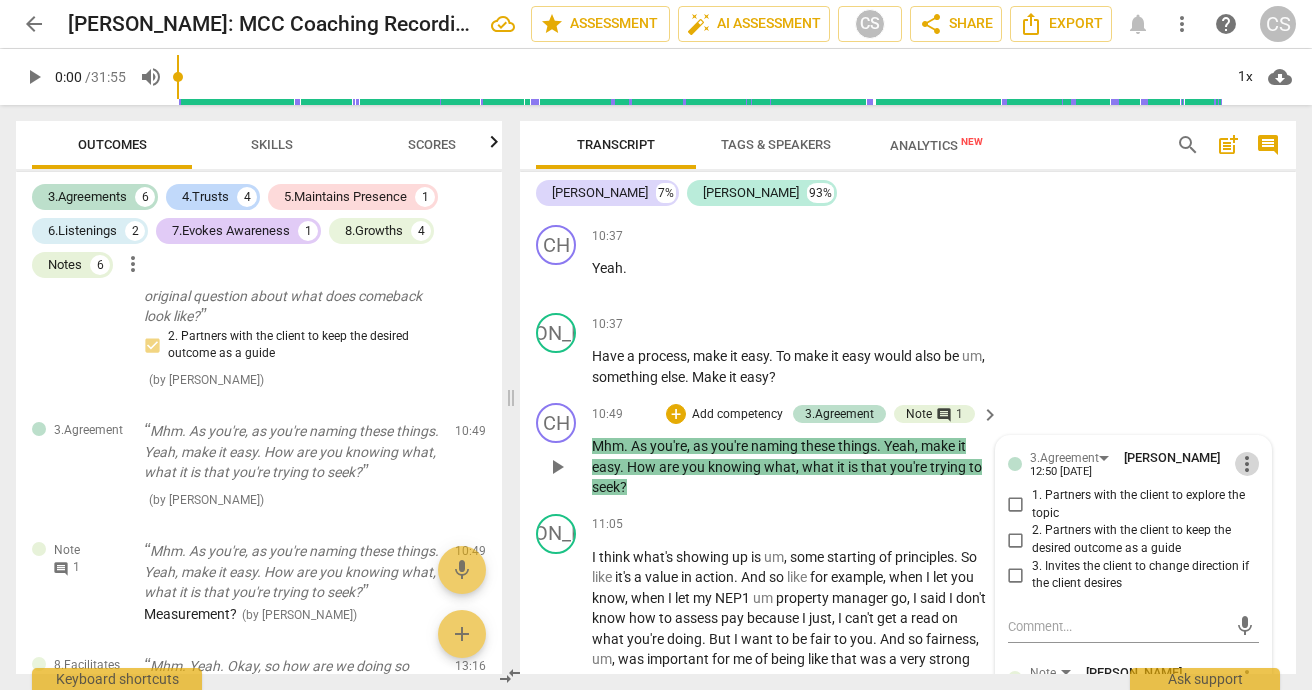 click on "more_vert" at bounding box center [1247, 464] 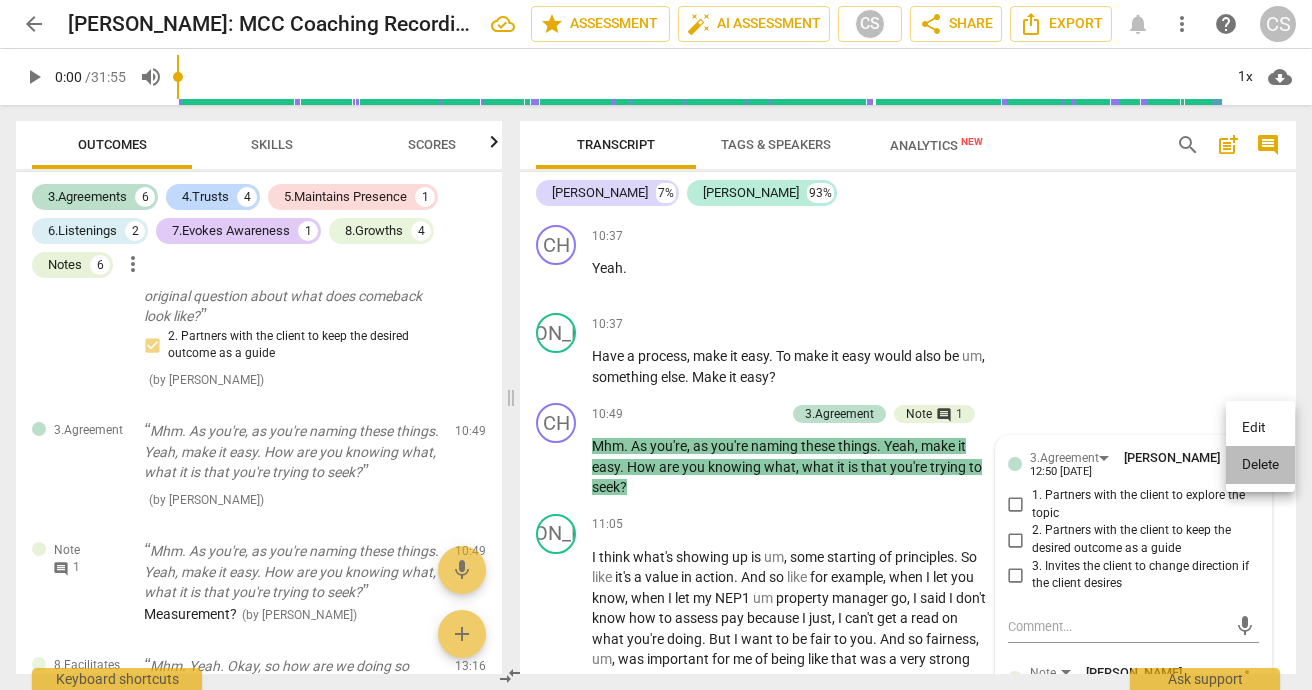 click on "Delete" at bounding box center [1260, 465] 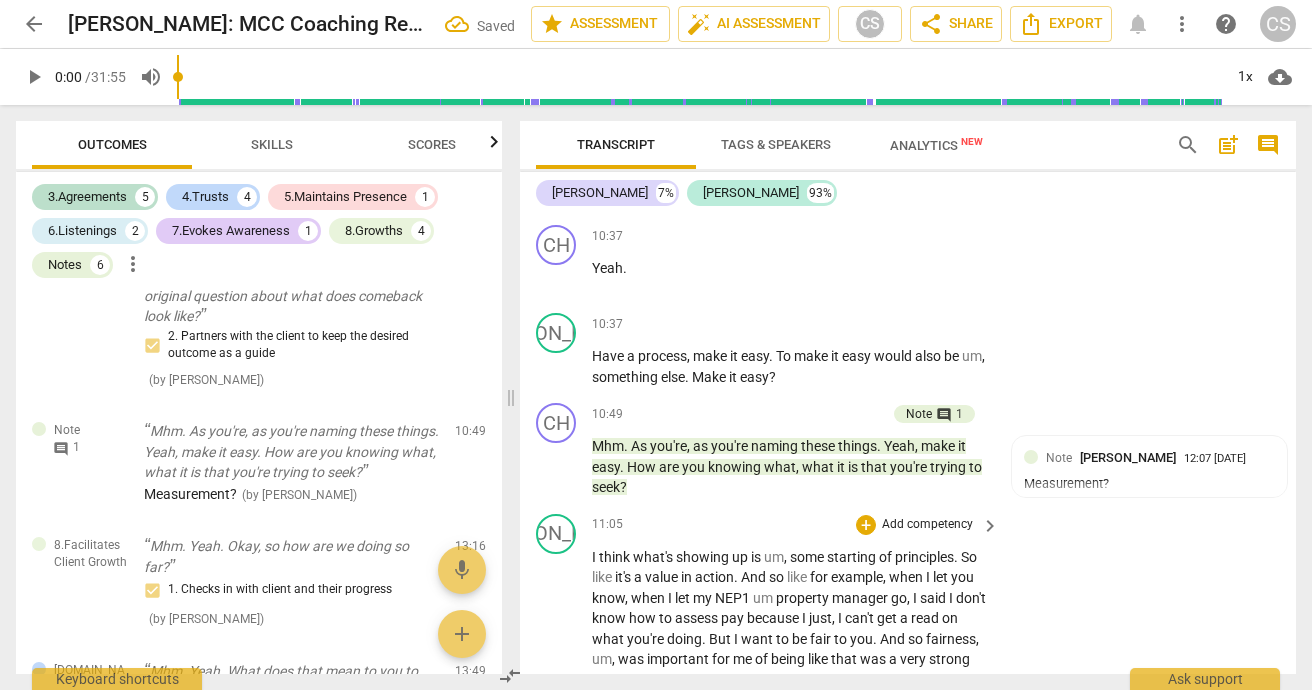 click on "I" at bounding box center [805, 618] 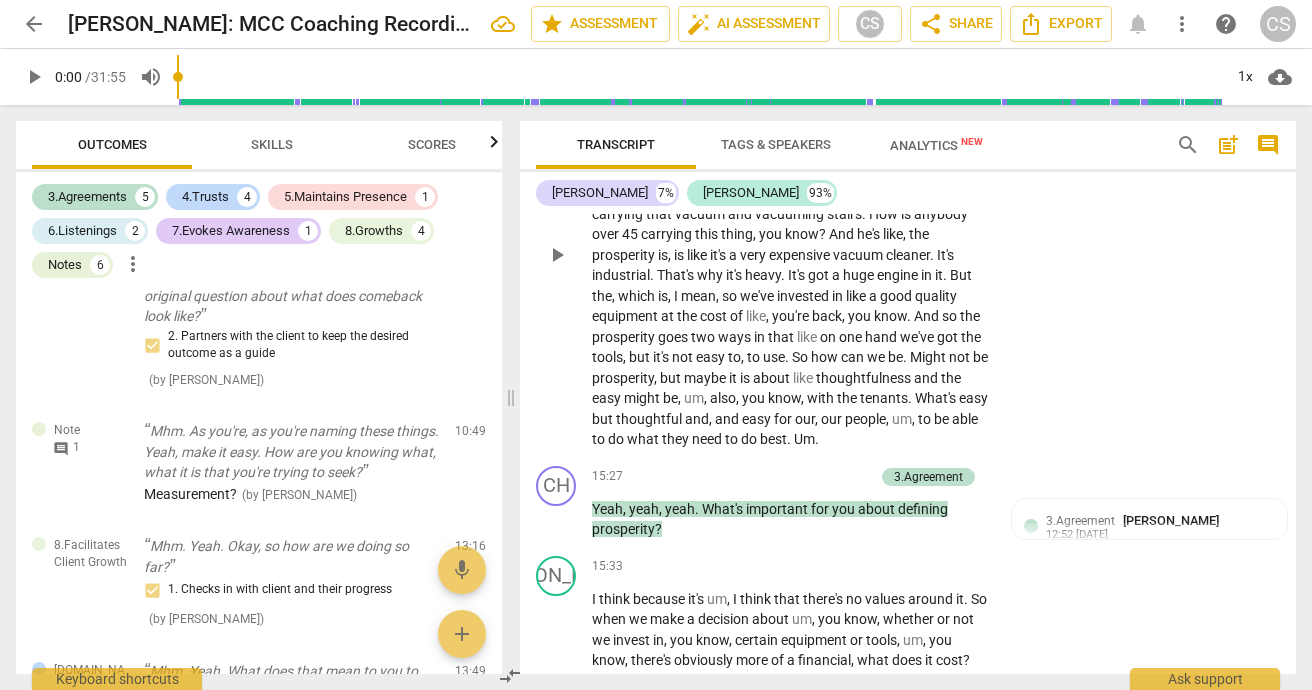 scroll, scrollTop: 5880, scrollLeft: 0, axis: vertical 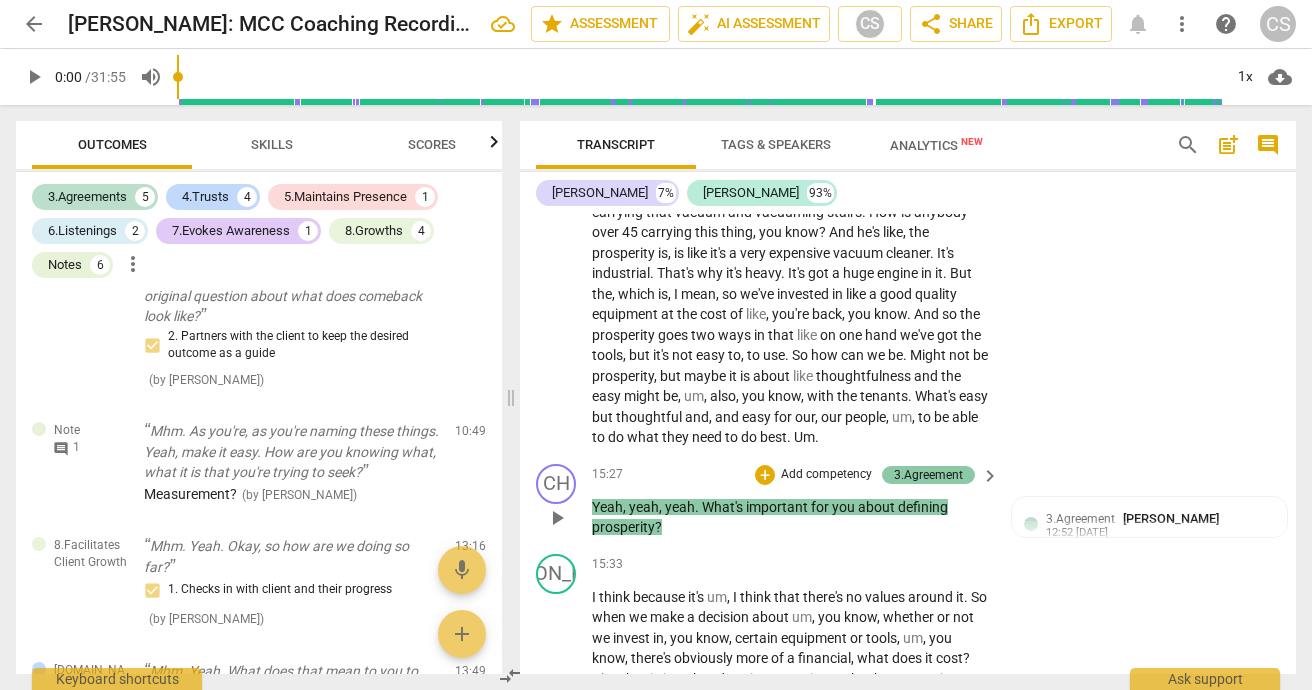 click on "3.Agreement" at bounding box center (928, 475) 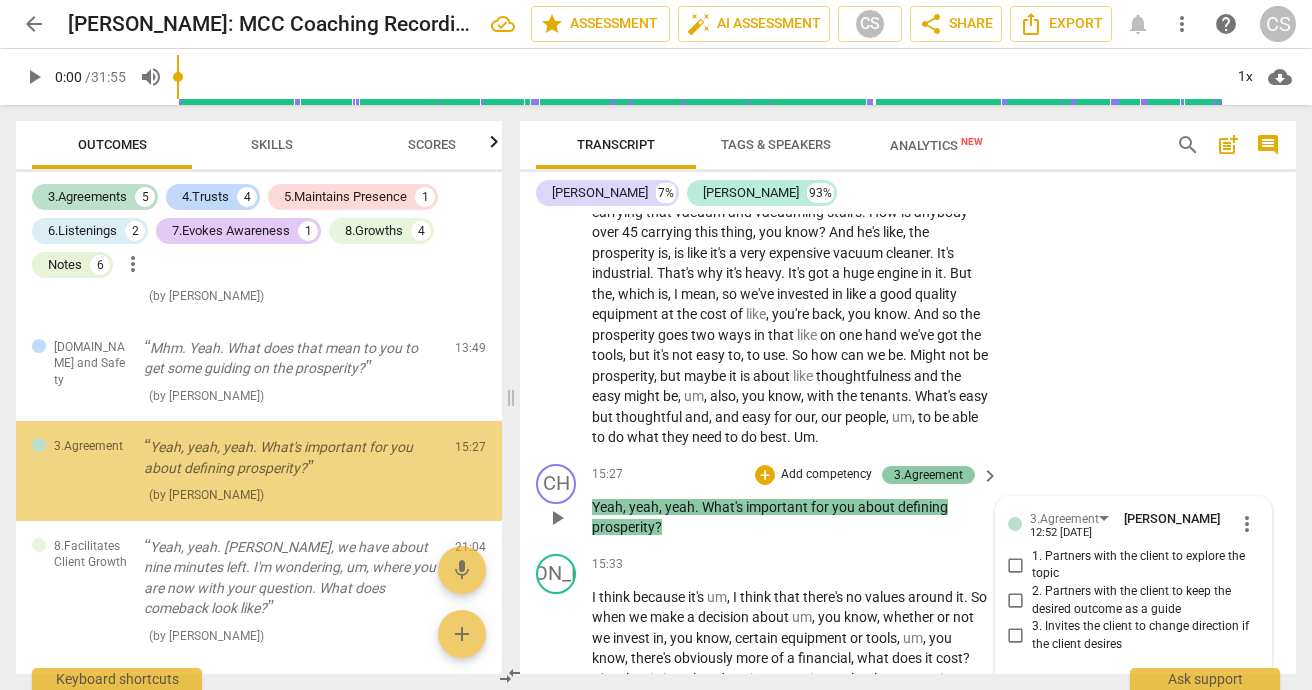 scroll, scrollTop: 2878, scrollLeft: 0, axis: vertical 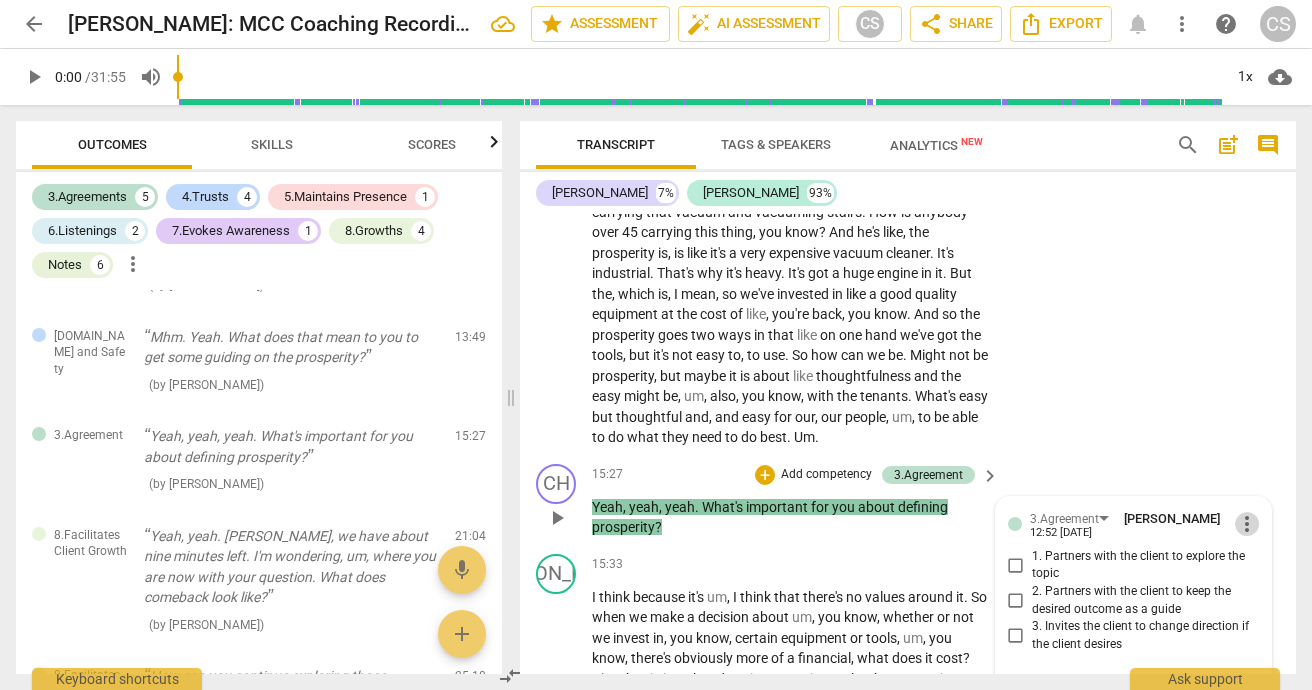 click on "more_vert" at bounding box center [1247, 524] 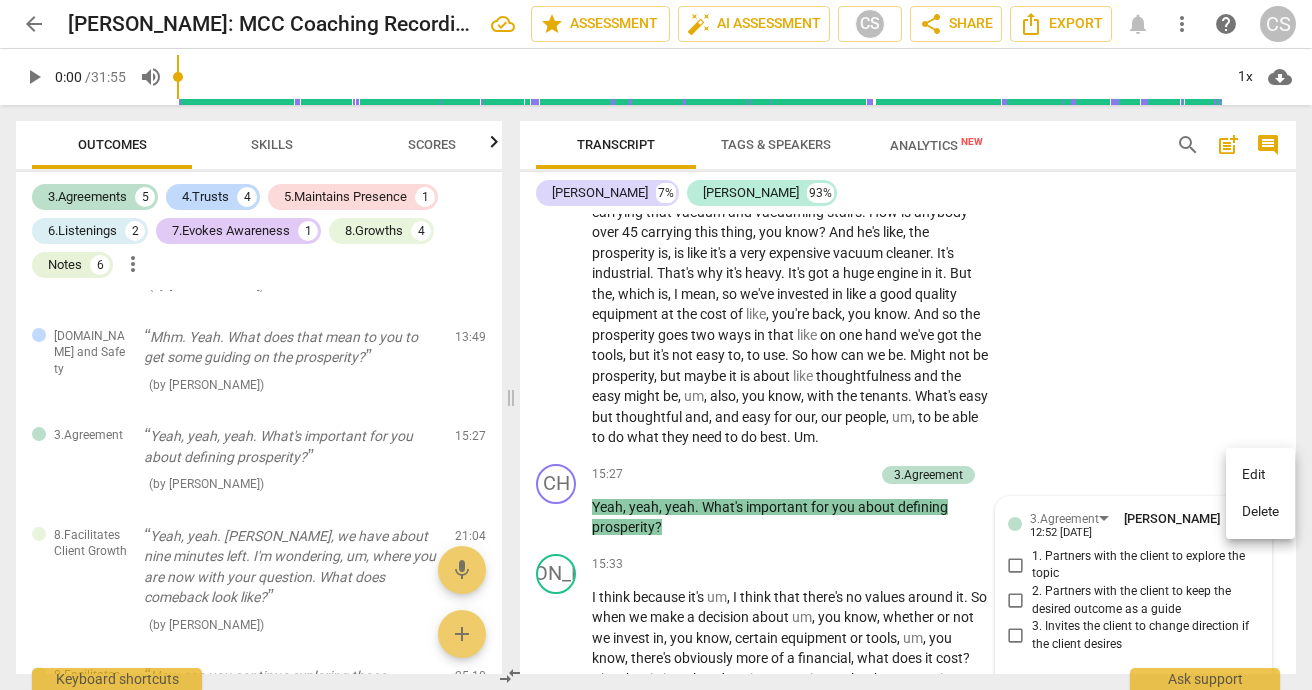 click on "Delete" at bounding box center [1260, 512] 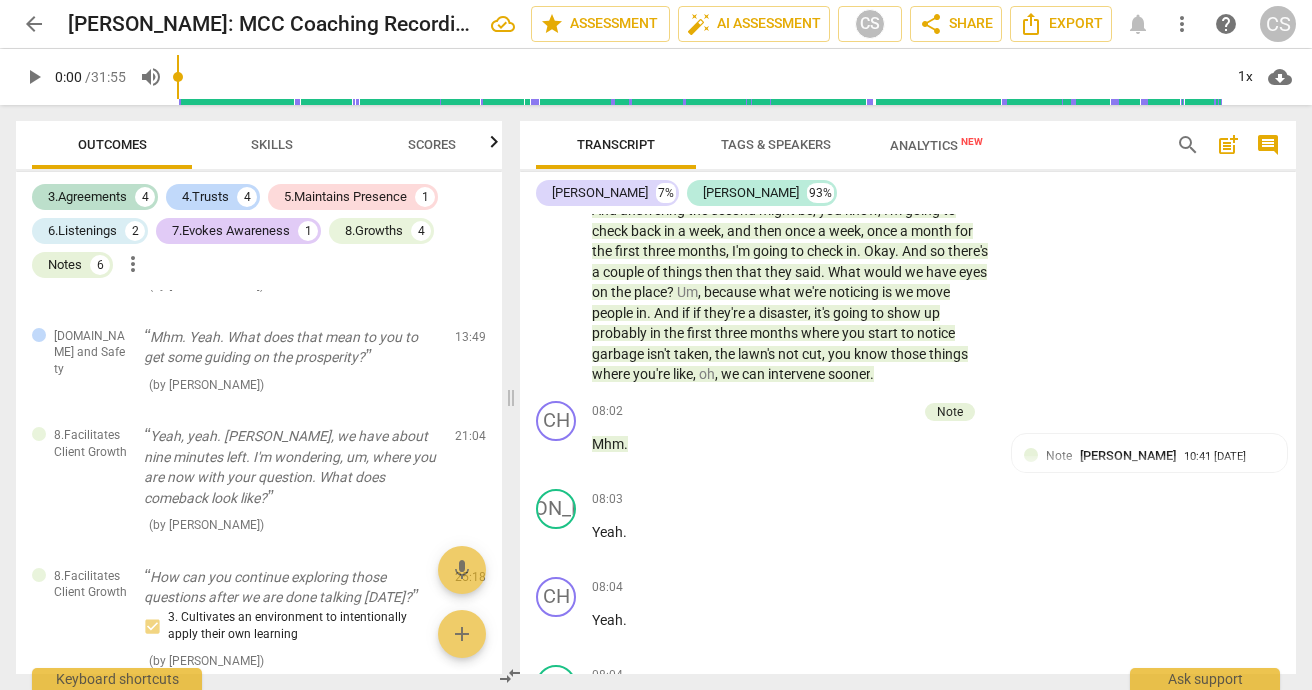 scroll, scrollTop: 2924, scrollLeft: 0, axis: vertical 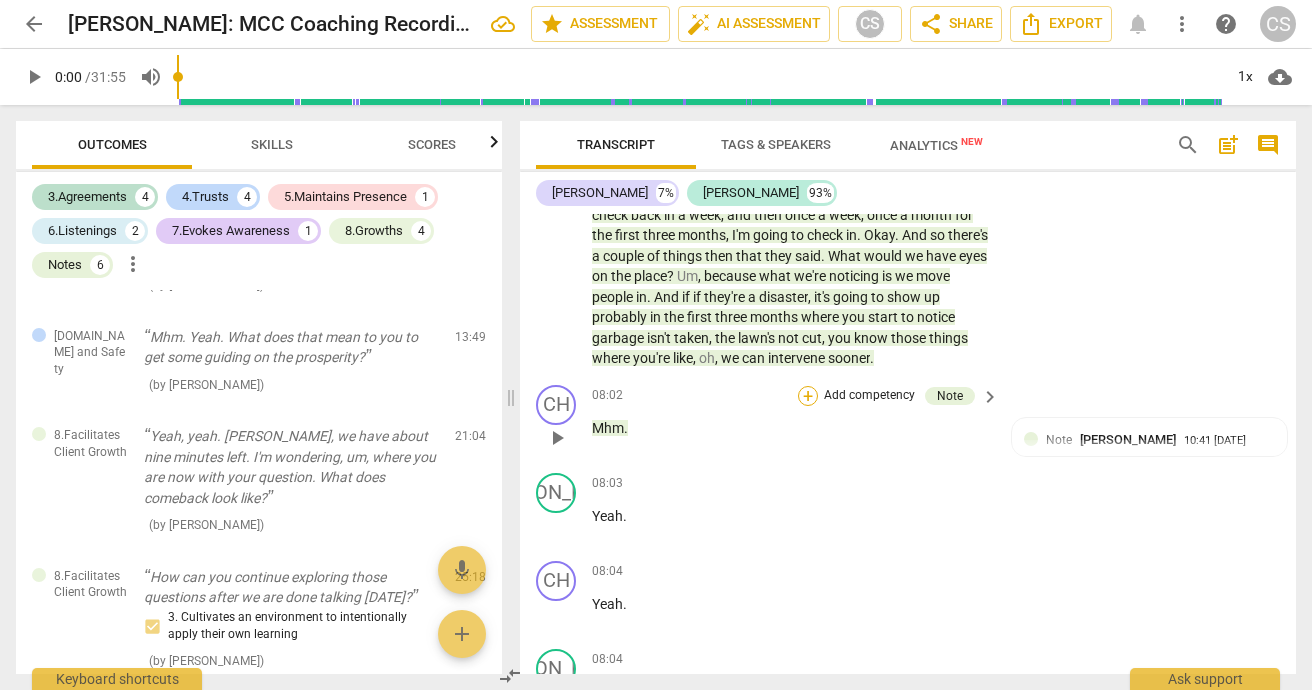 click on "+" at bounding box center [808, 396] 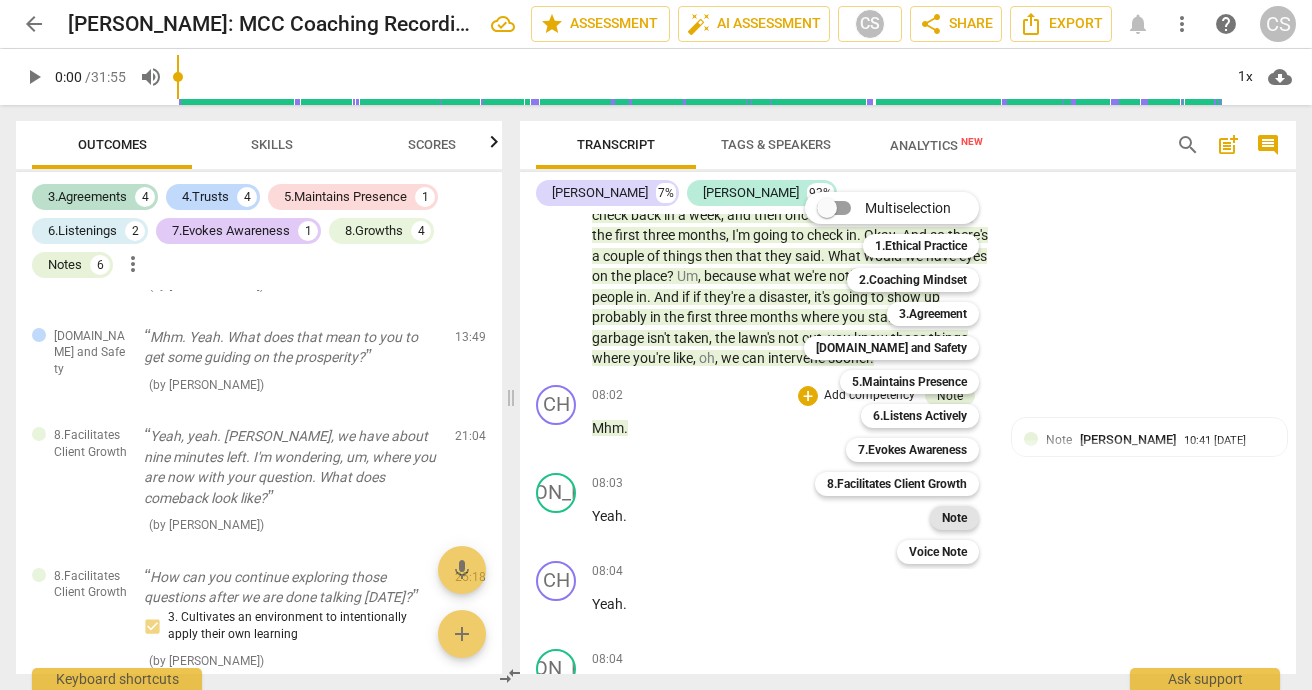 click on "Note" at bounding box center (954, 518) 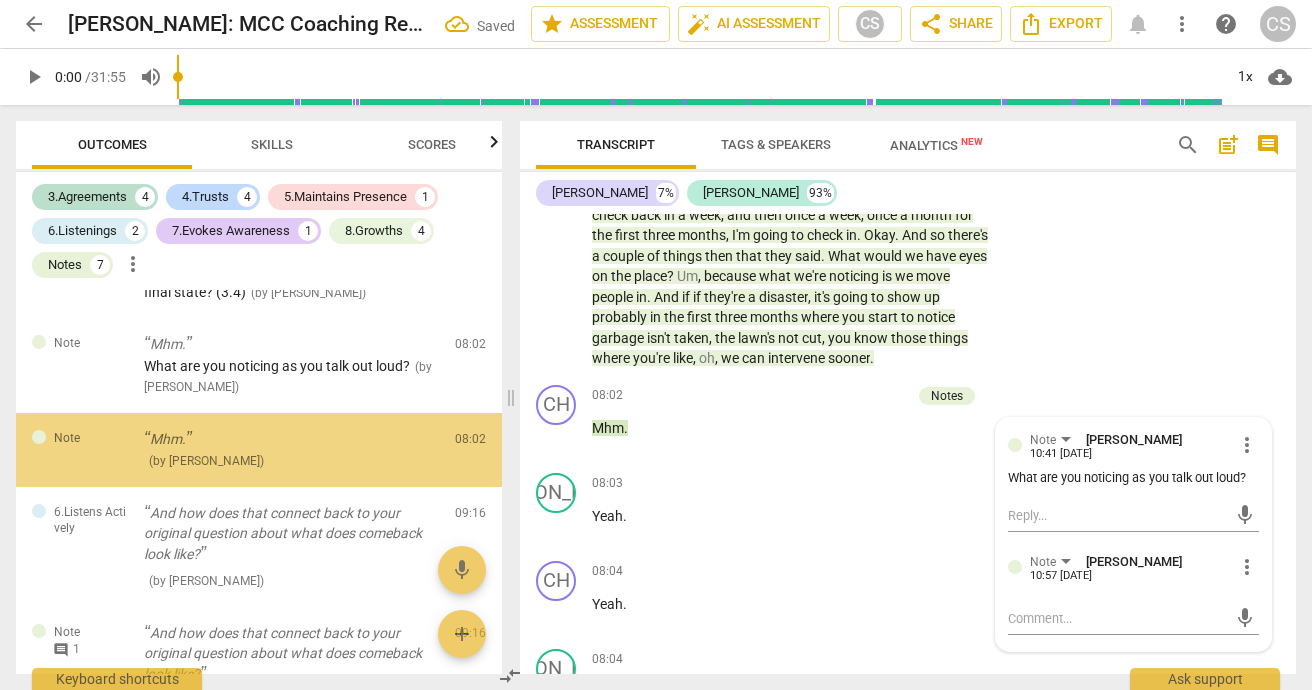 scroll, scrollTop: 2108, scrollLeft: 0, axis: vertical 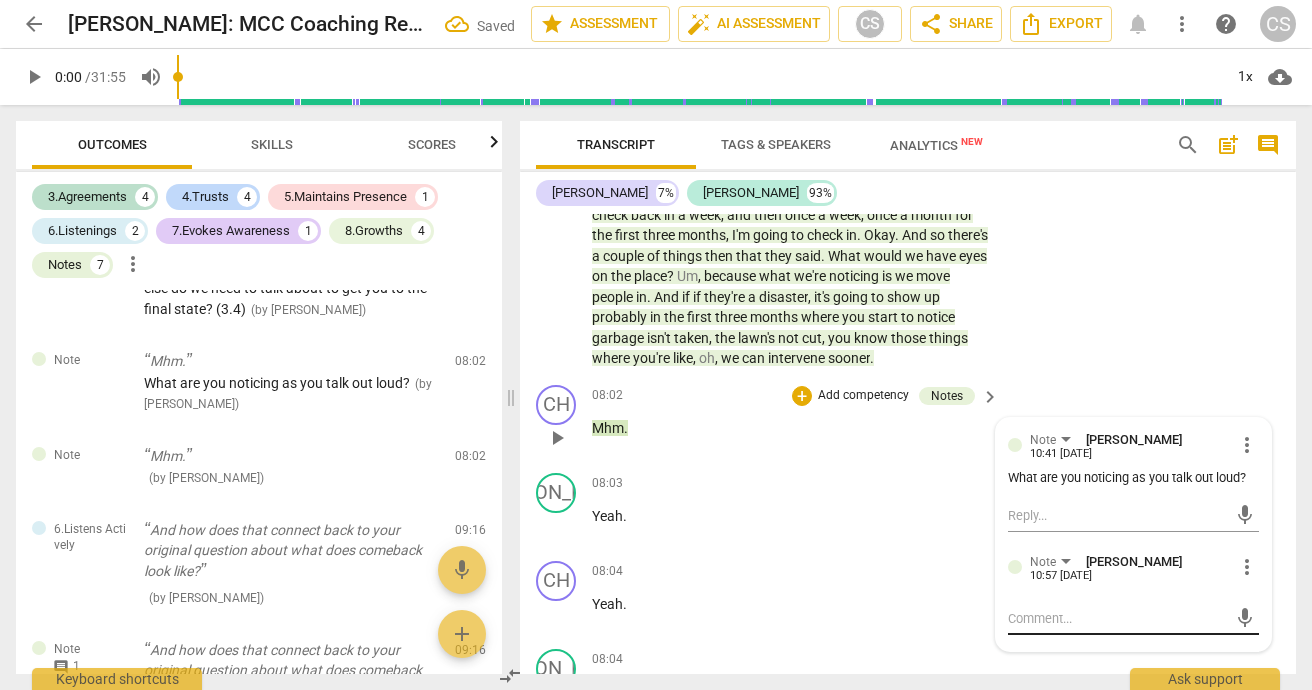 click at bounding box center (1117, 618) 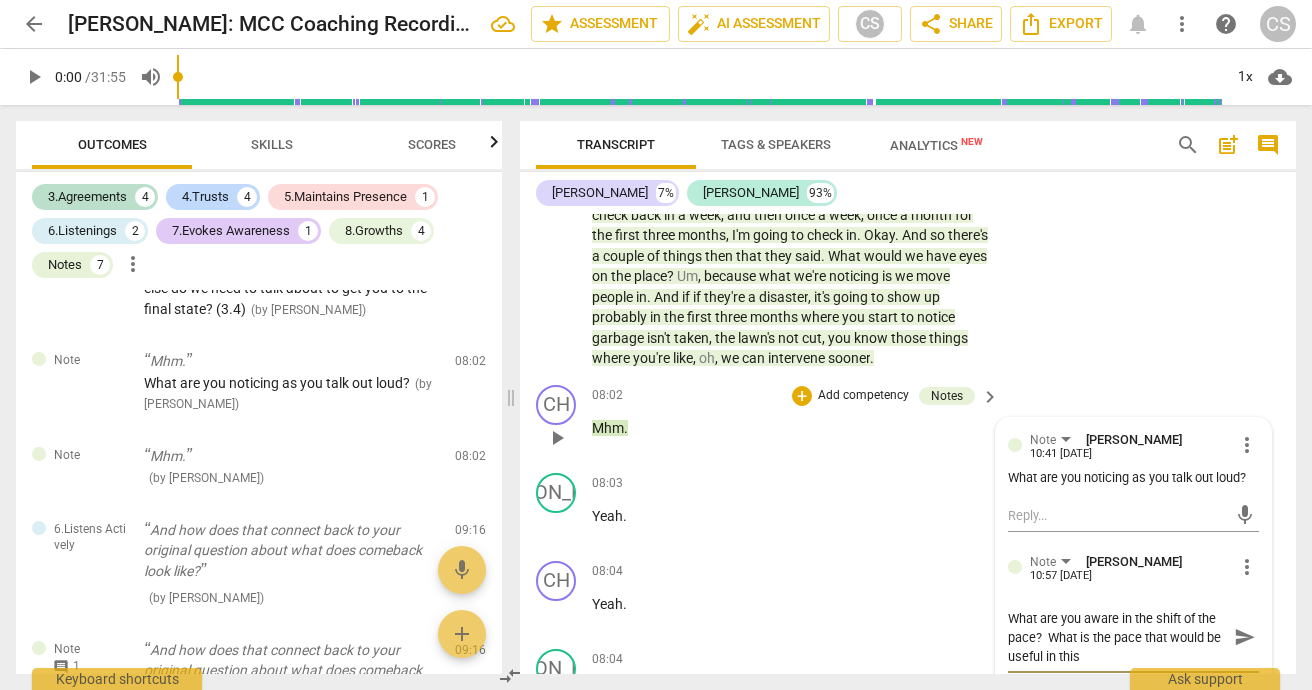 scroll, scrollTop: 0, scrollLeft: 0, axis: both 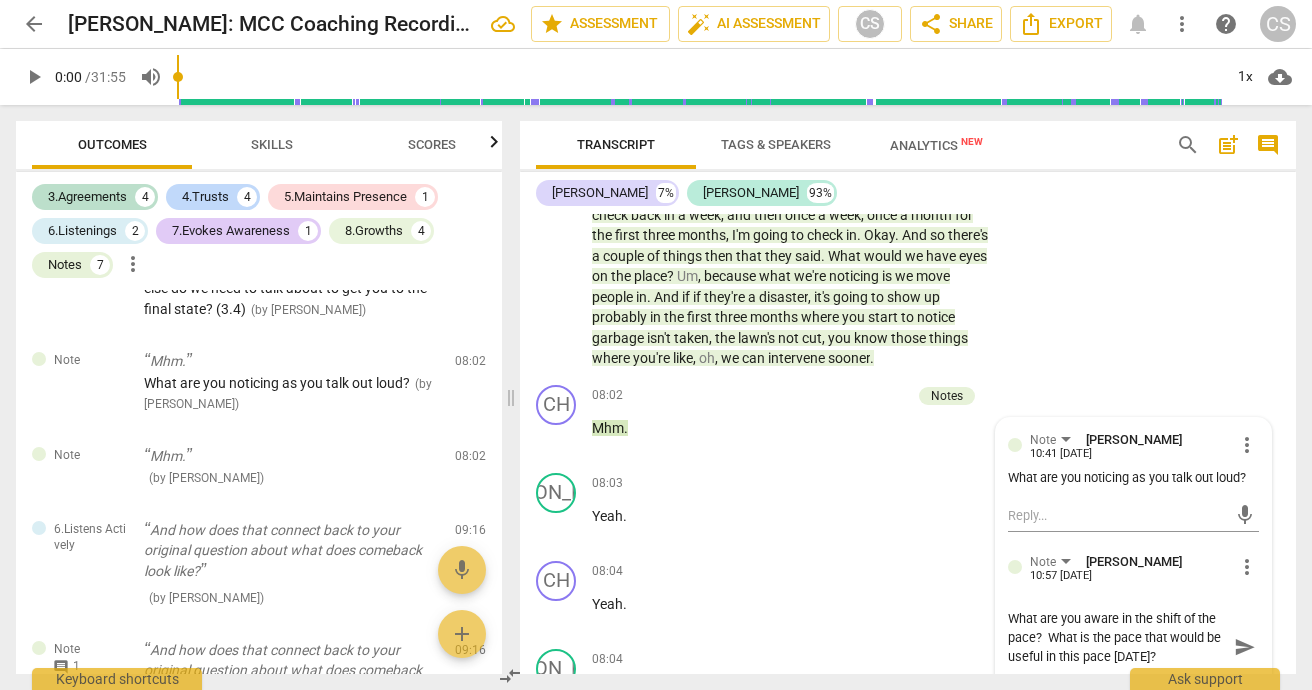 click on "JA play_arrow pause 05:35 + Add competency Note keyboard_arrow_right I   think   that   what   I   would   just   like   to   do   is   to ,   um .   Okay ,   so   when   I   go   to   my   husband ,   he'll .   He'll   have   all   sorts   of   reasons   why .   So   I'd   like   to .   Blue   sky   with   you ,   um ,   to   be   able   to   say   some   of   the   things   that   I   want   and   that   I   believe   strongly   are   important .   And ,   um ,   I   want   to   be   able   to   say   that   out   loud   to   you .   Um ,   so   I   can   just   put   that   out   there .   Here's   the   thing   about   my   husband .   He .   He   and   I   both   have ,   like ,   we're   strongly   opinionated   people .   That's   what   makes   us   move   into   action .   Um ,   and   that's   what   we   appreciated   about   each   other .   Um ,   I   know   that   I   can   persuade   him ,   but   I   have   to   be   able   to   get   through   sort   of   that   resistance .   And   it's ." at bounding box center (908, -37) 